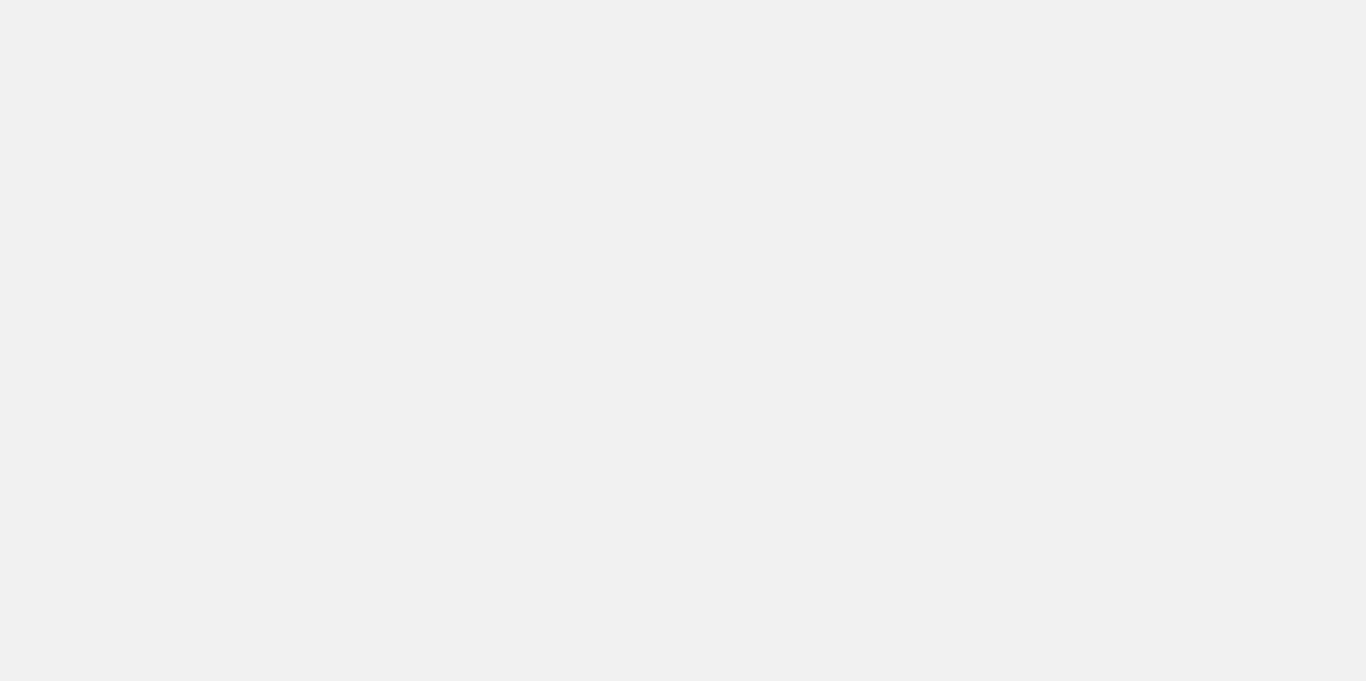 scroll, scrollTop: 0, scrollLeft: 0, axis: both 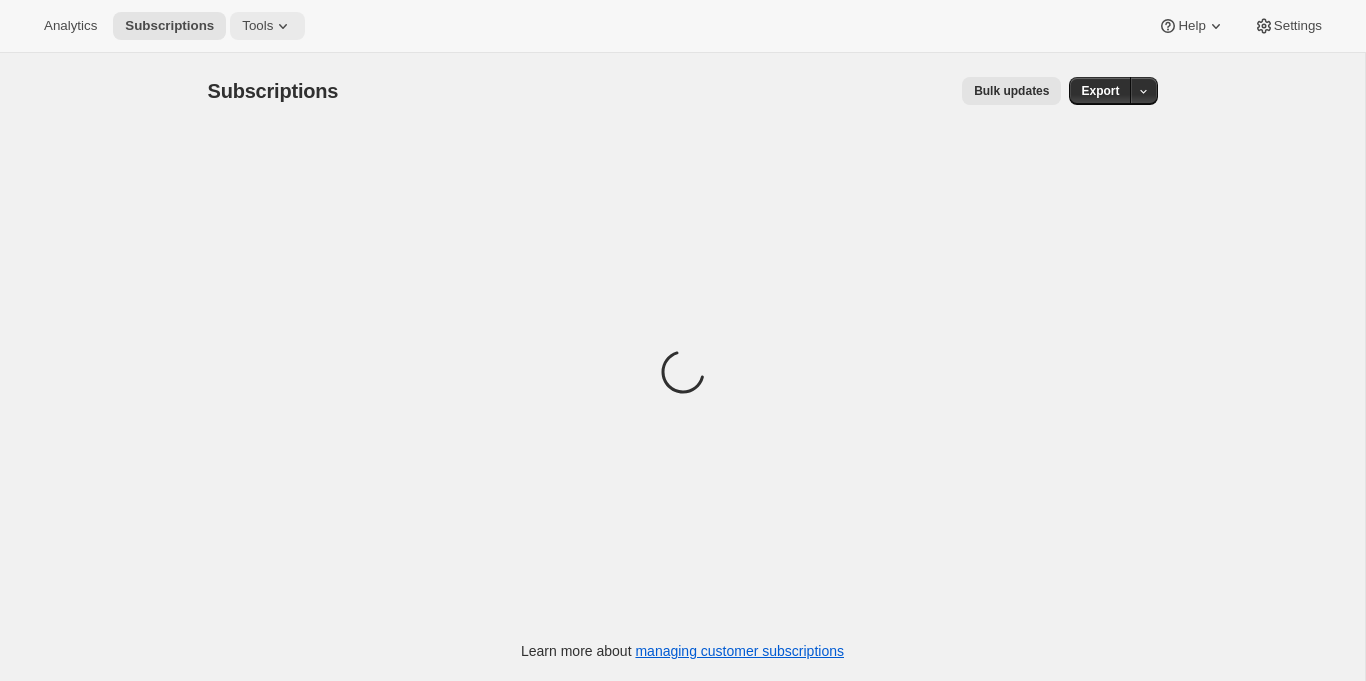click 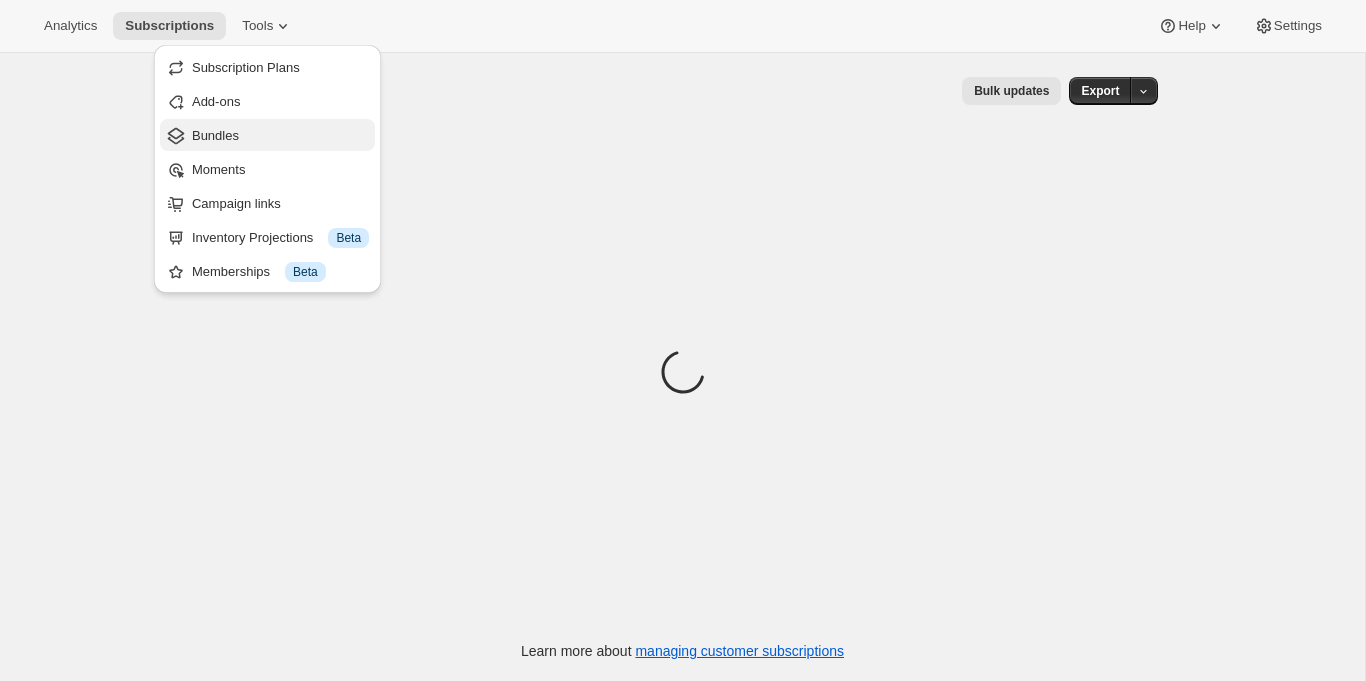 click on "Bundles" at bounding box center (280, 136) 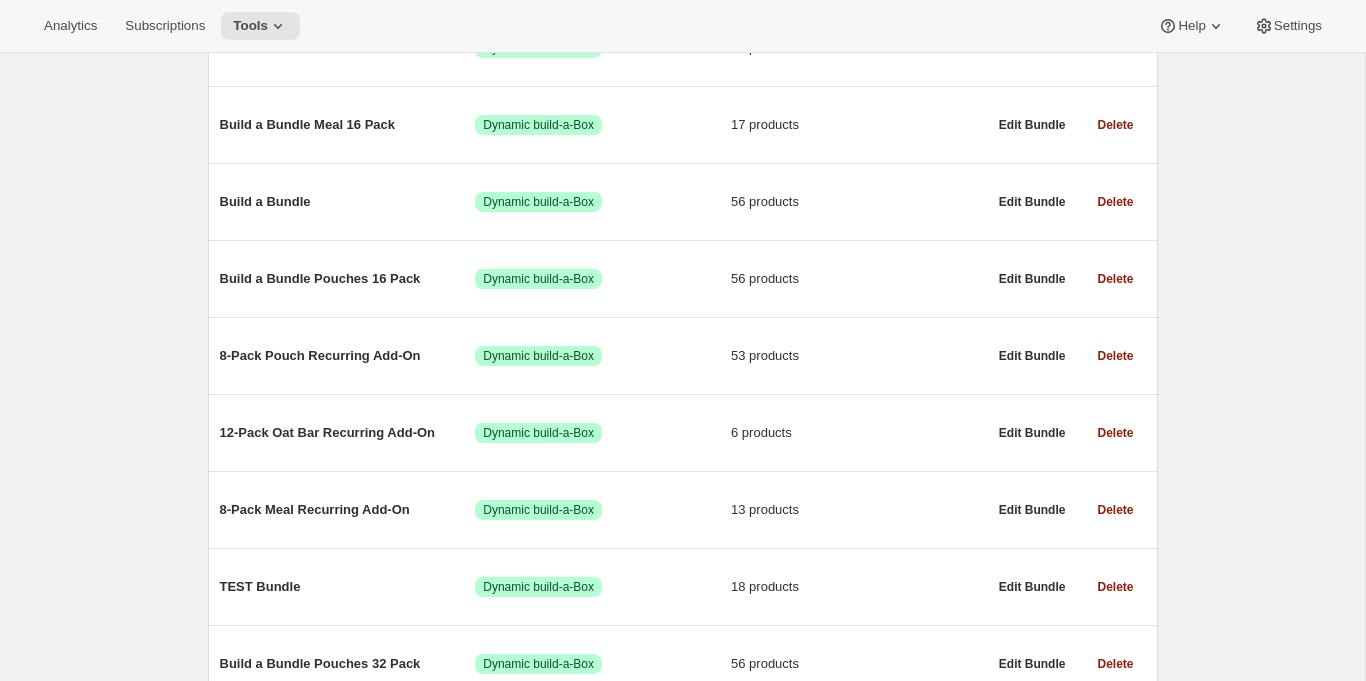 scroll, scrollTop: 410, scrollLeft: 0, axis: vertical 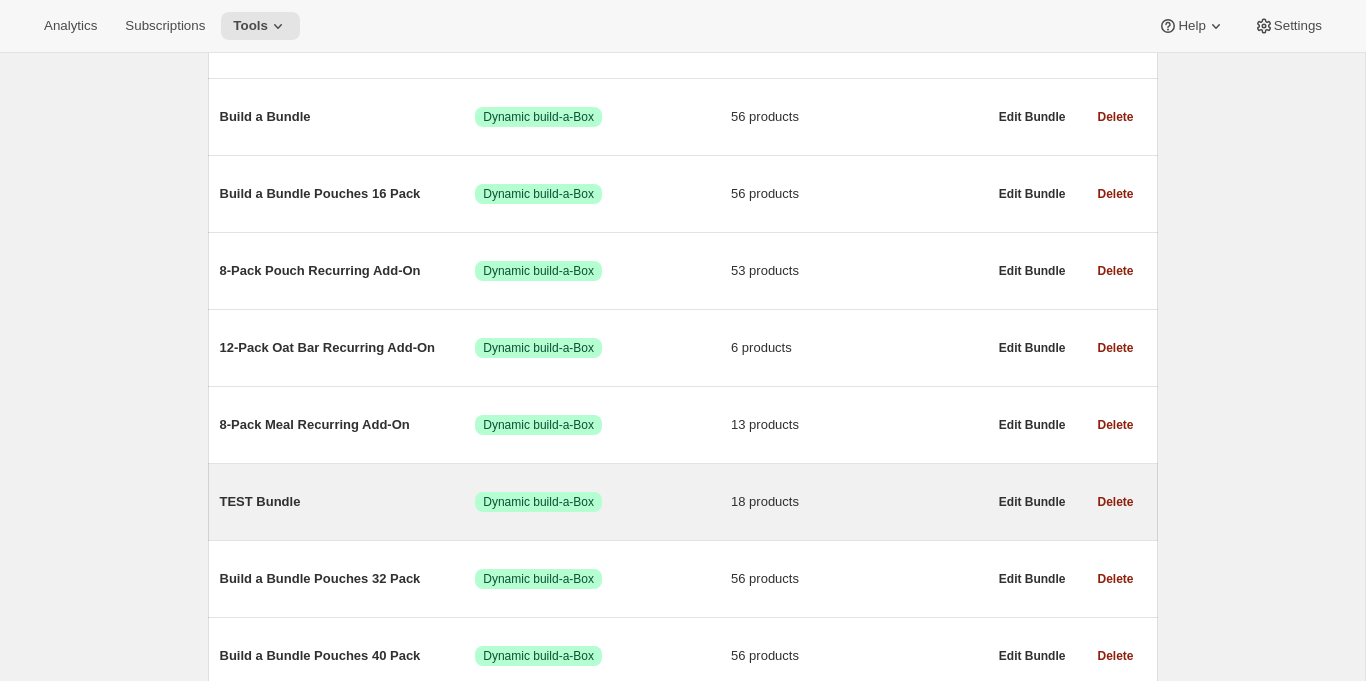 click on "TEST Bundle" at bounding box center (348, 502) 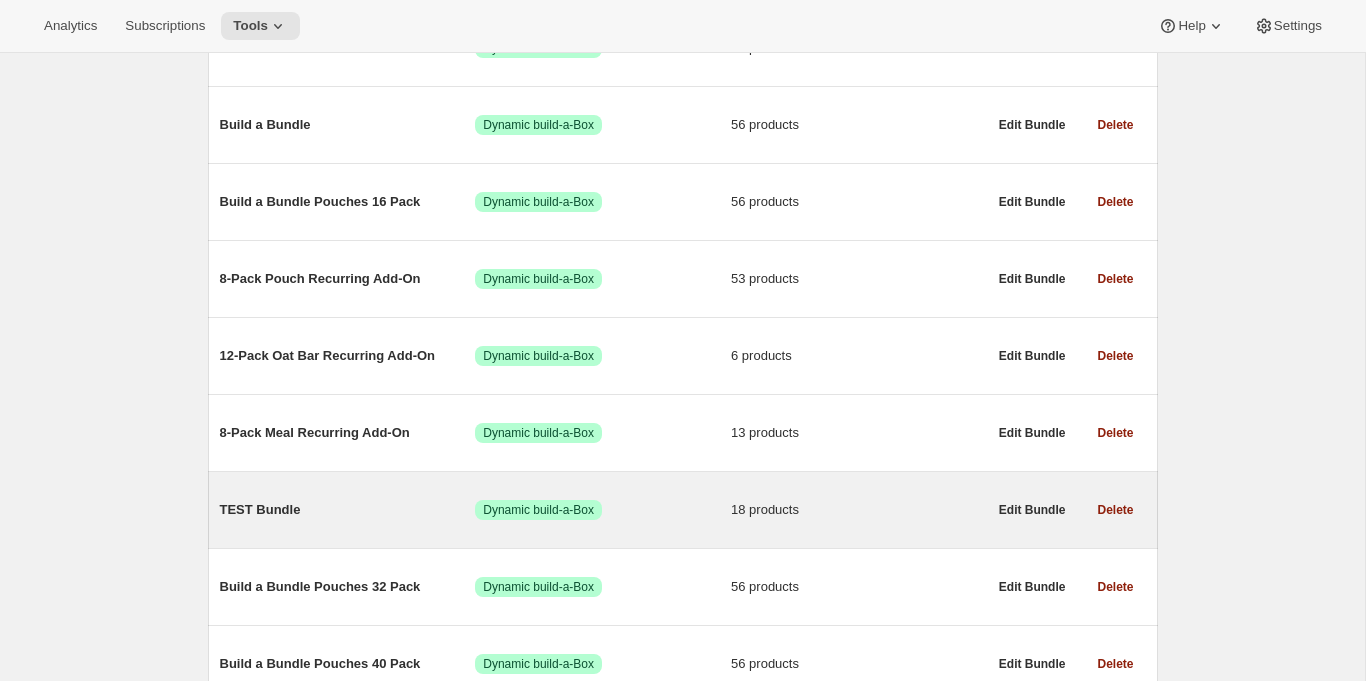 scroll, scrollTop: 418, scrollLeft: 0, axis: vertical 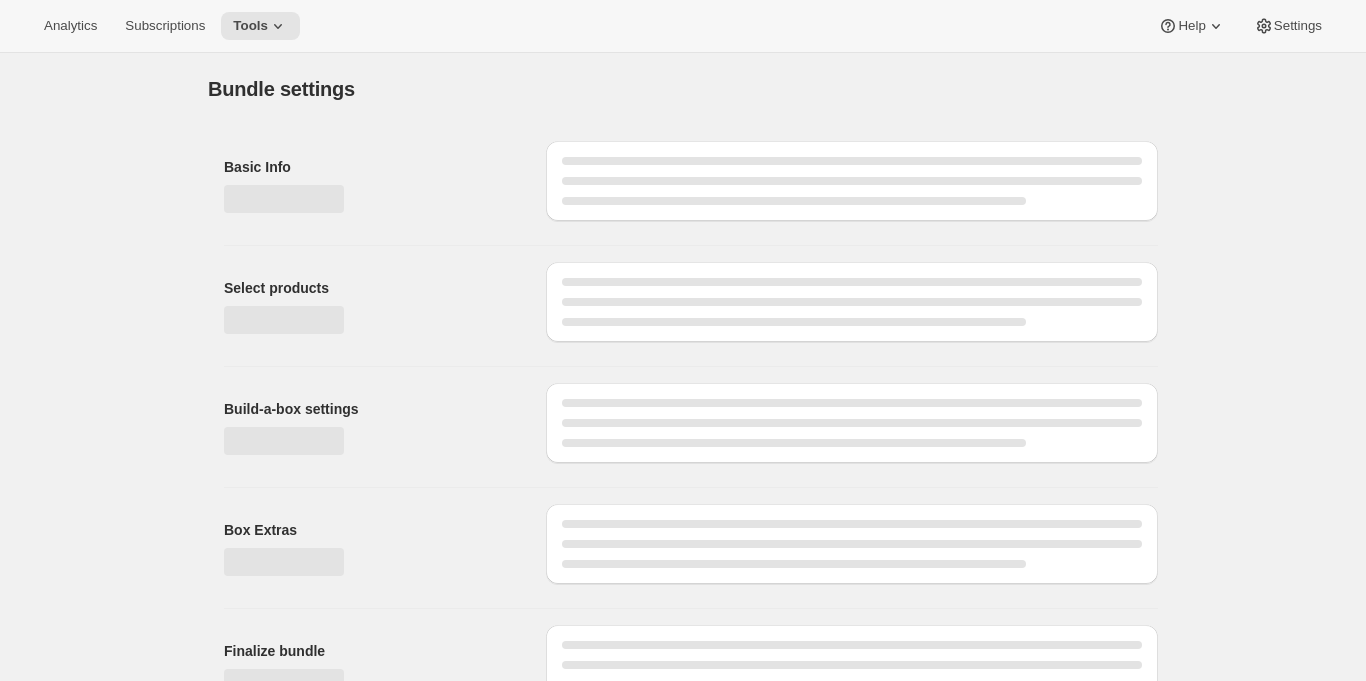 type on "TEST Bundle" 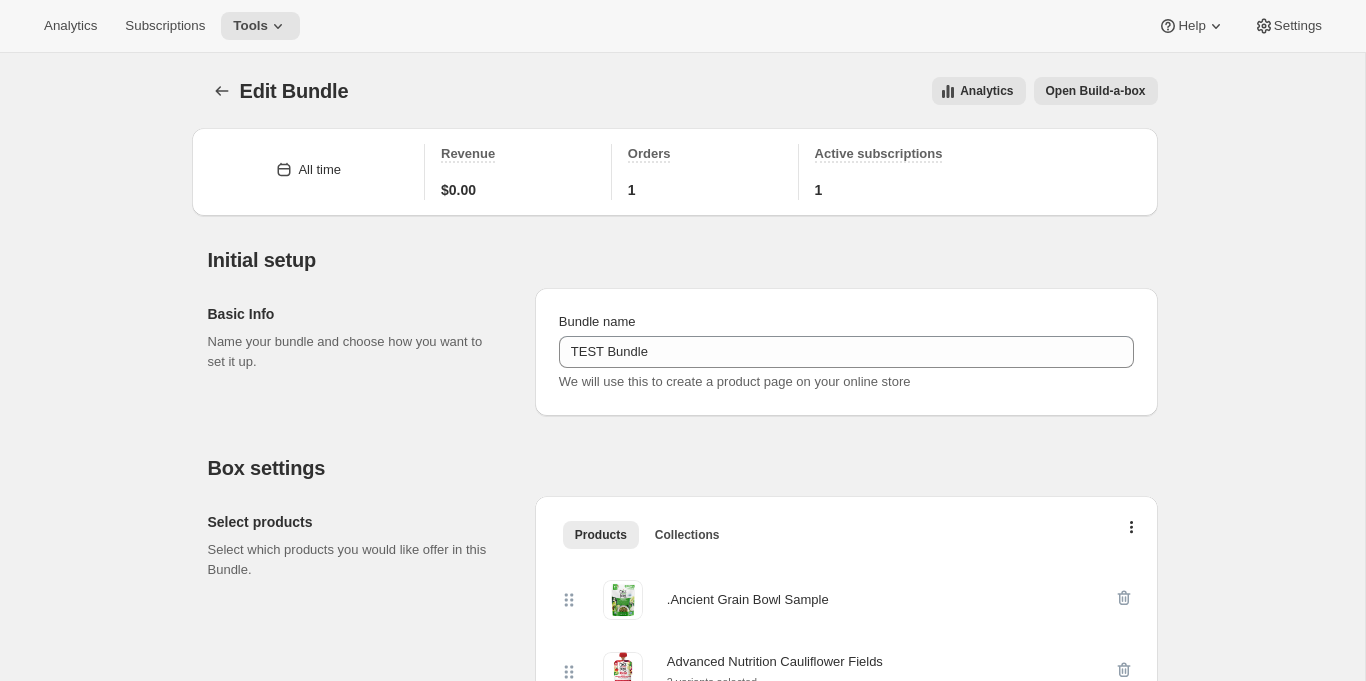 click on "Open Build-a-box" at bounding box center [1096, 91] 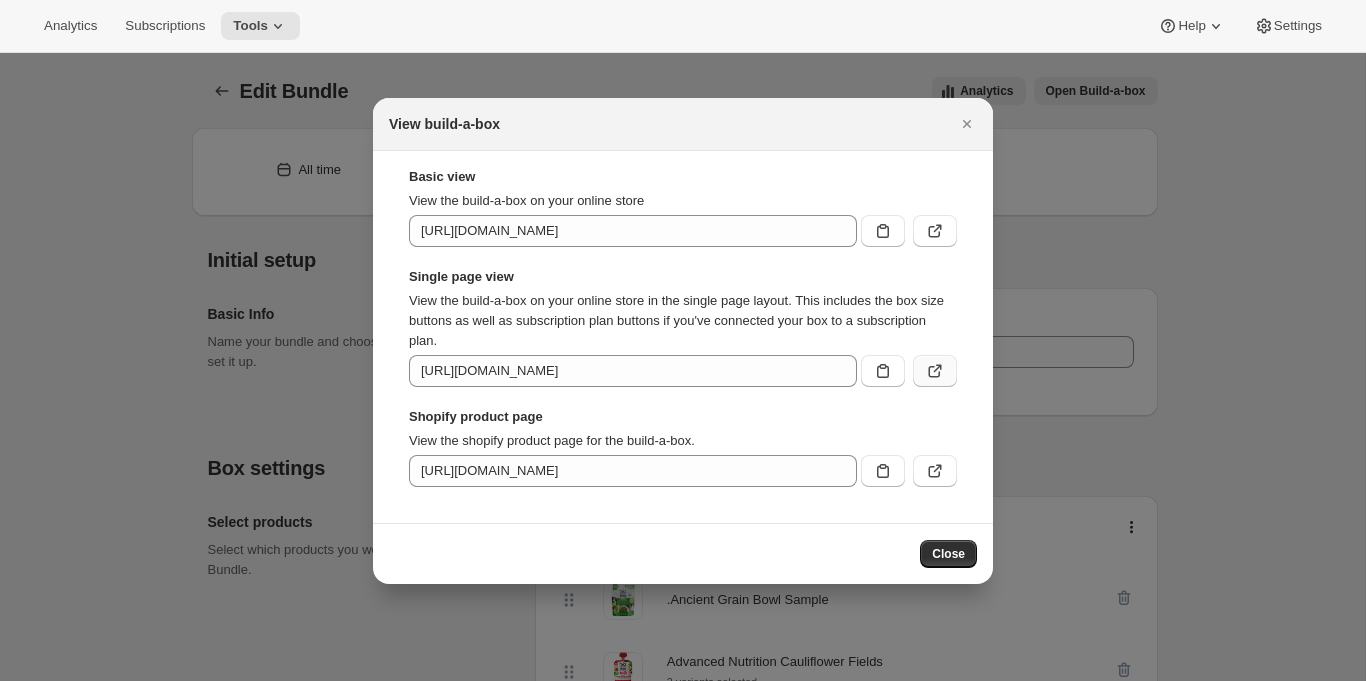 click 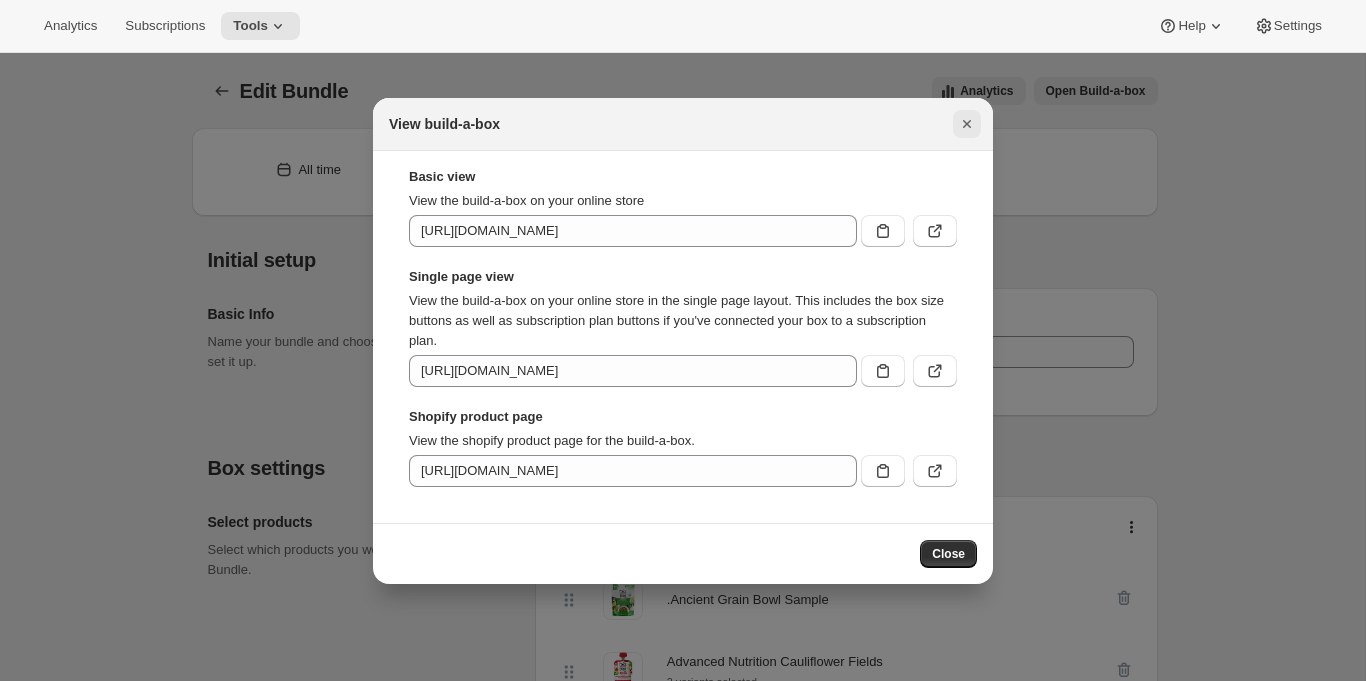 click 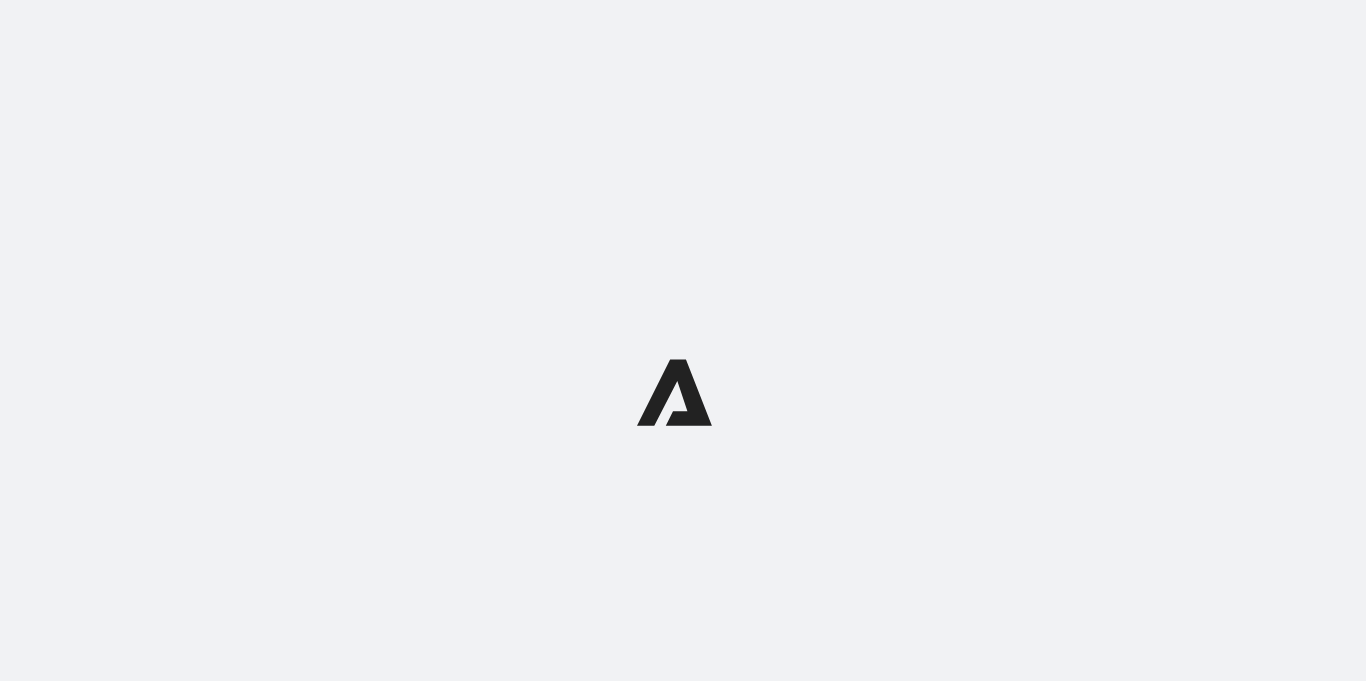 scroll, scrollTop: 0, scrollLeft: 0, axis: both 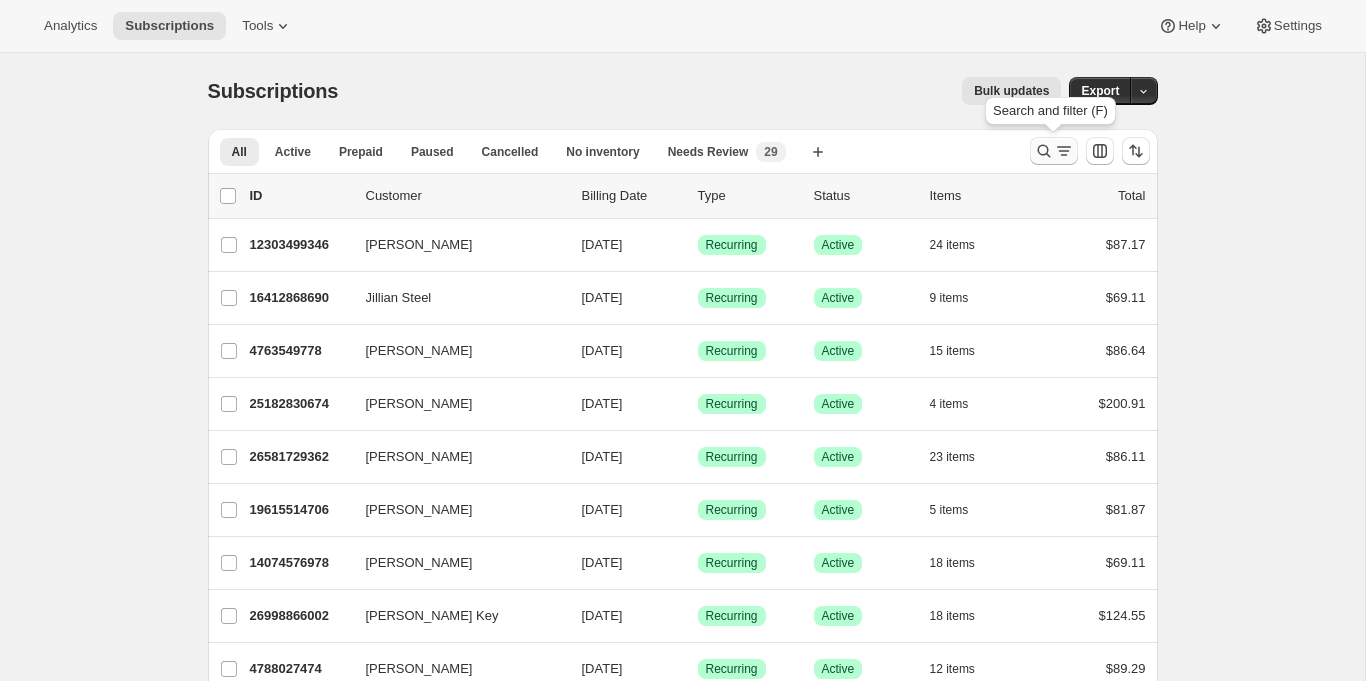 click 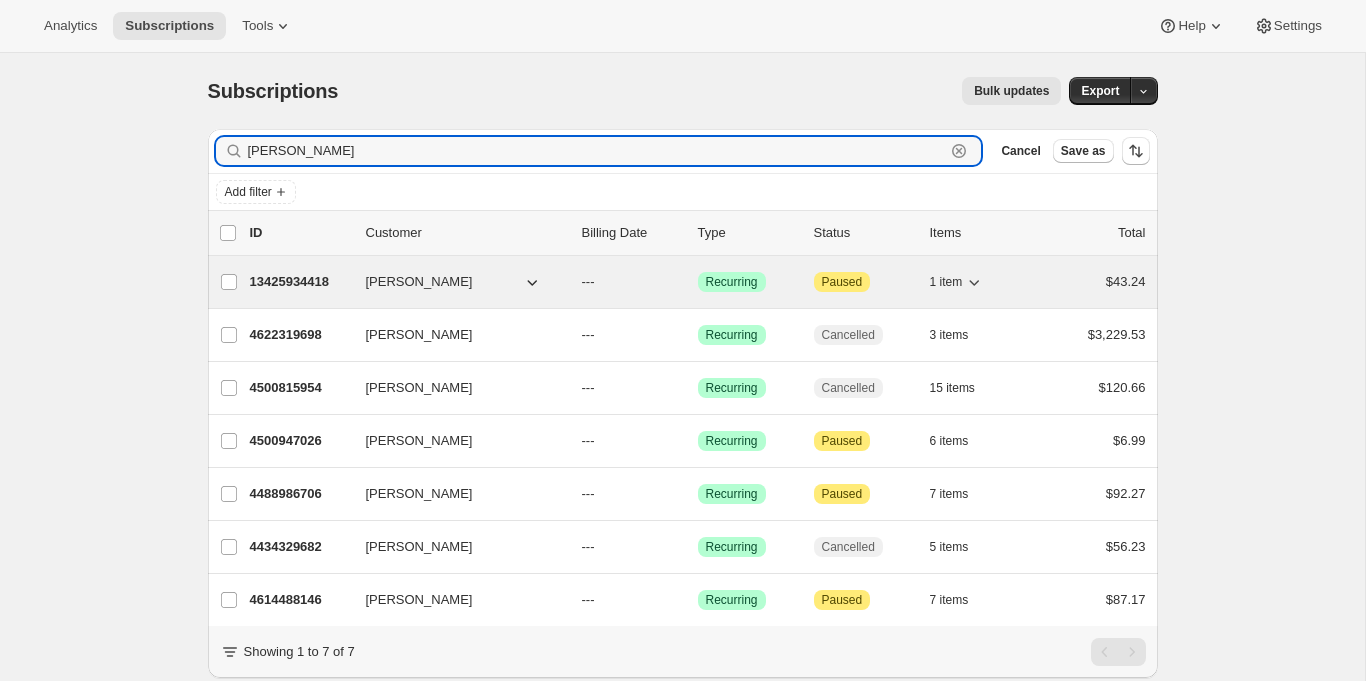 type on "emily yuhas" 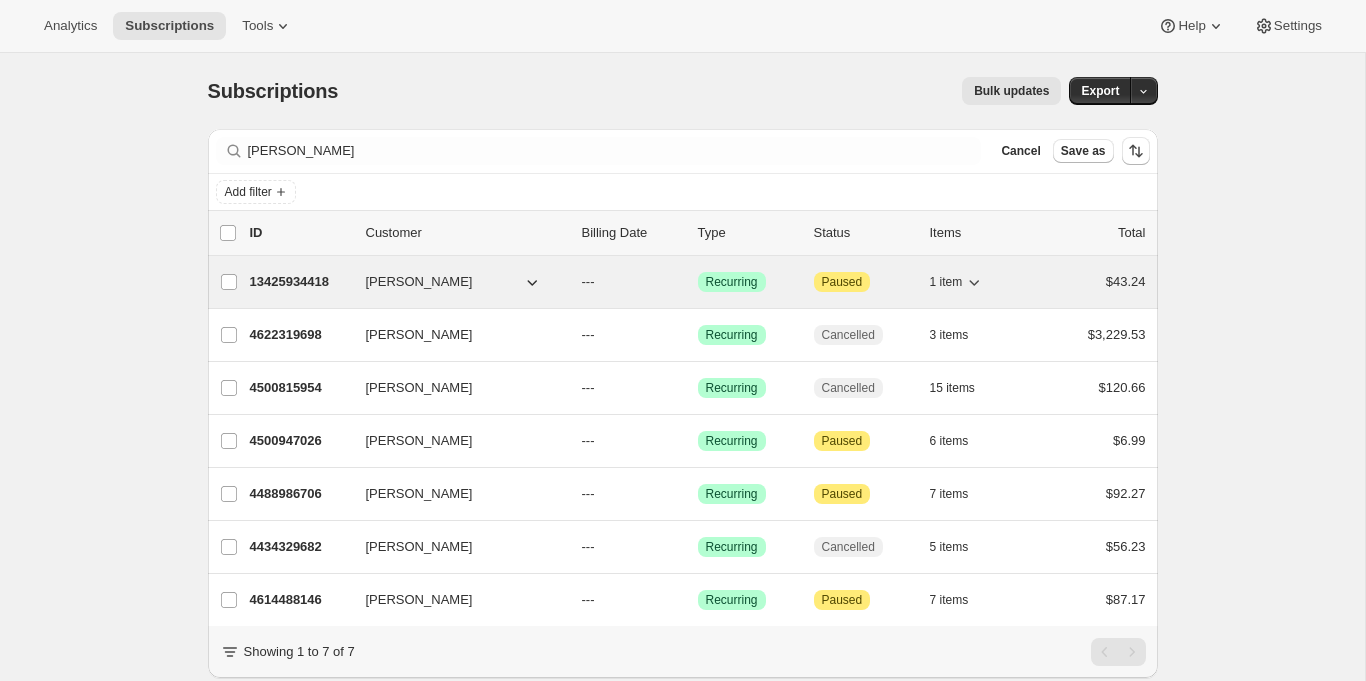 click on "13425934418" at bounding box center (300, 282) 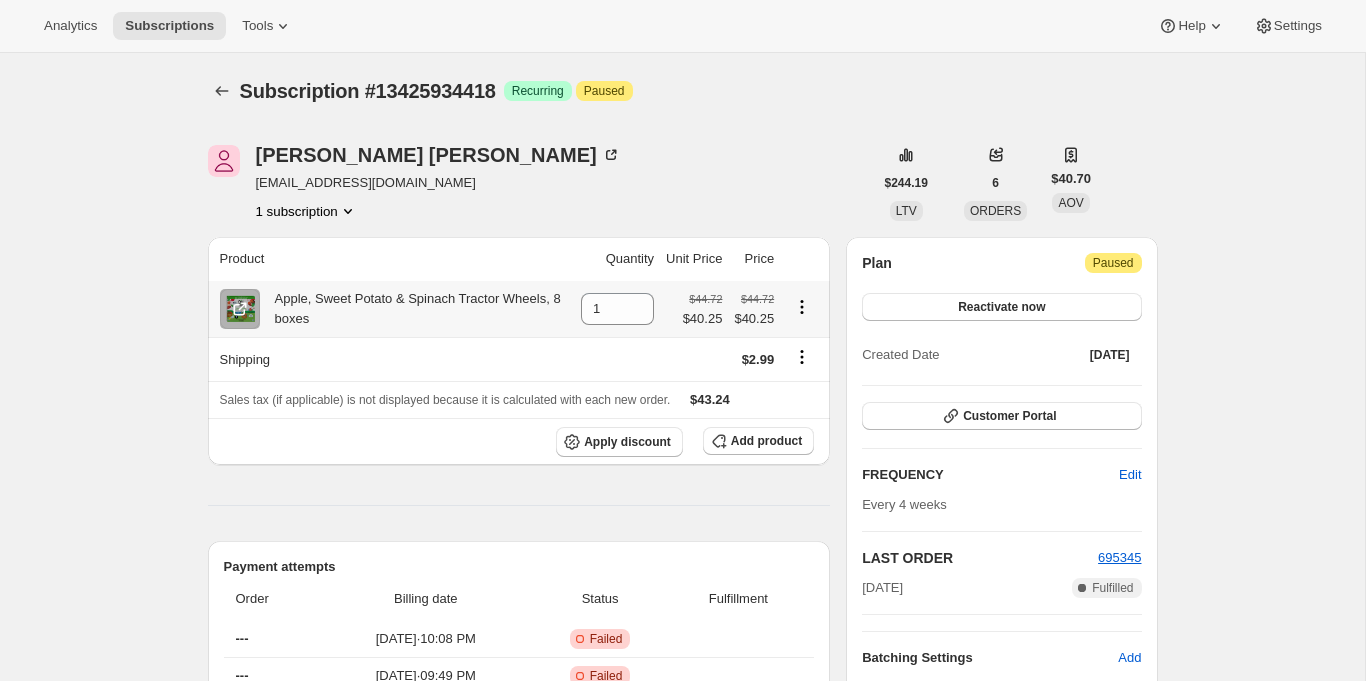 click 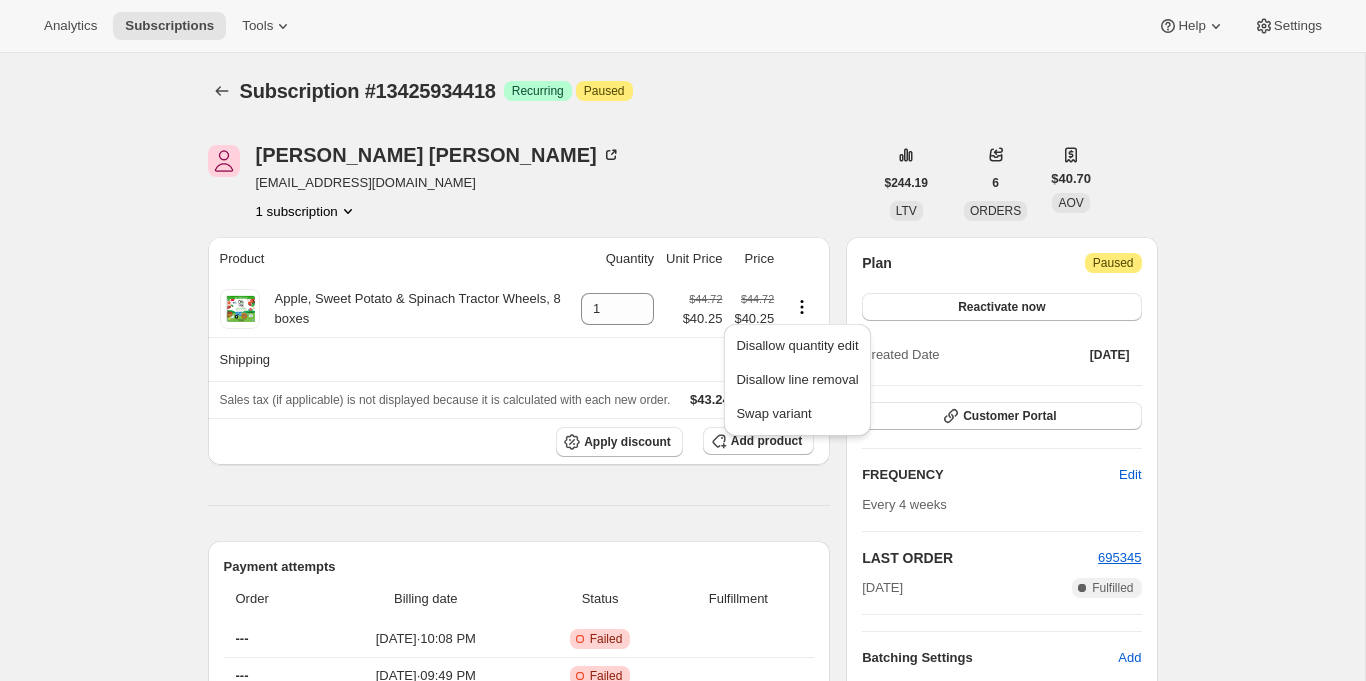 click on "Emily   Yuhas emilymyang@gmail.com 1 subscription" at bounding box center (540, 183) 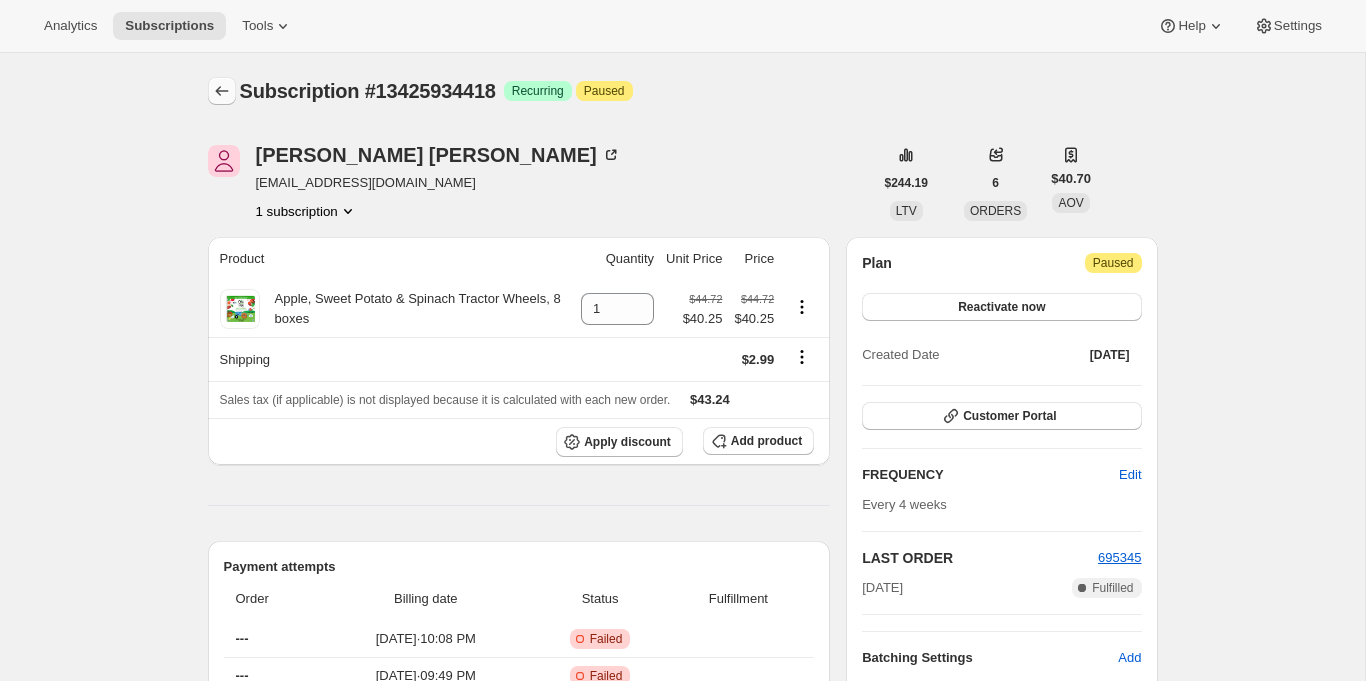 click 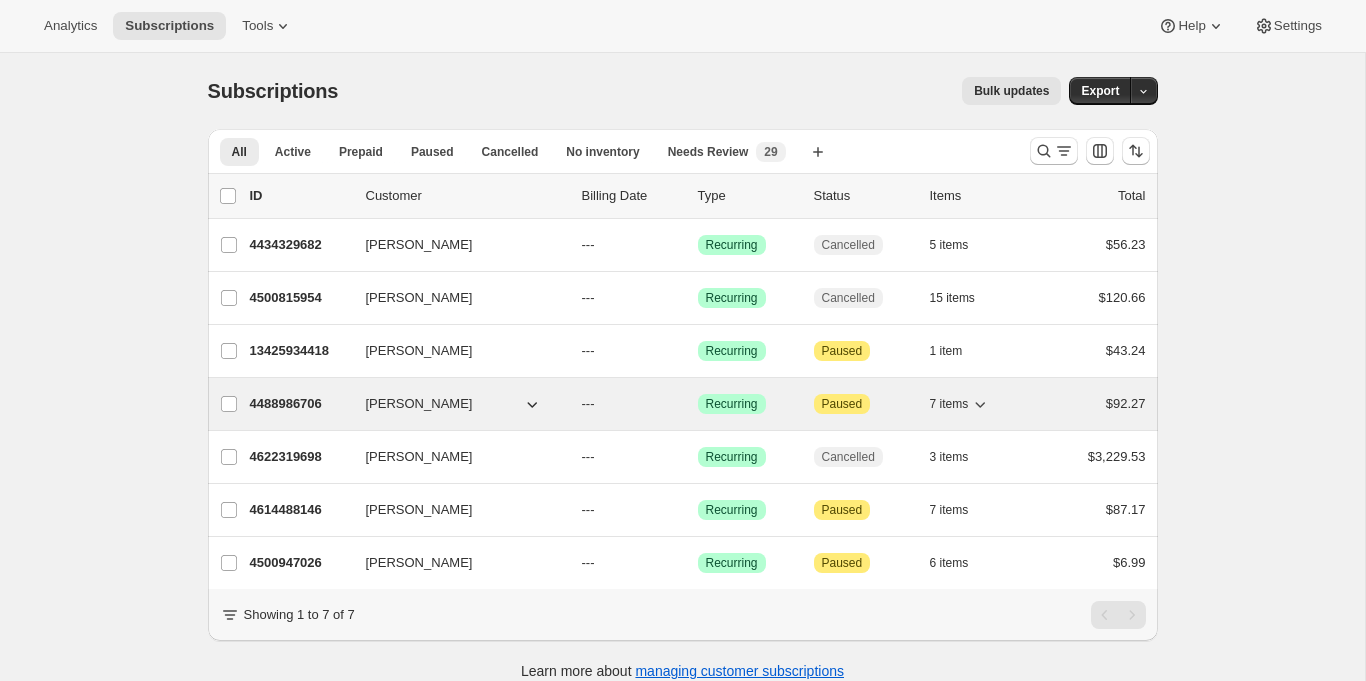click on "Emily Yuhas" at bounding box center (419, 404) 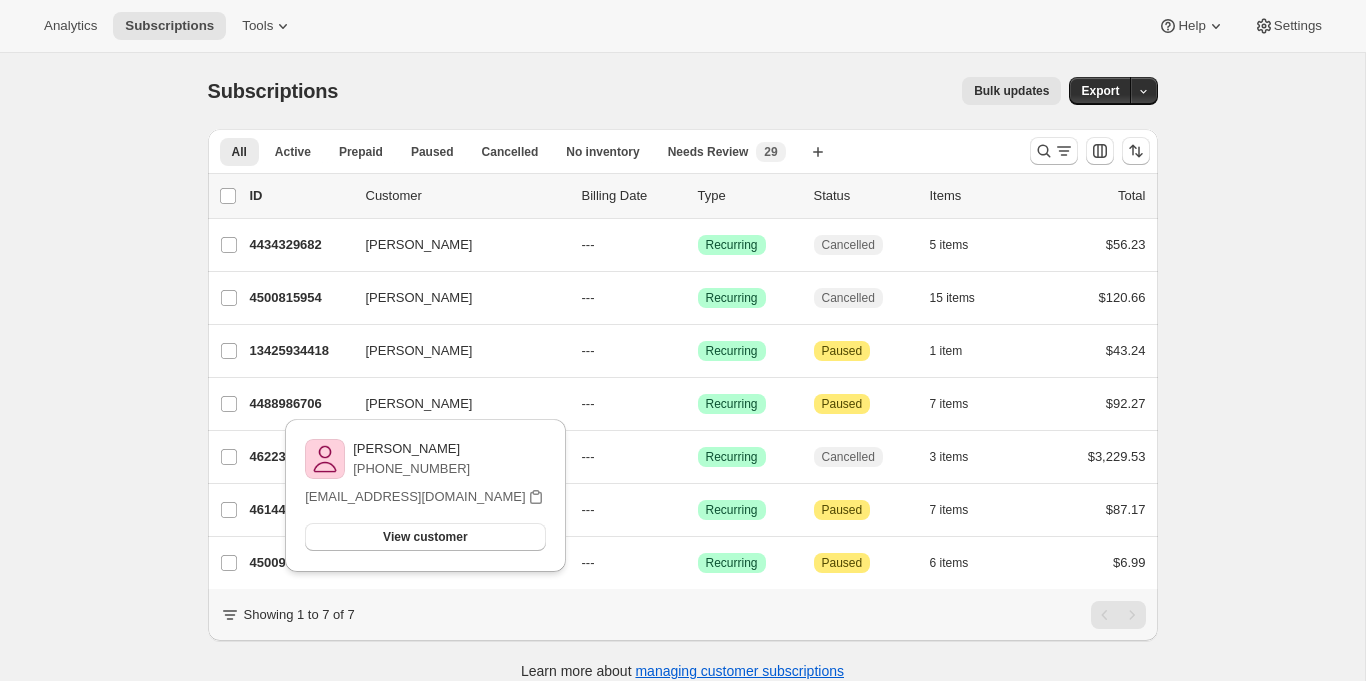 click on "Emily Yuhas +14258022942 nerds@awtomic.com View customer Email nerds@awtomic.com" at bounding box center [425, 501] 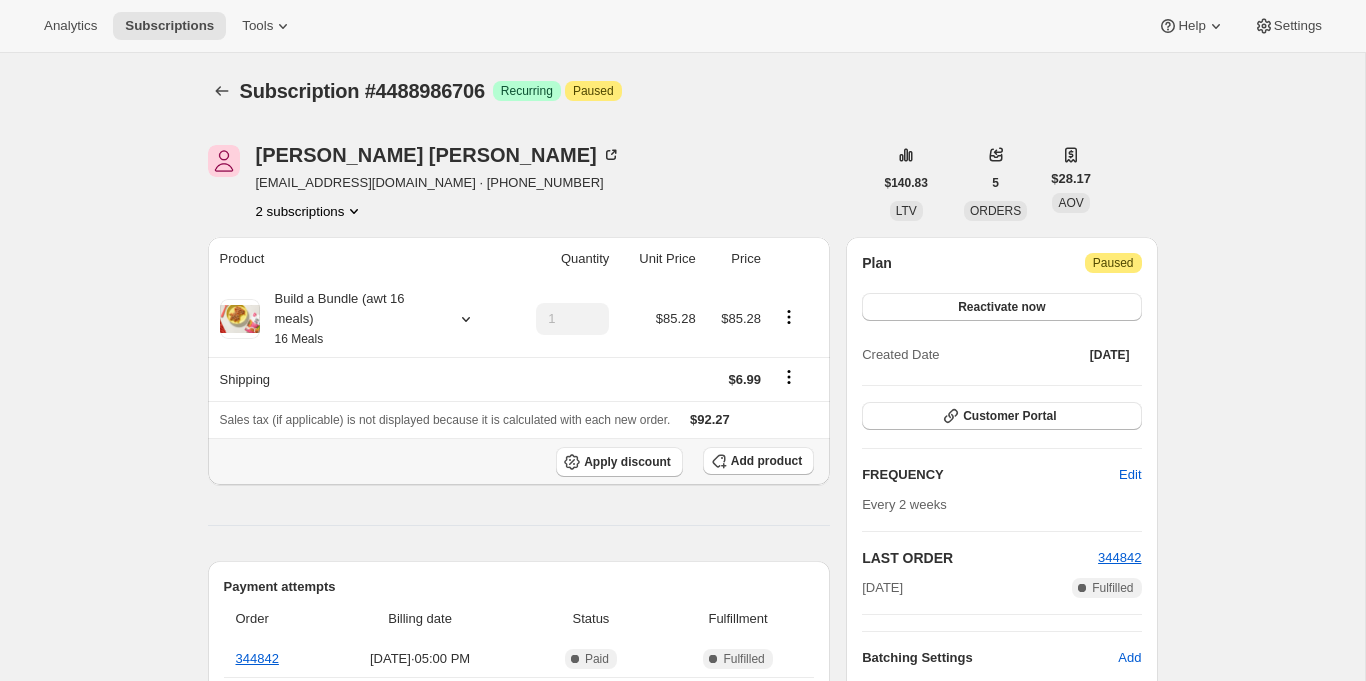 click on "Add product" at bounding box center (758, 462) 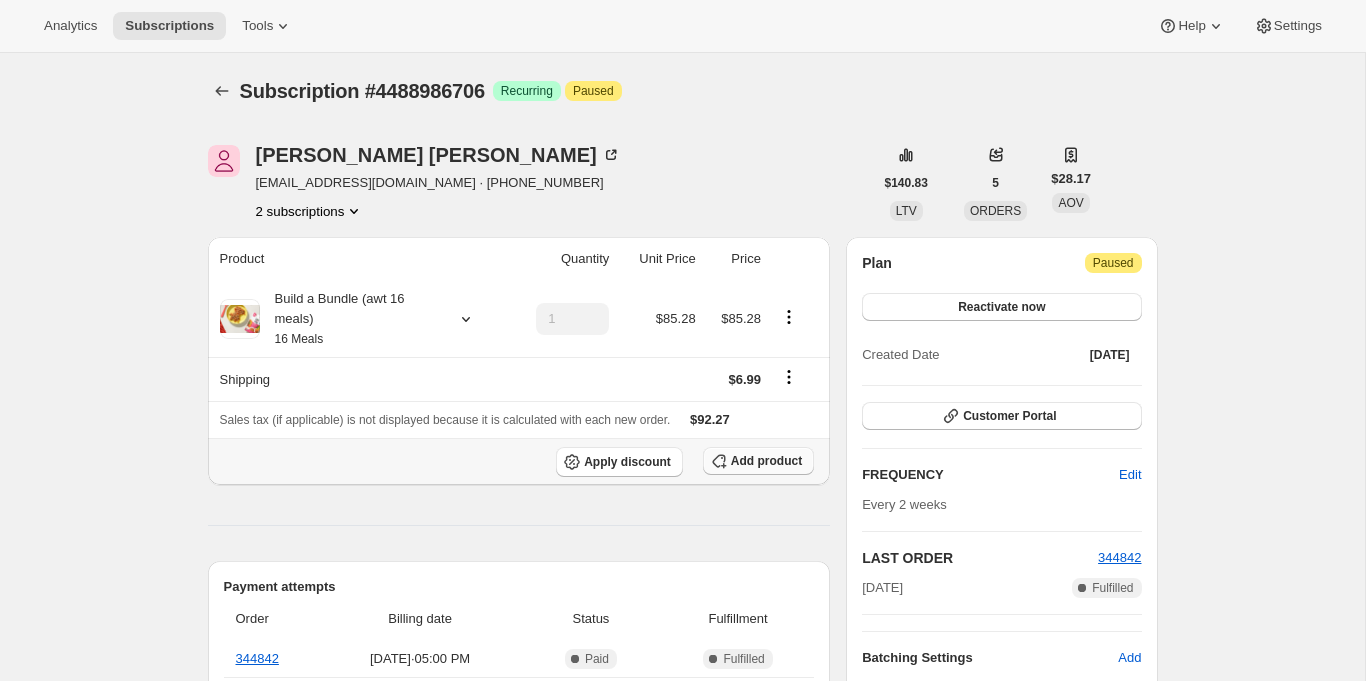 click on "Add product" at bounding box center (766, 461) 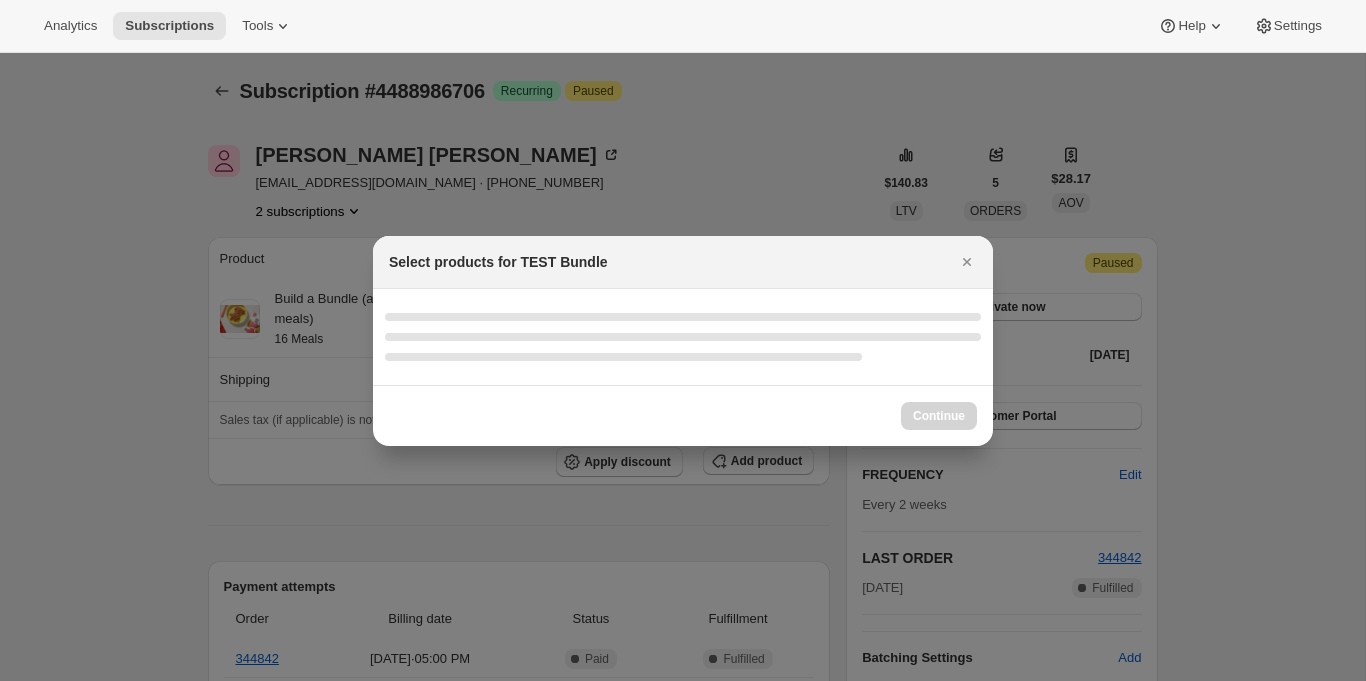 select on "gid://shopify/ProductVariant/40715399659602" 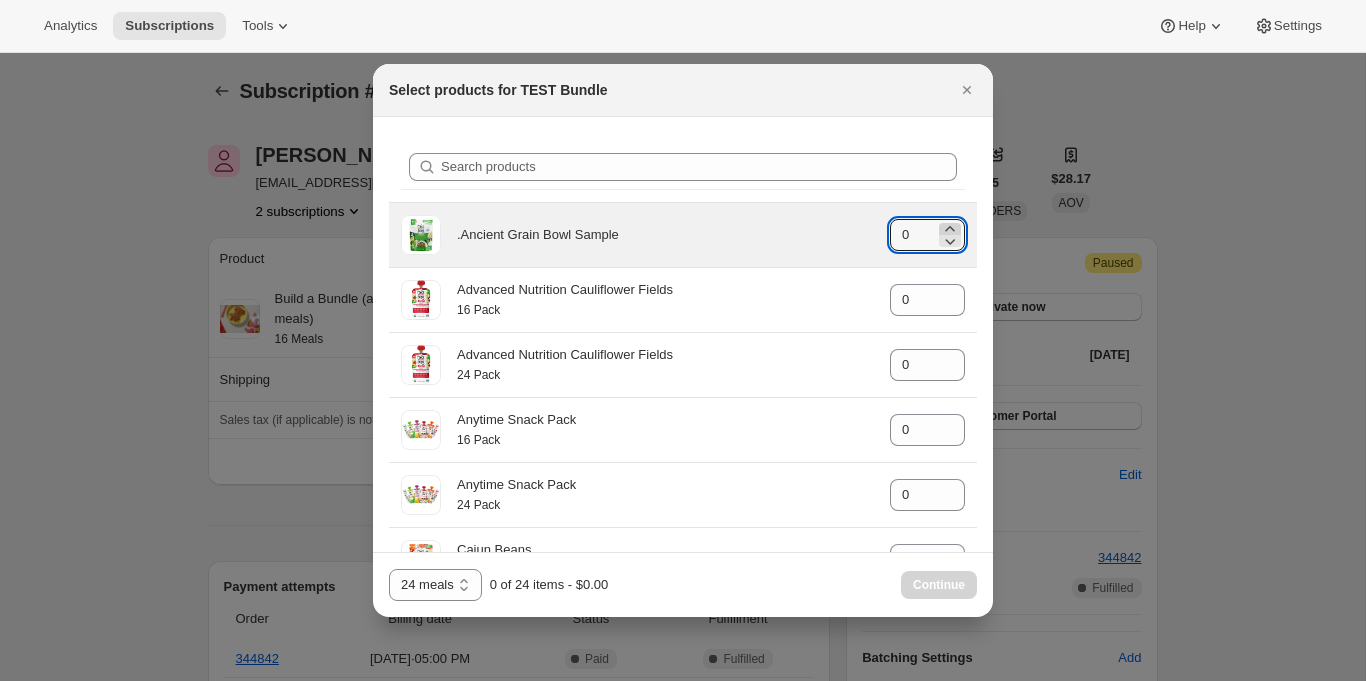 click 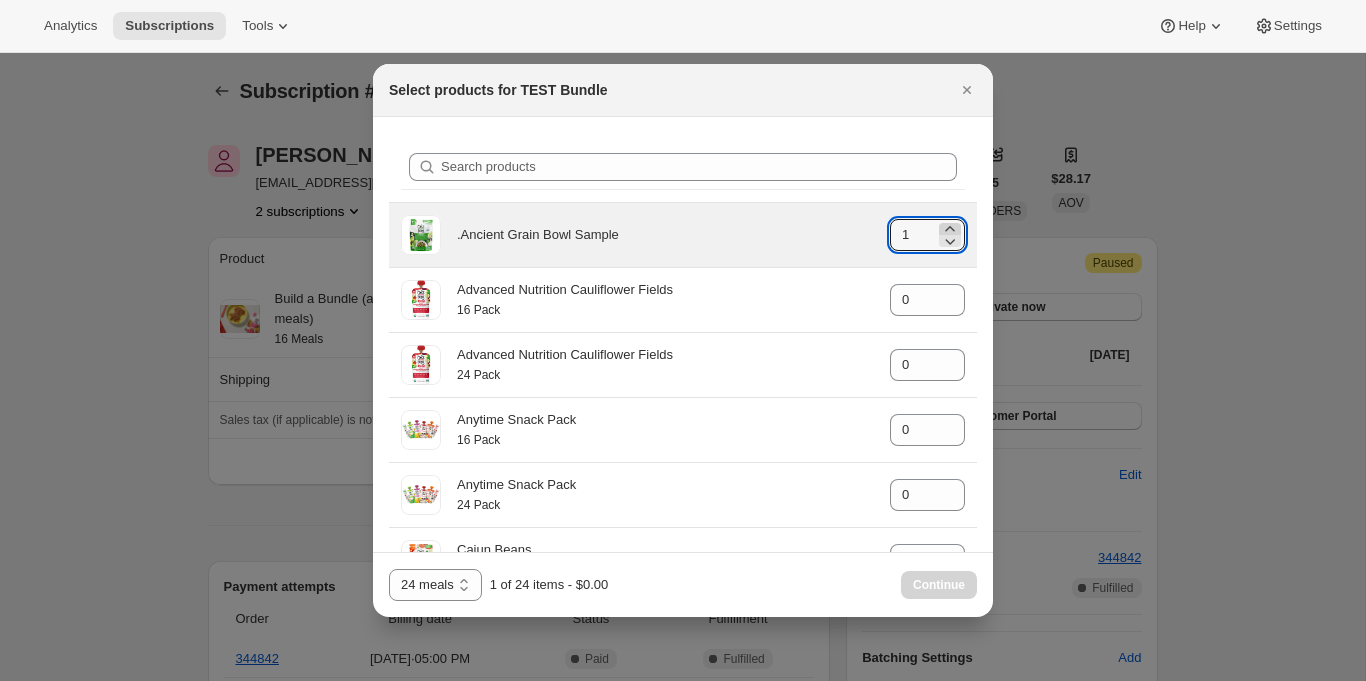 click 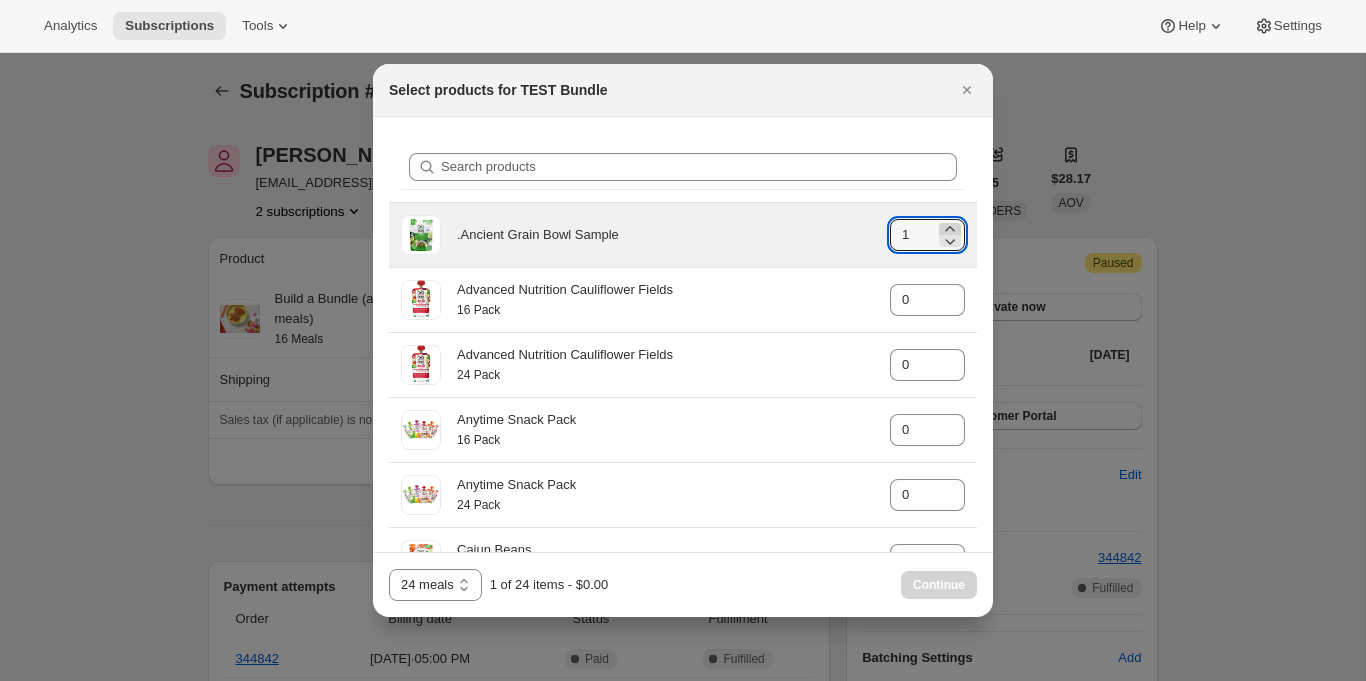 type on "2" 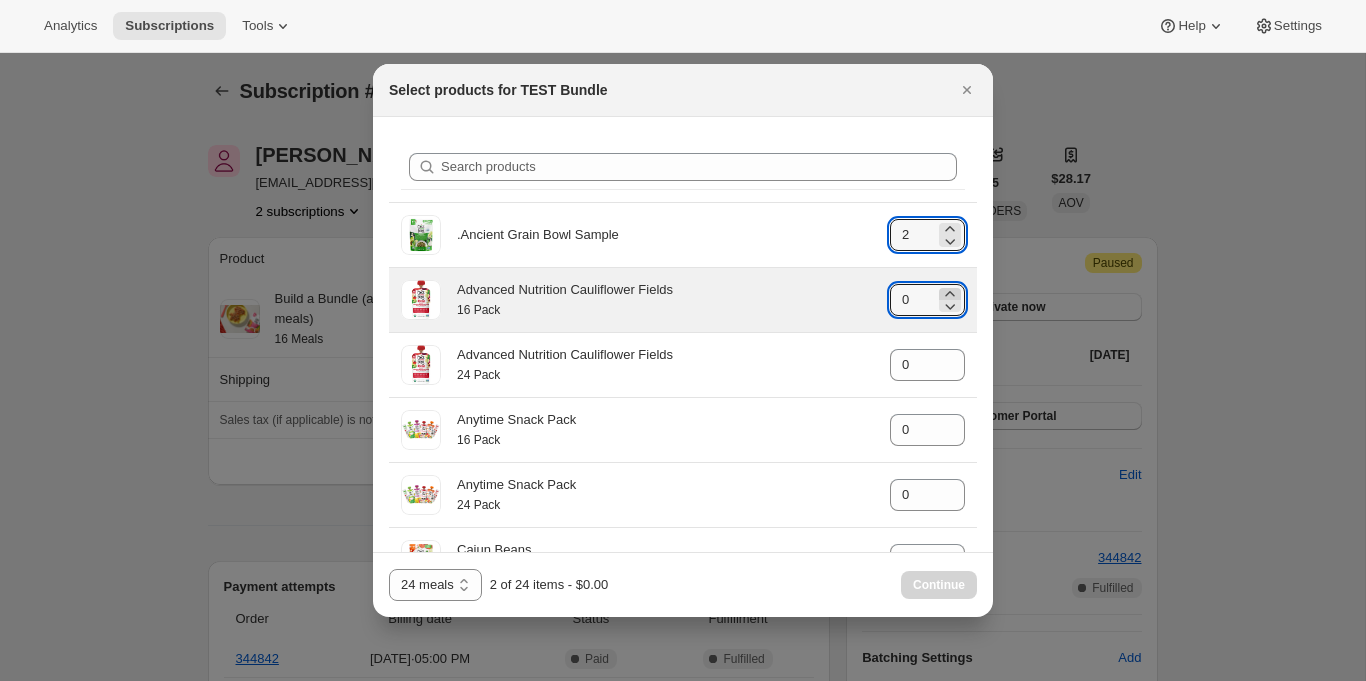 click 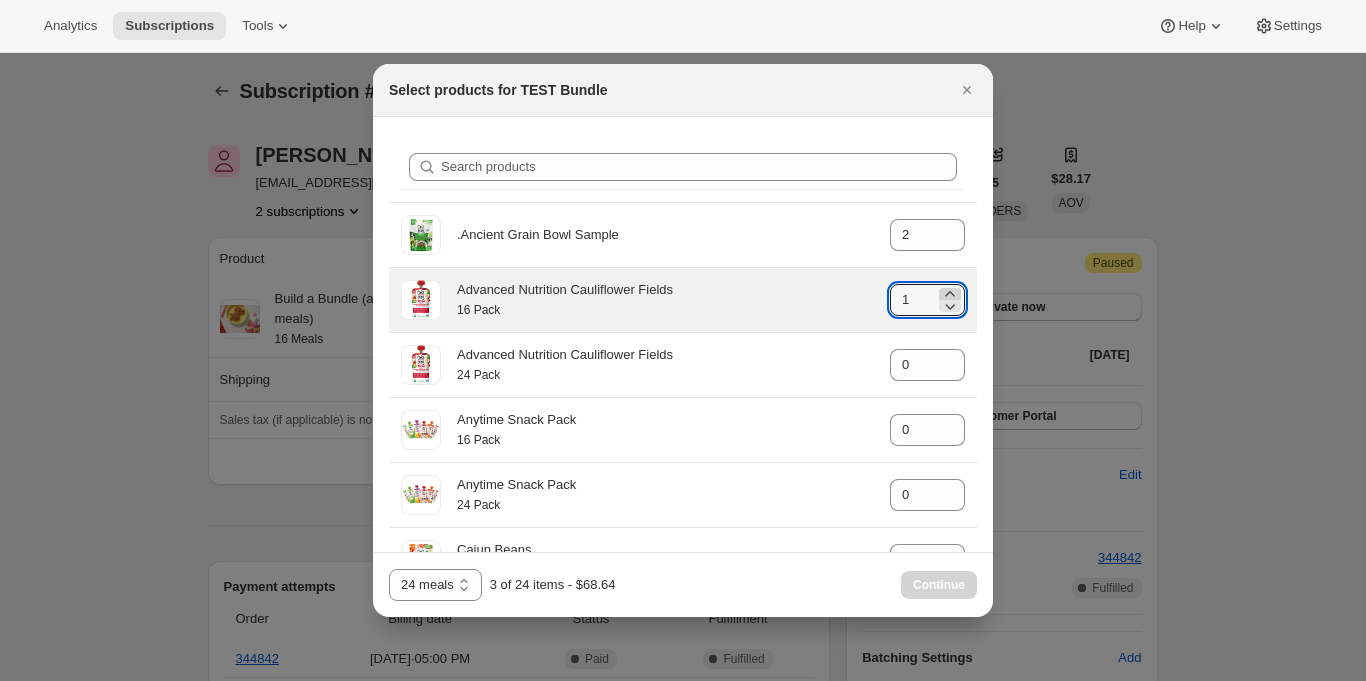 click 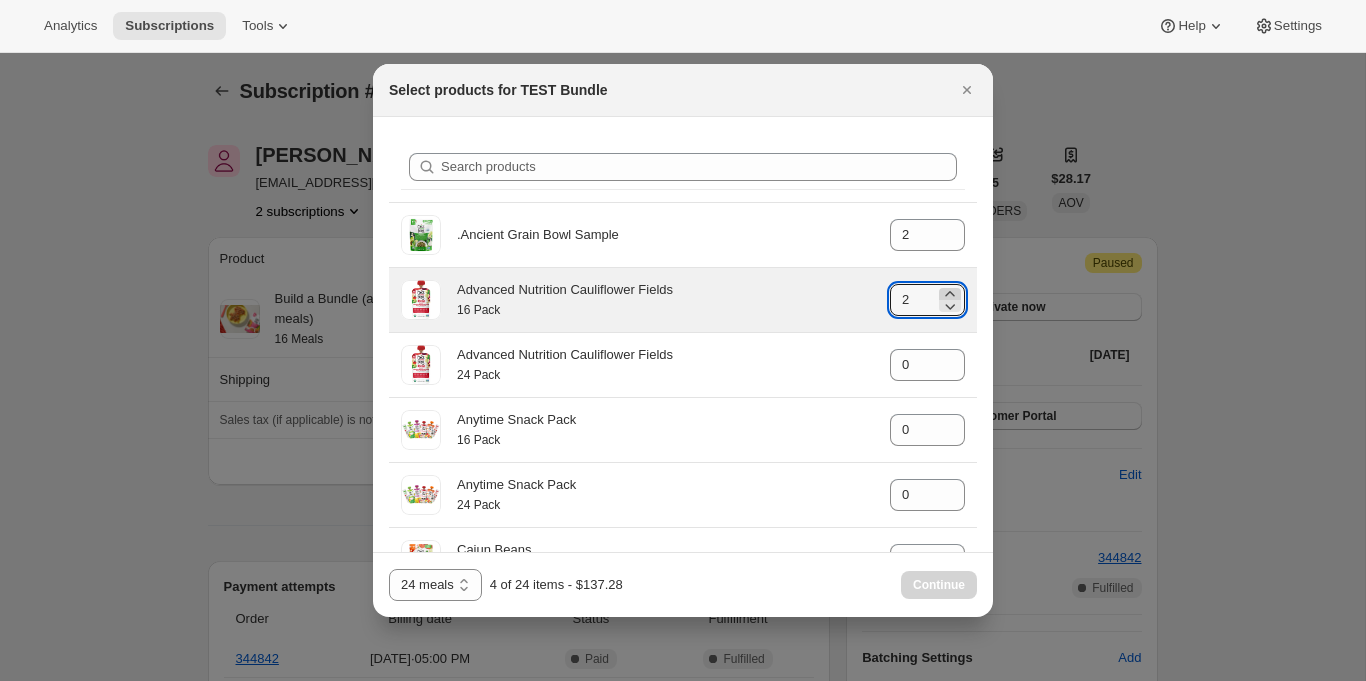 click 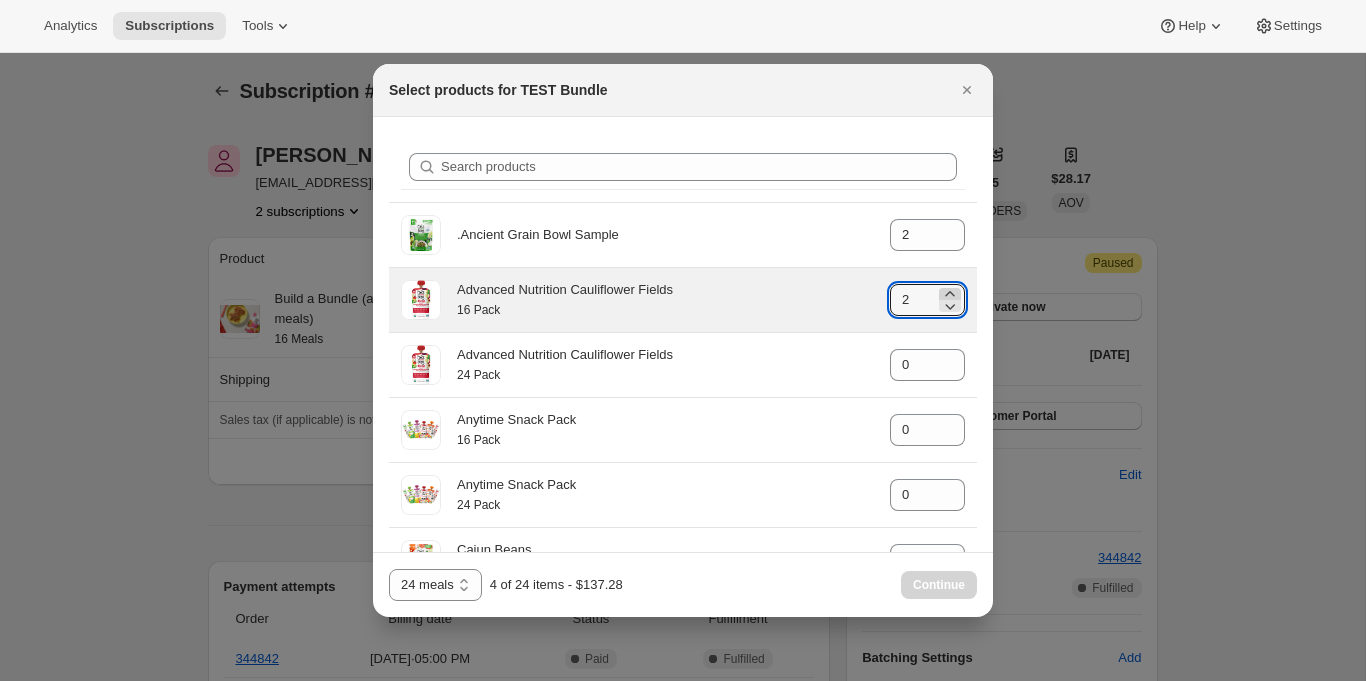 type on "3" 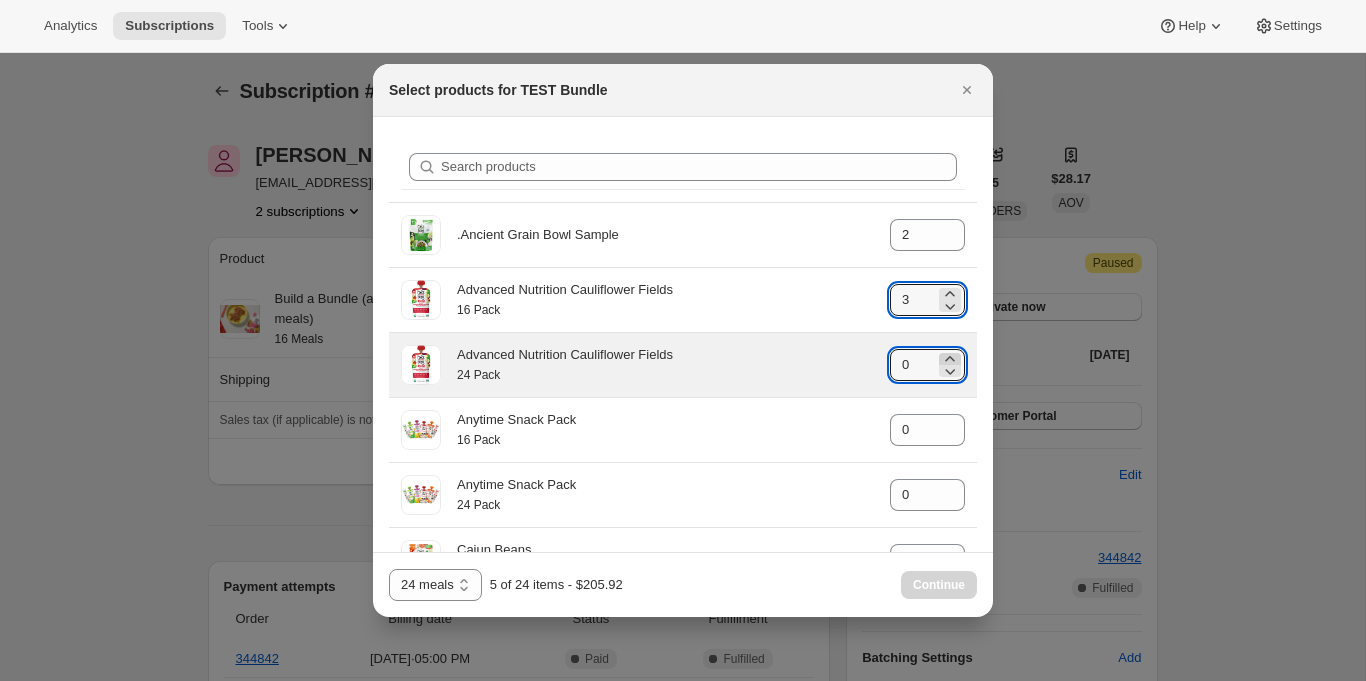 click 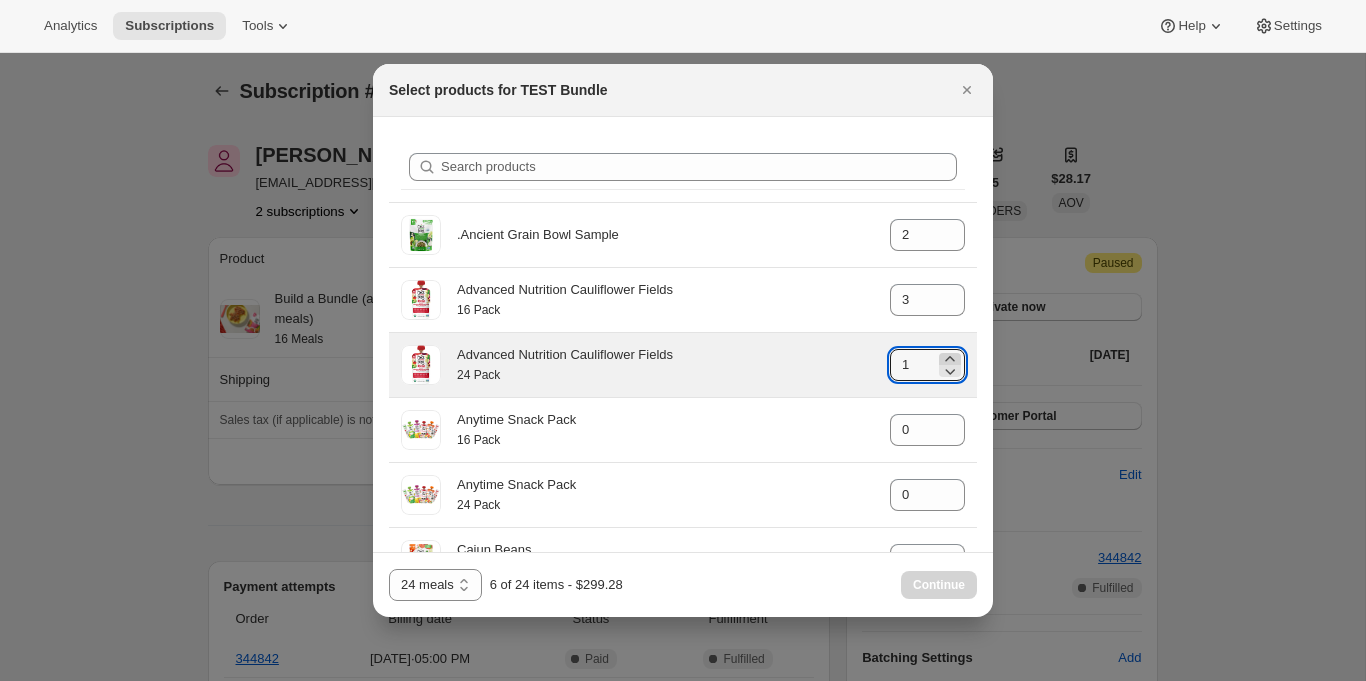 click 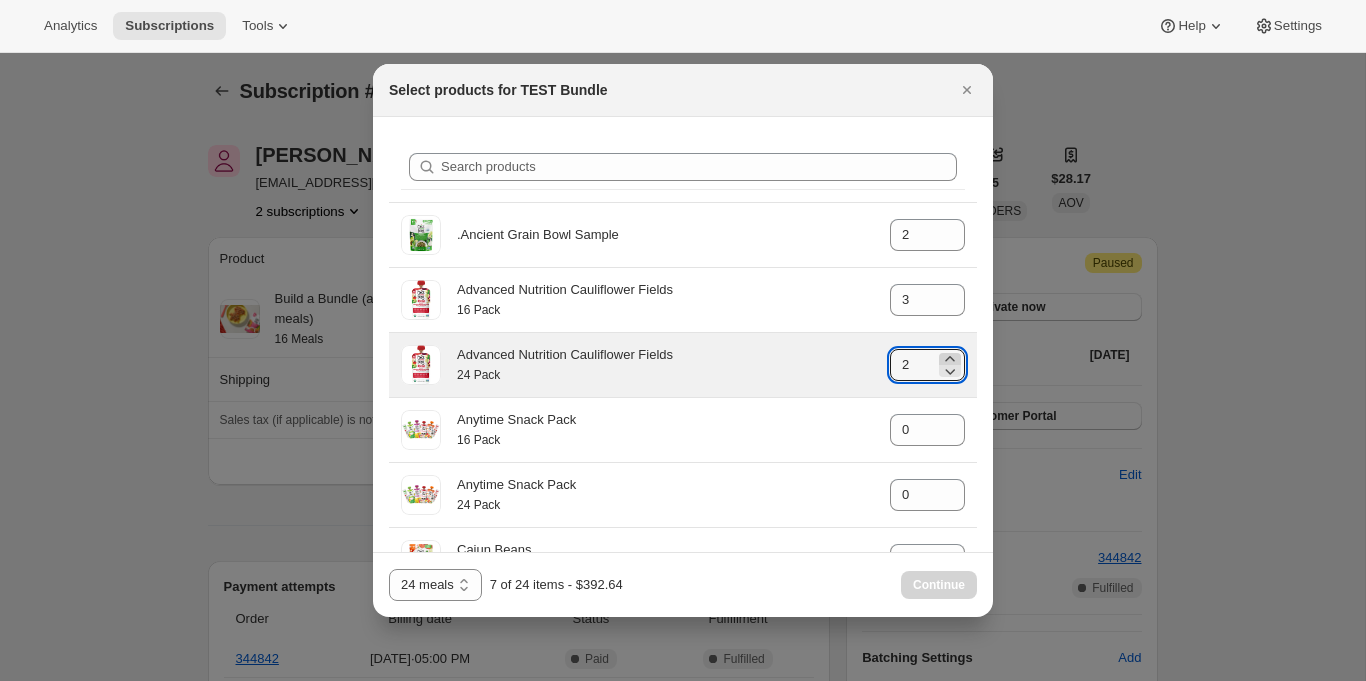 click 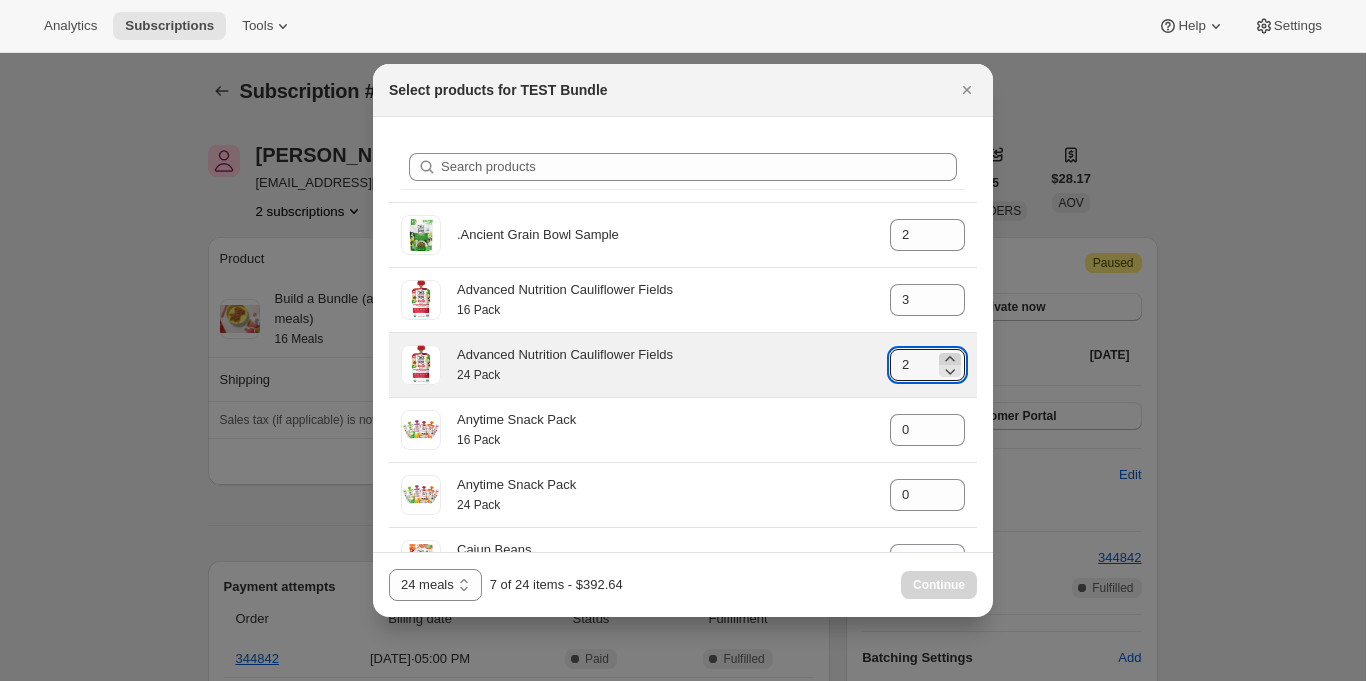 type on "3" 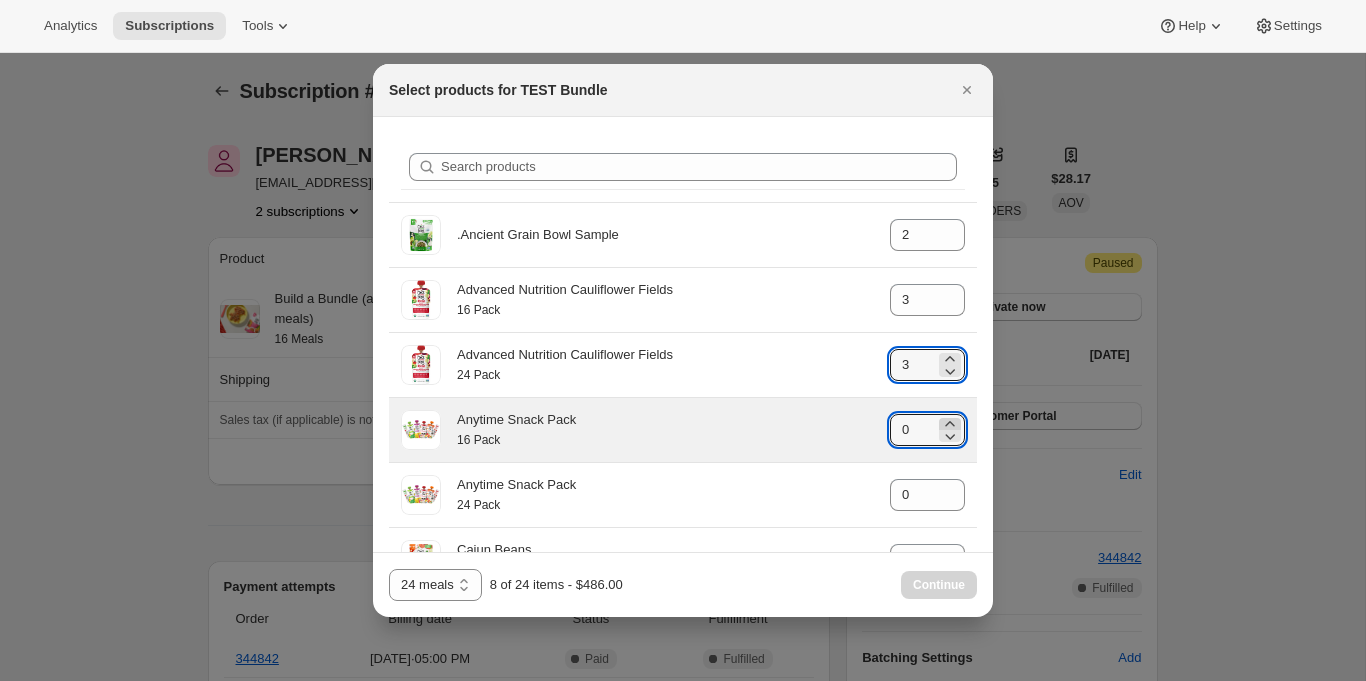 click 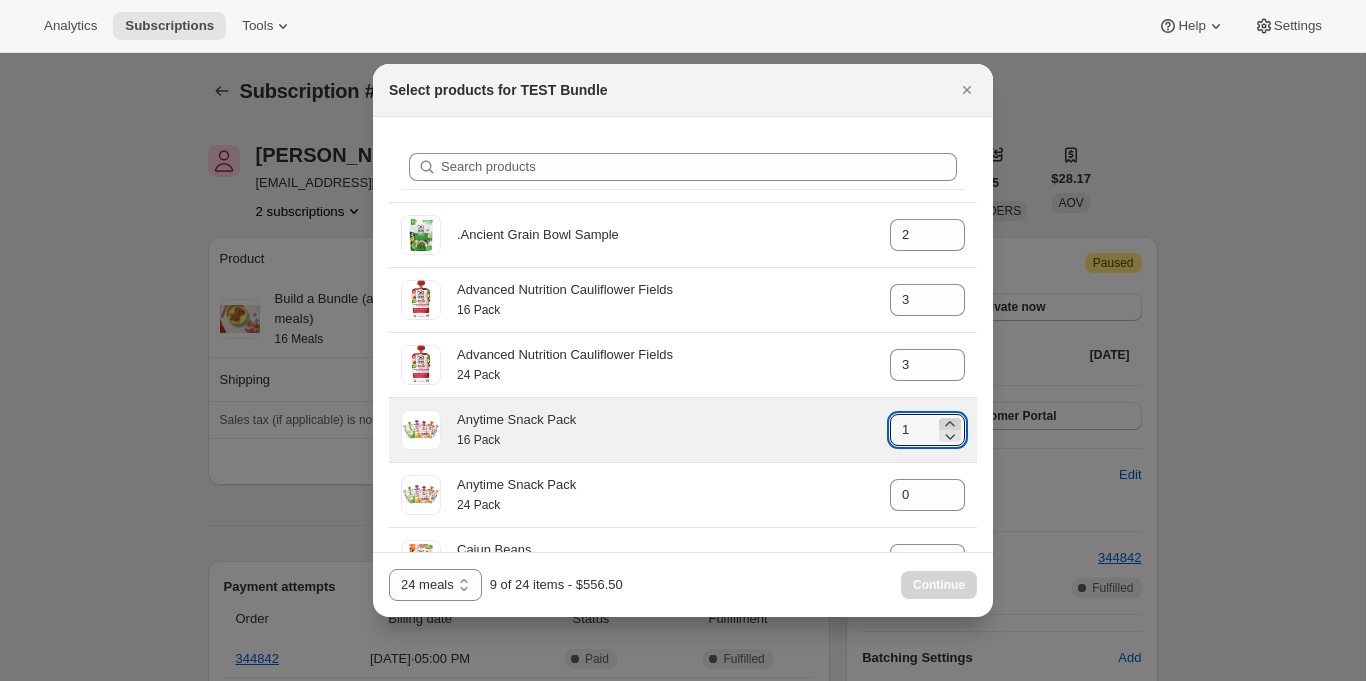 click 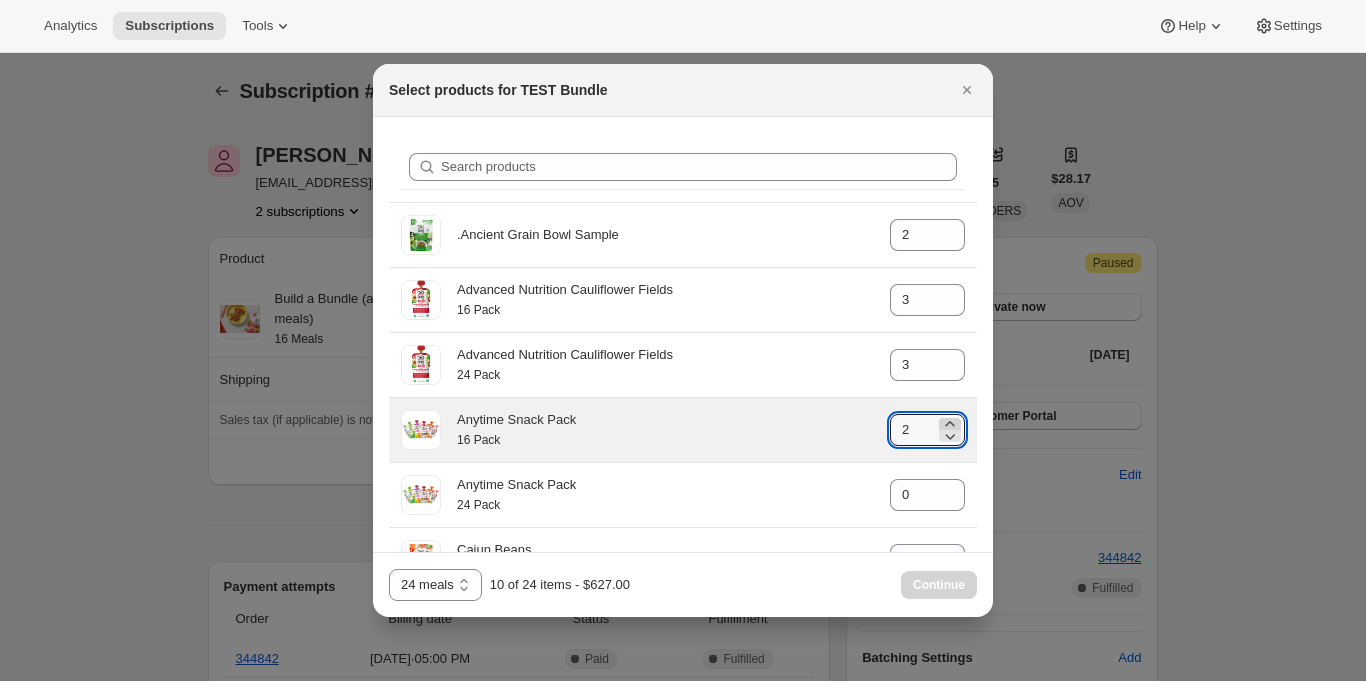 click 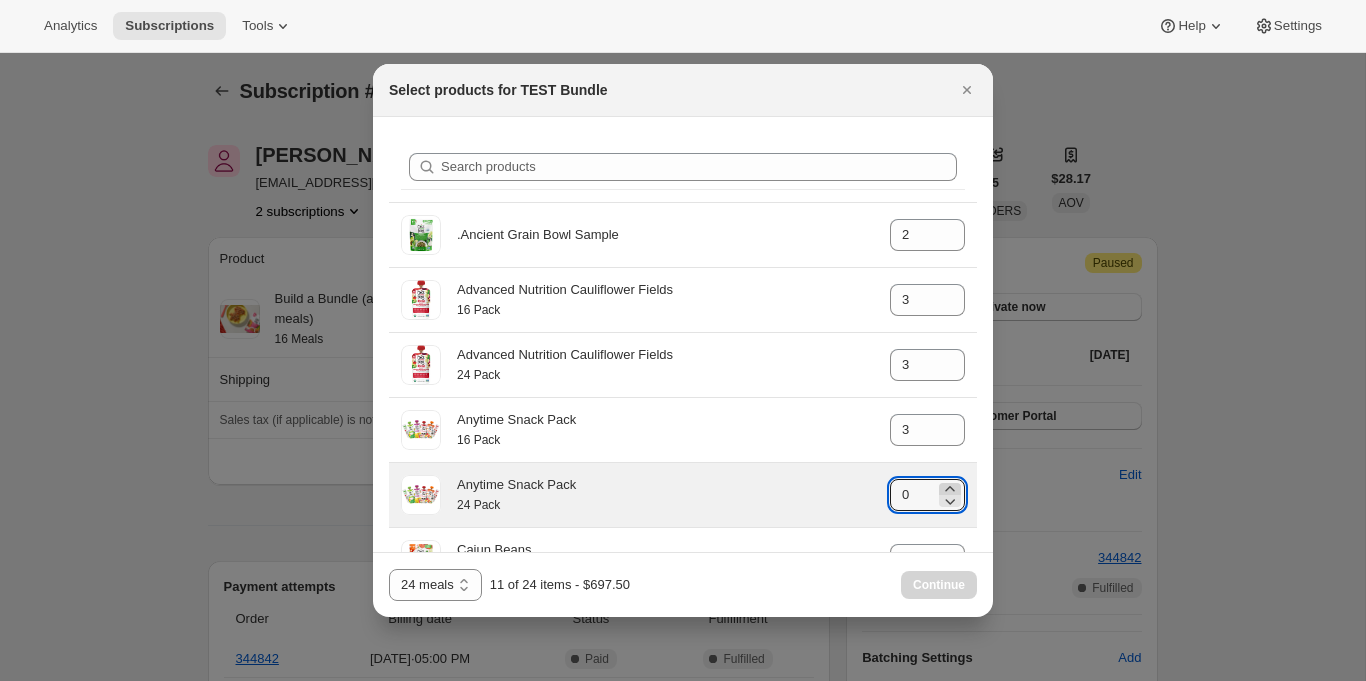 click 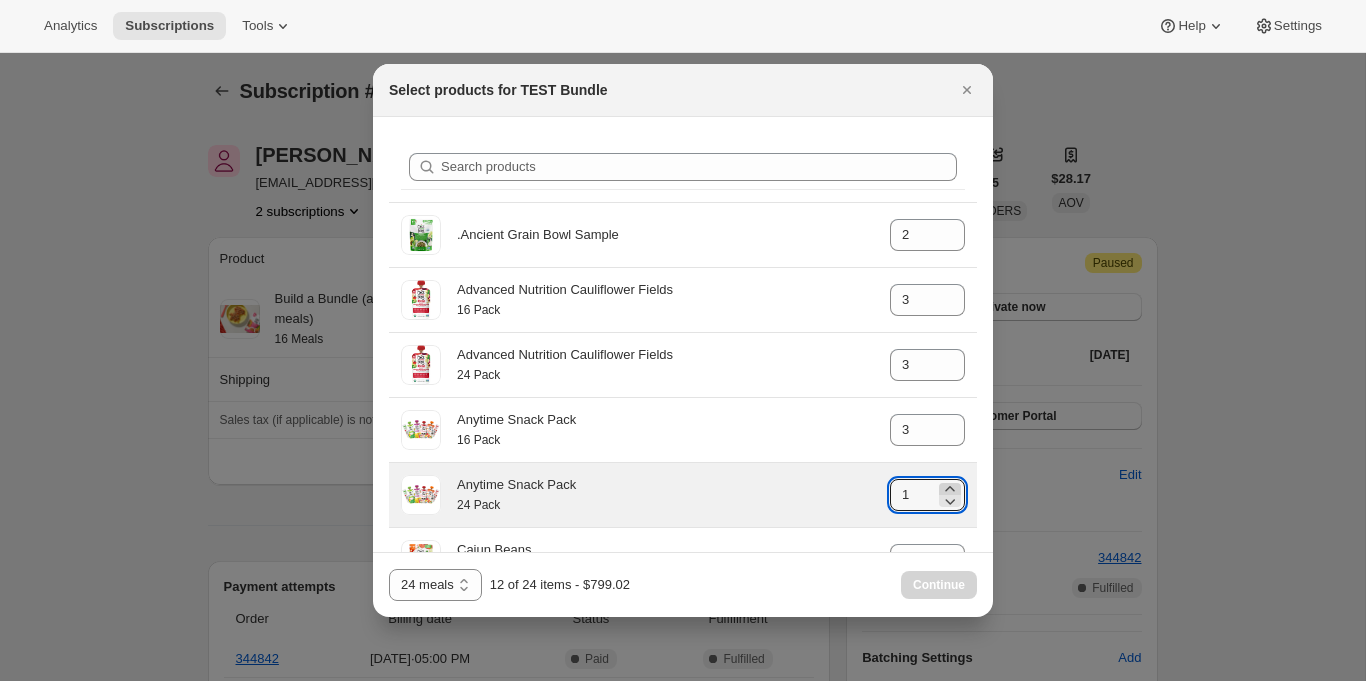 click 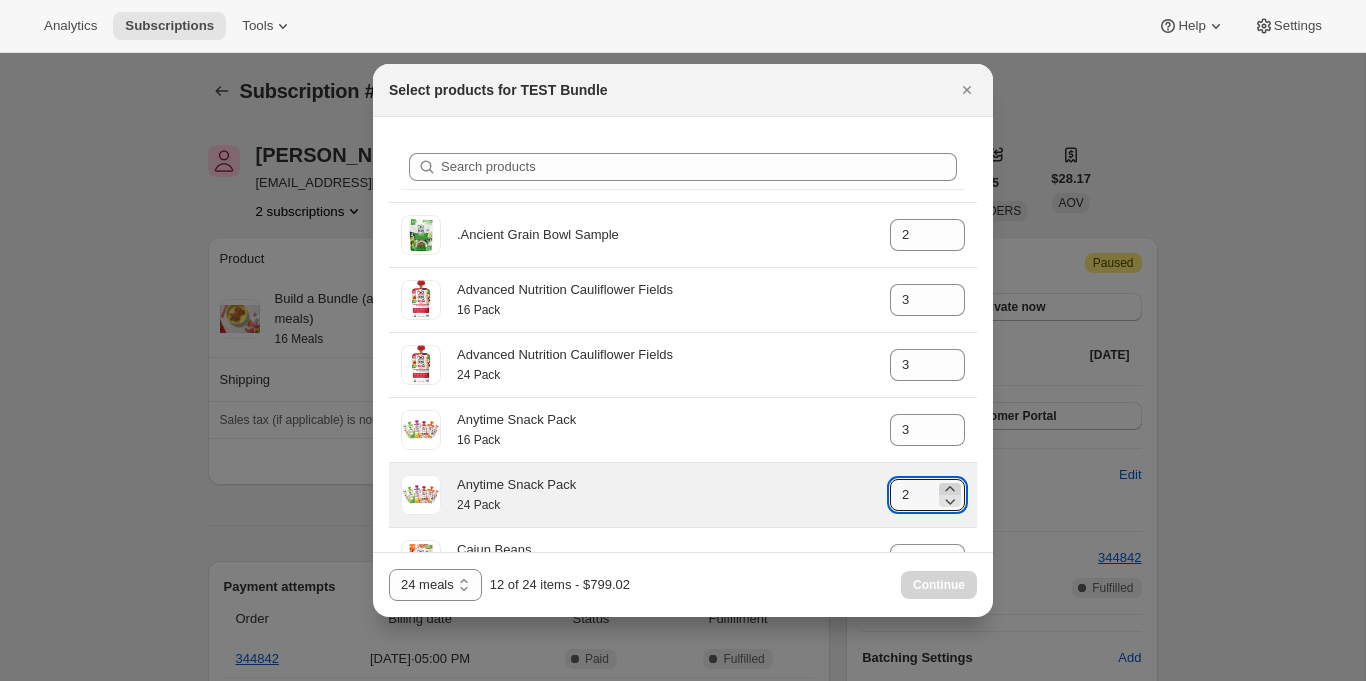click 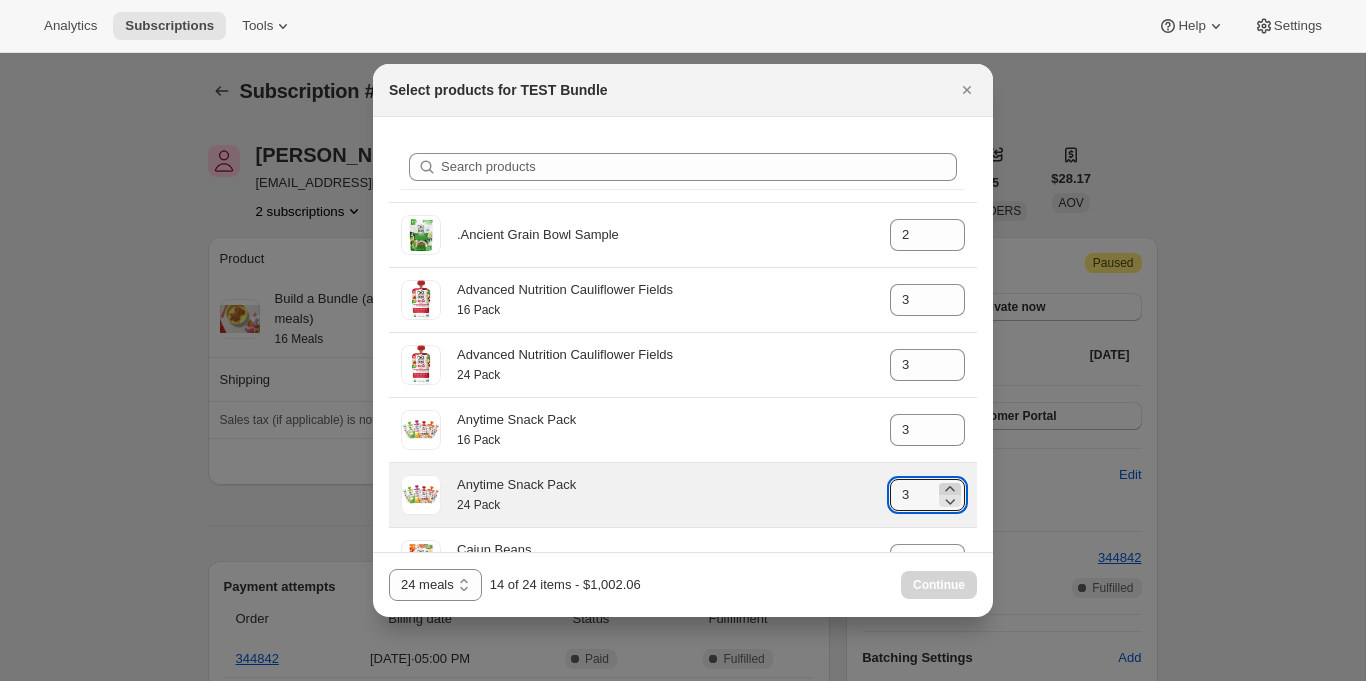 click 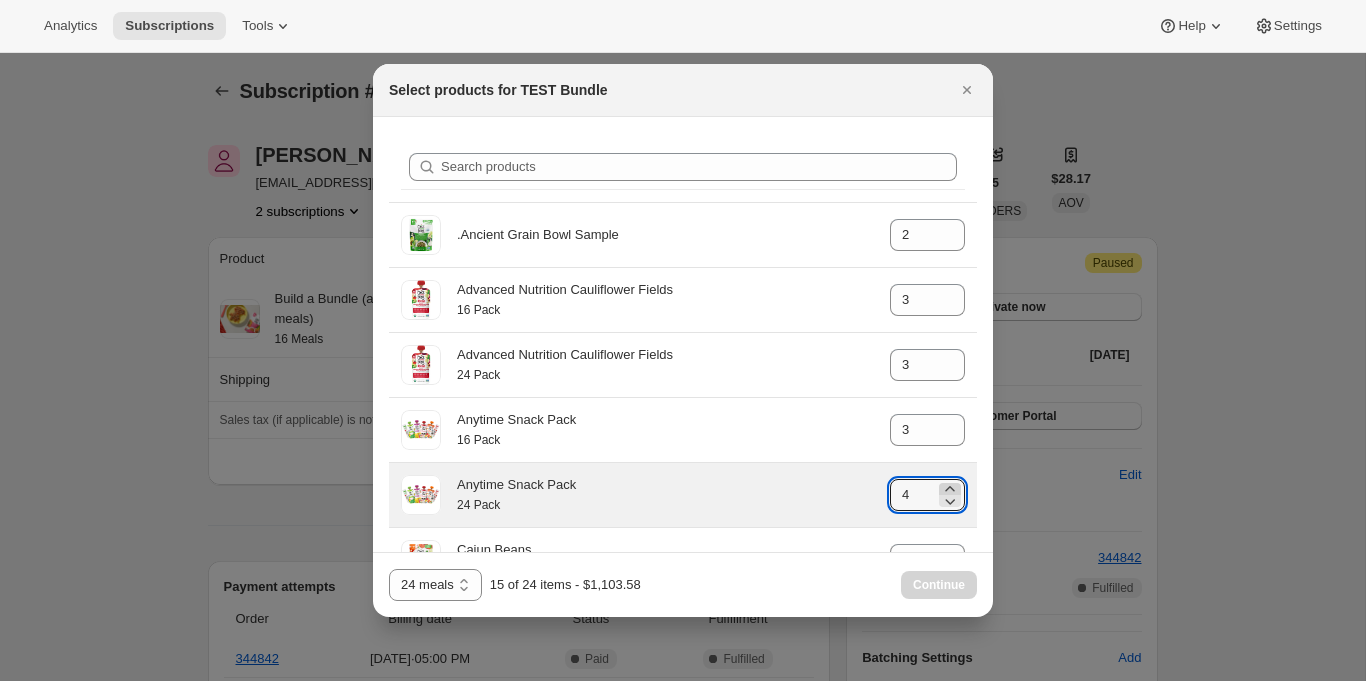 click 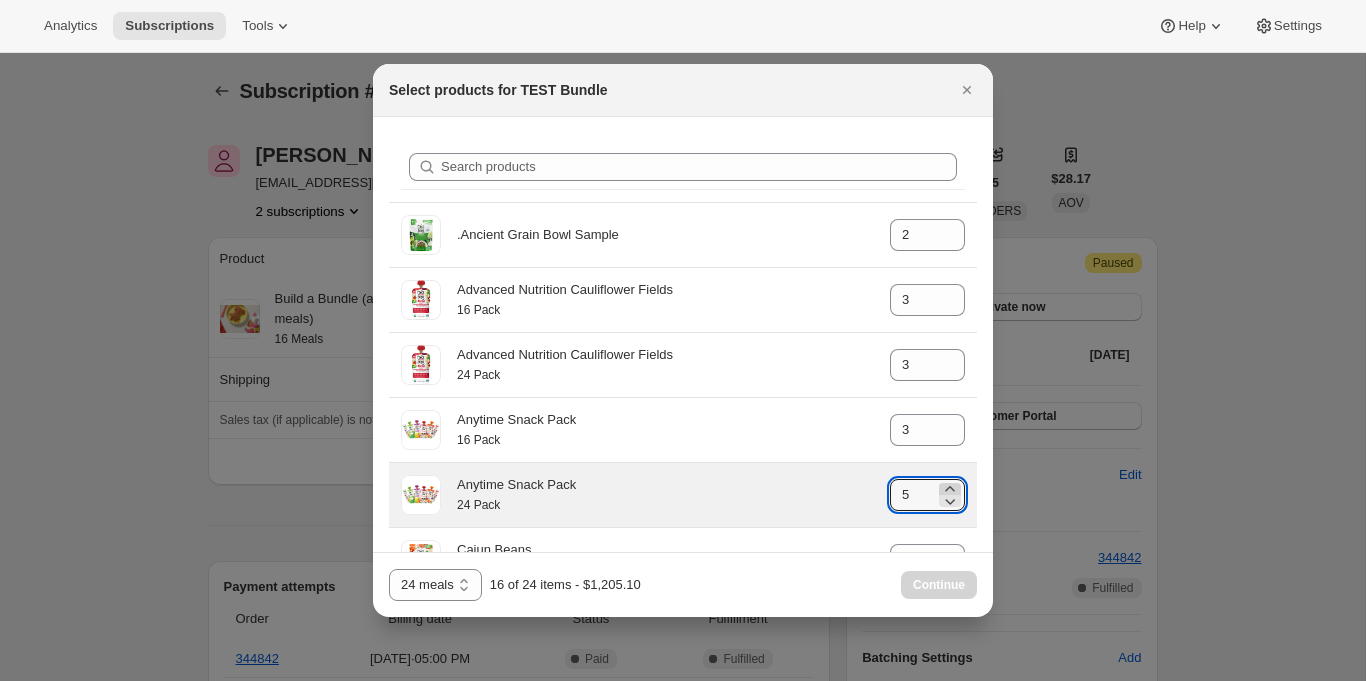 click 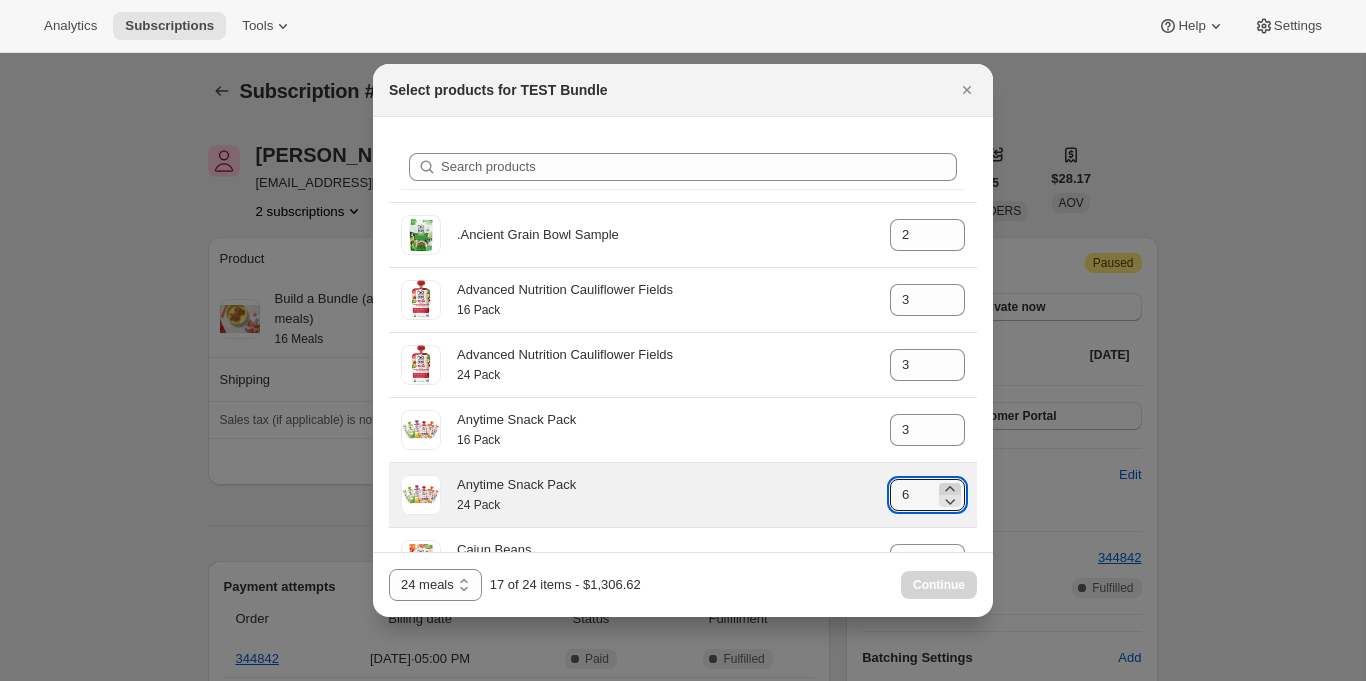 click 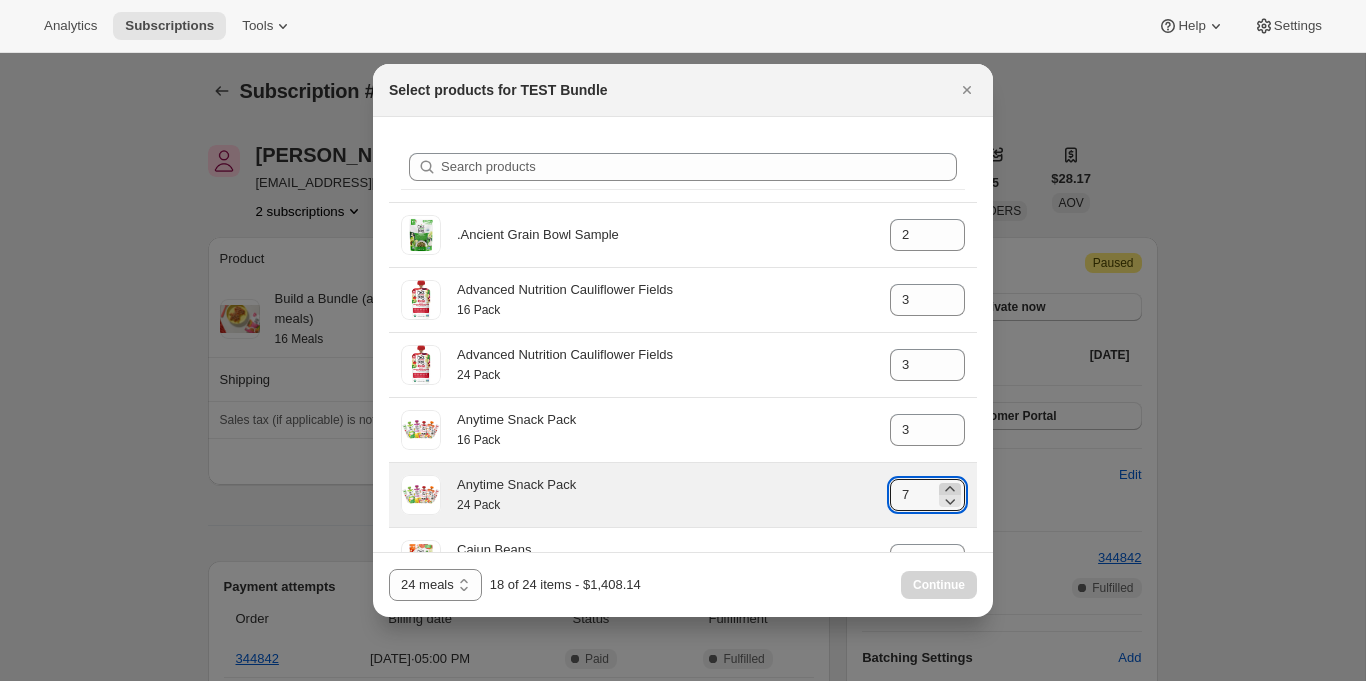 click 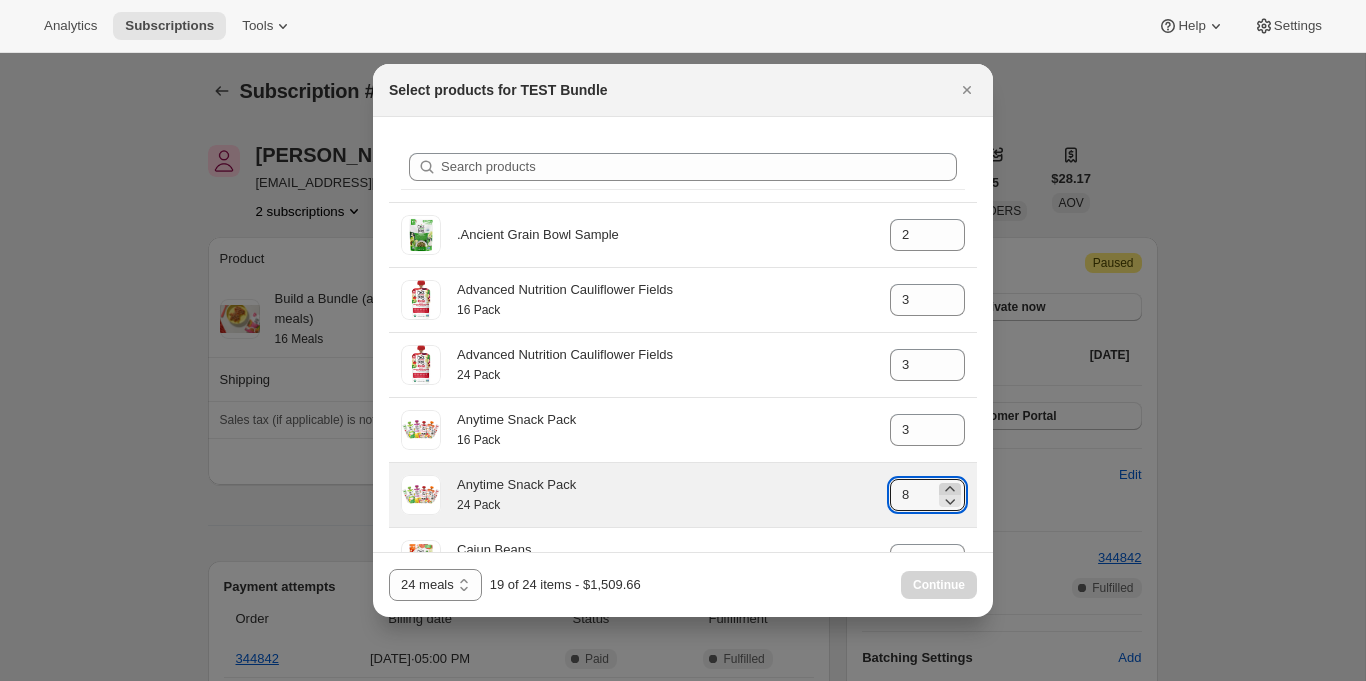 click 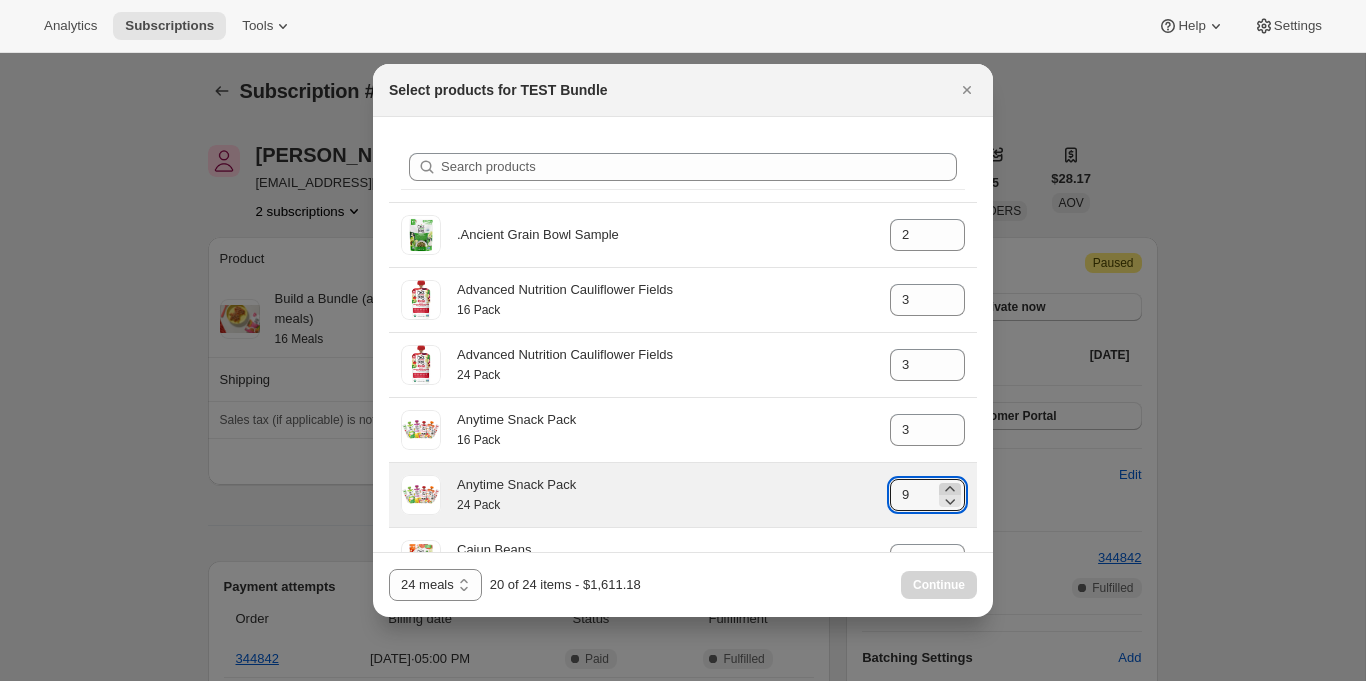 click 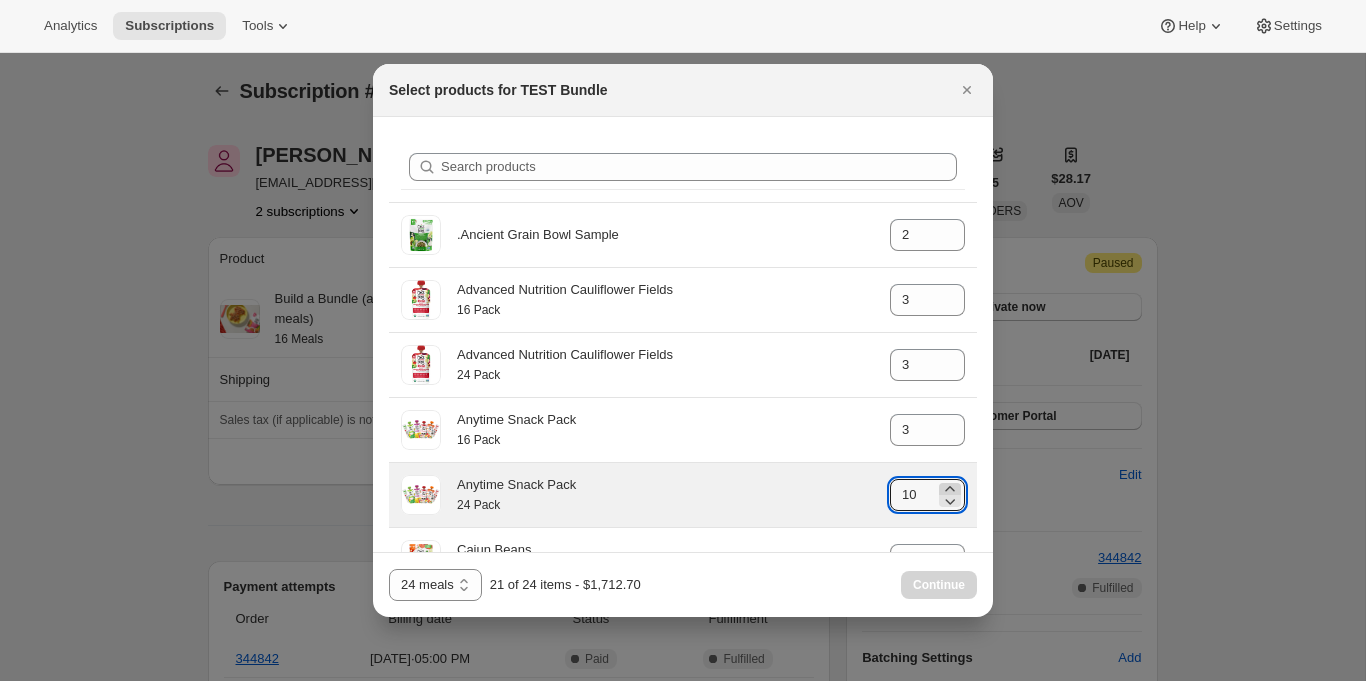 click 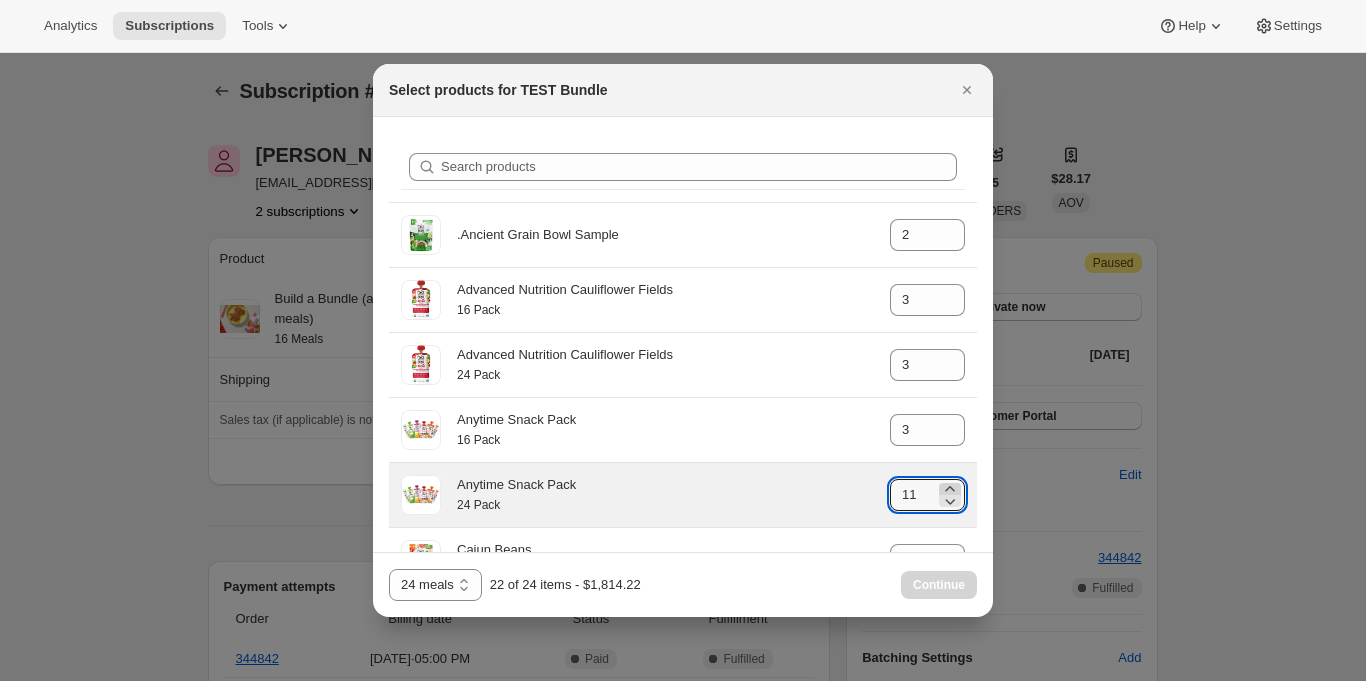 click 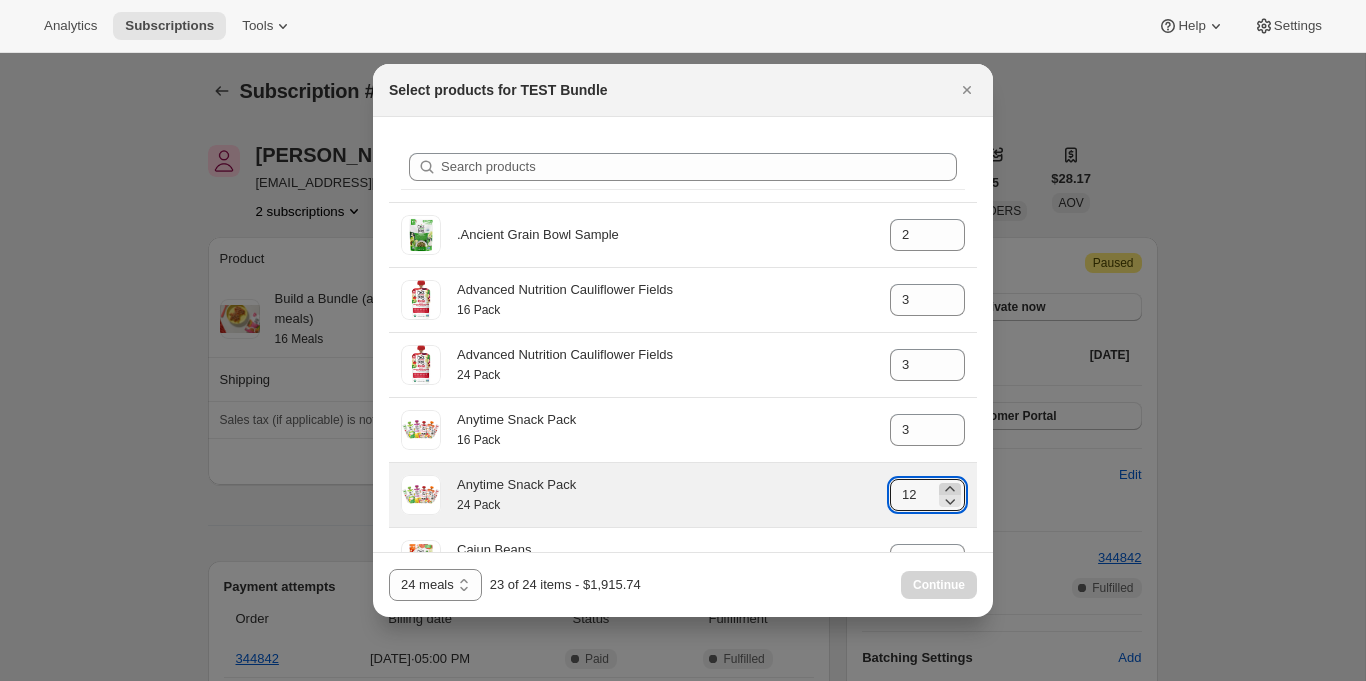 click 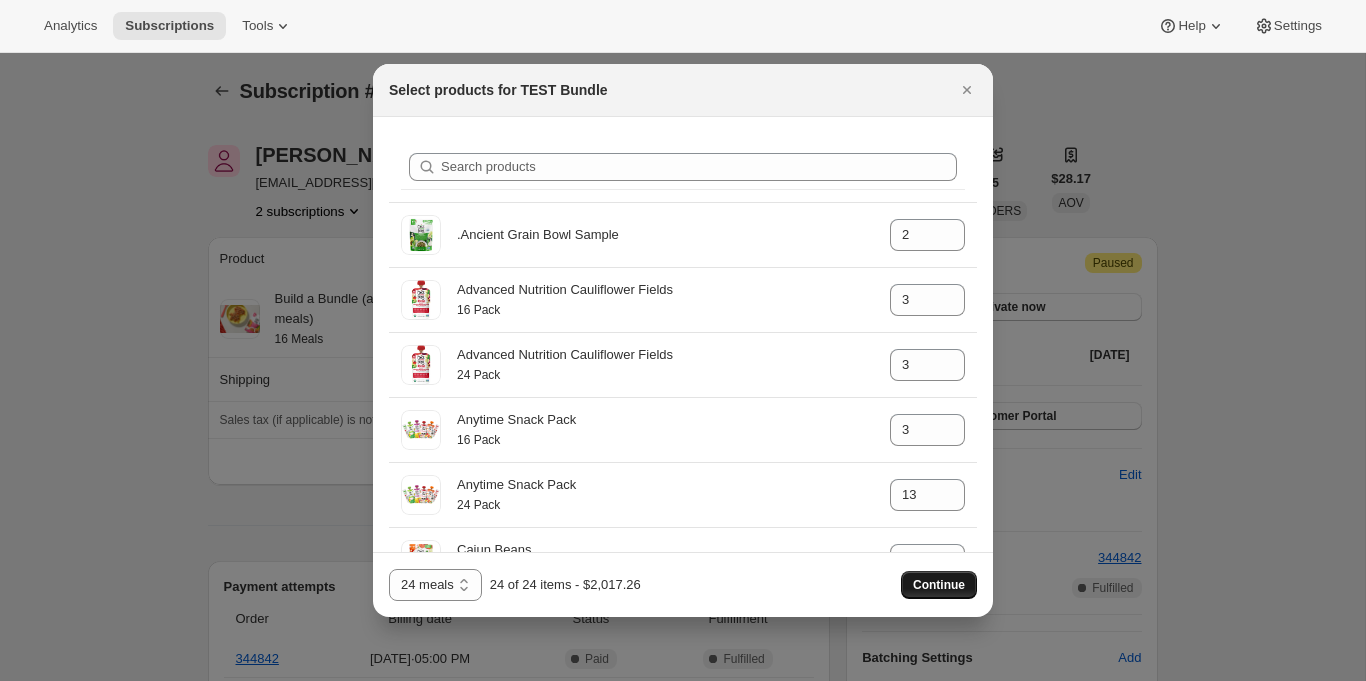 click on "Continue" at bounding box center (939, 585) 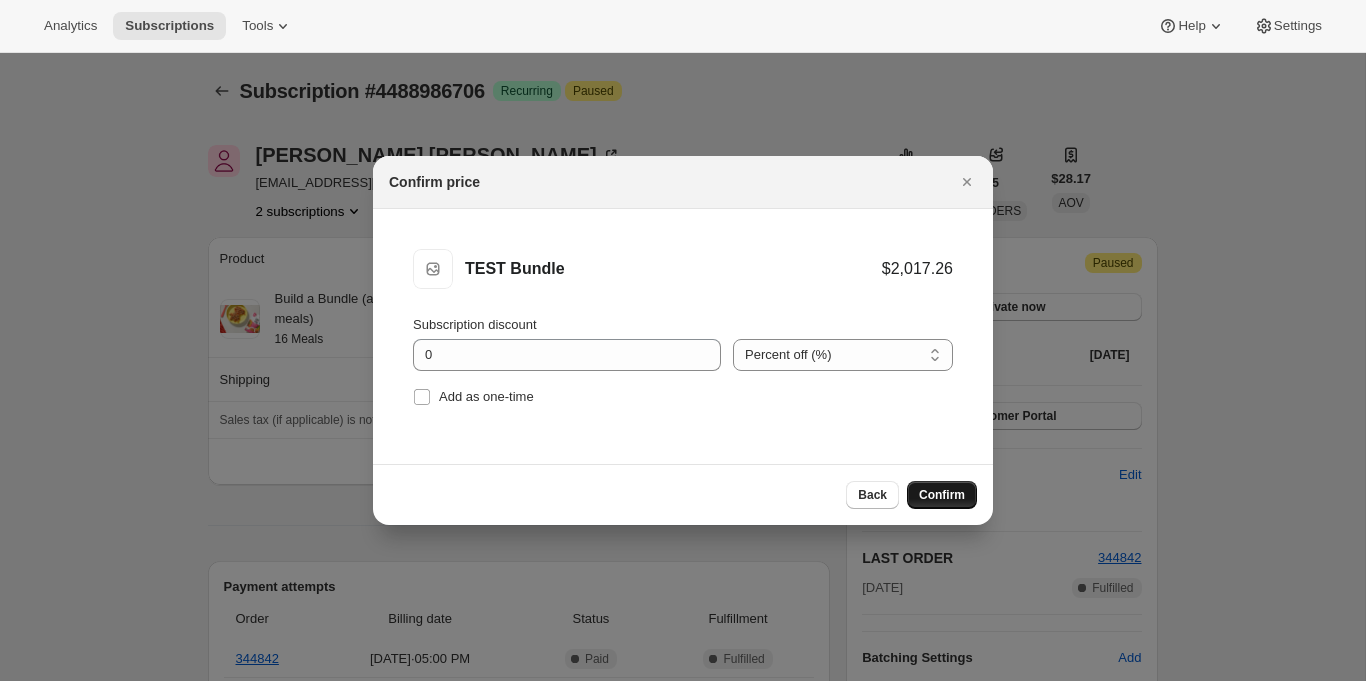 click on "Confirm" at bounding box center [942, 495] 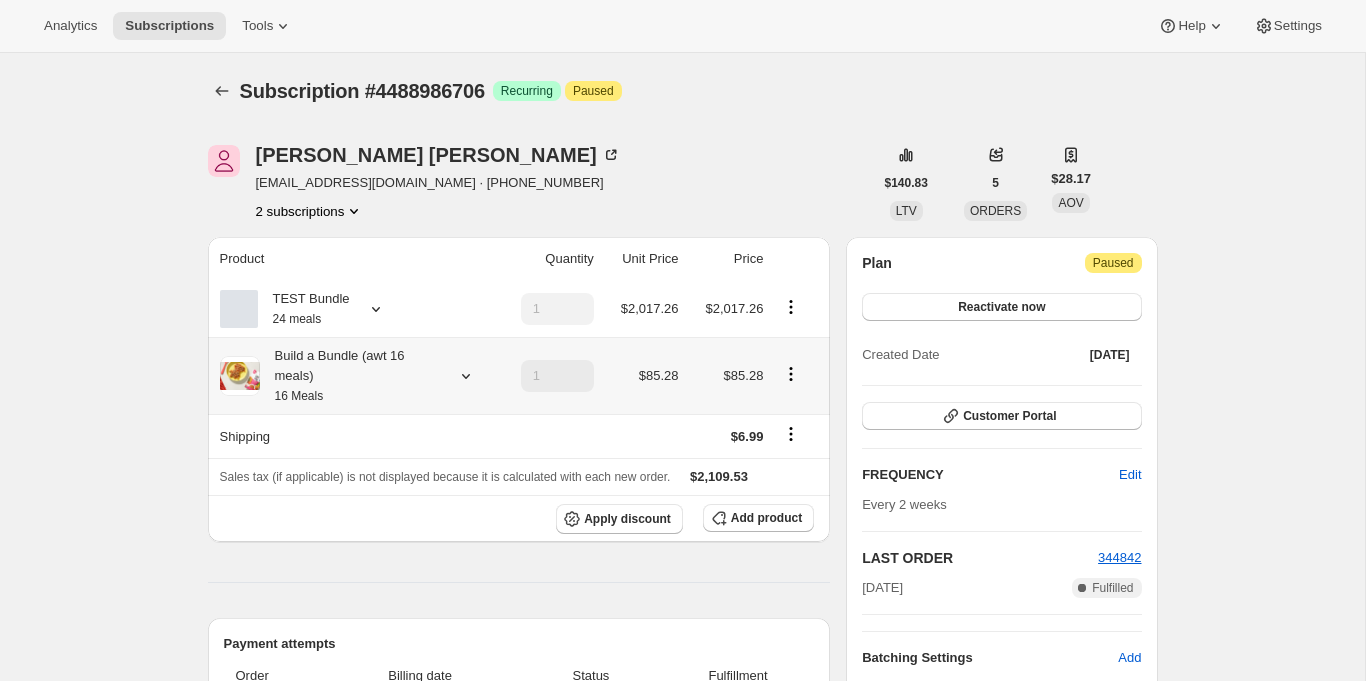 click 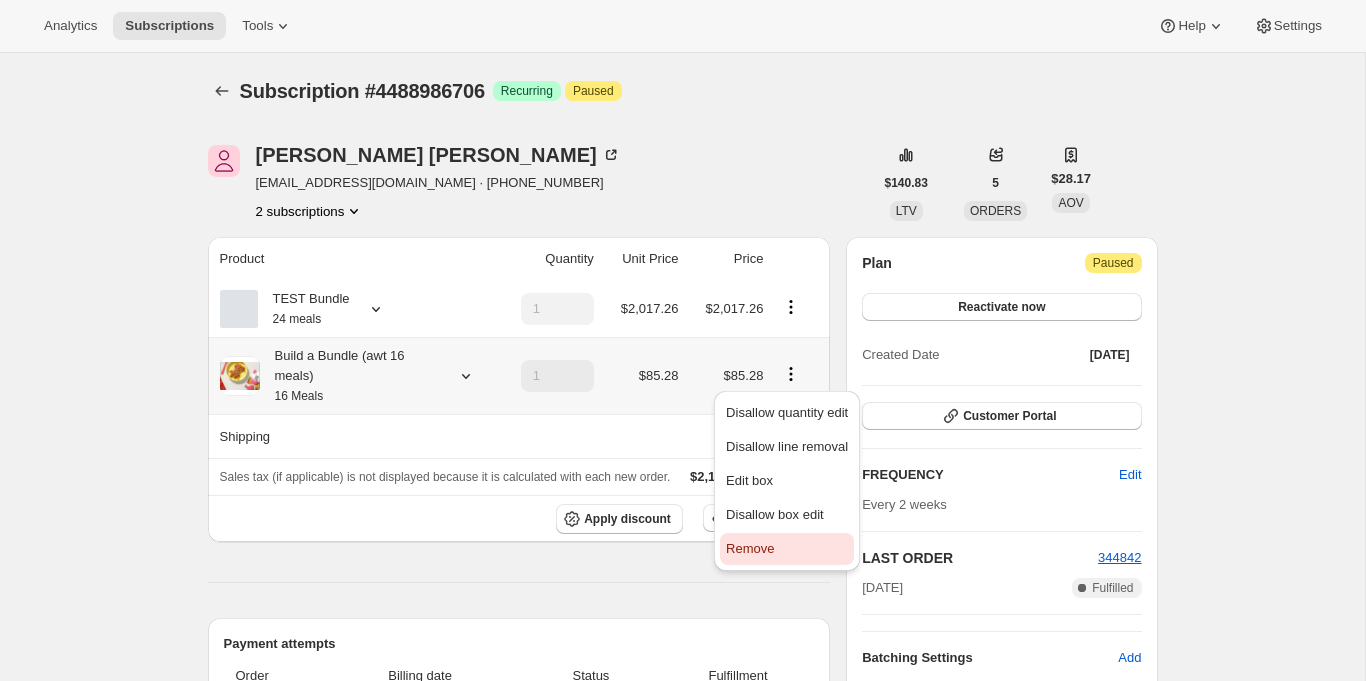 click on "Remove" at bounding box center (750, 548) 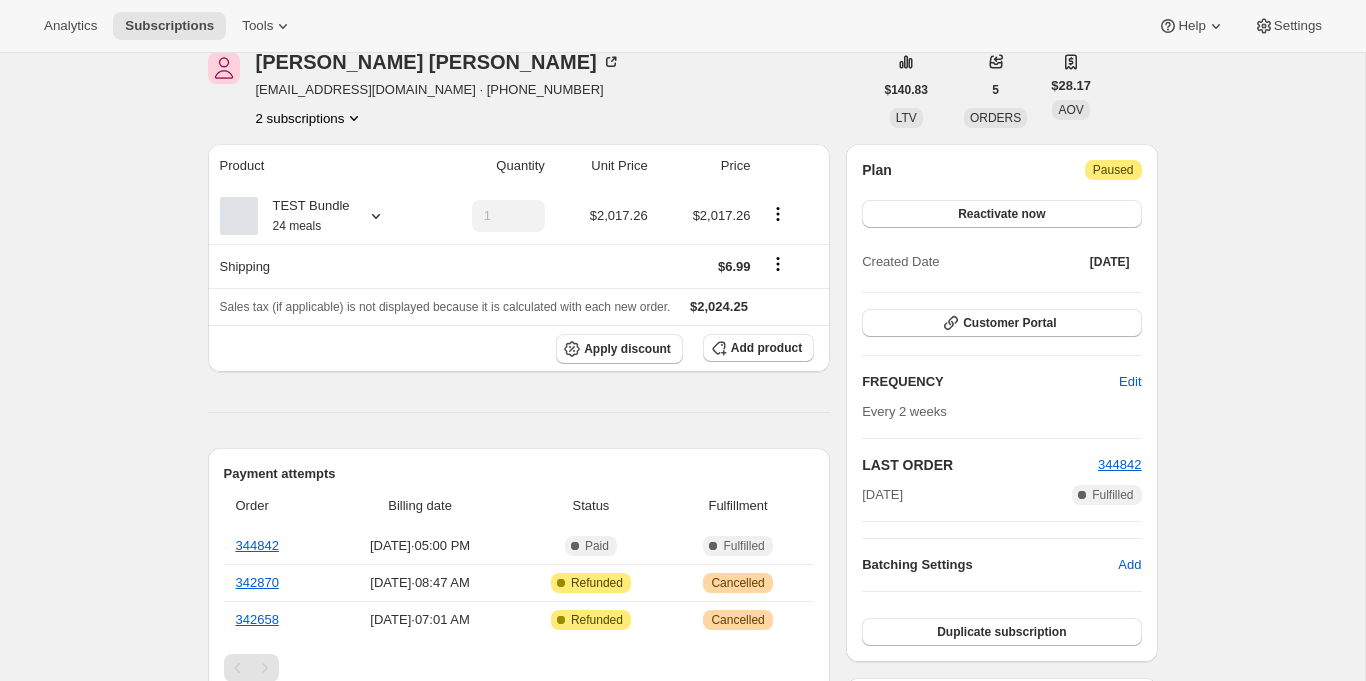 scroll, scrollTop: 124, scrollLeft: 0, axis: vertical 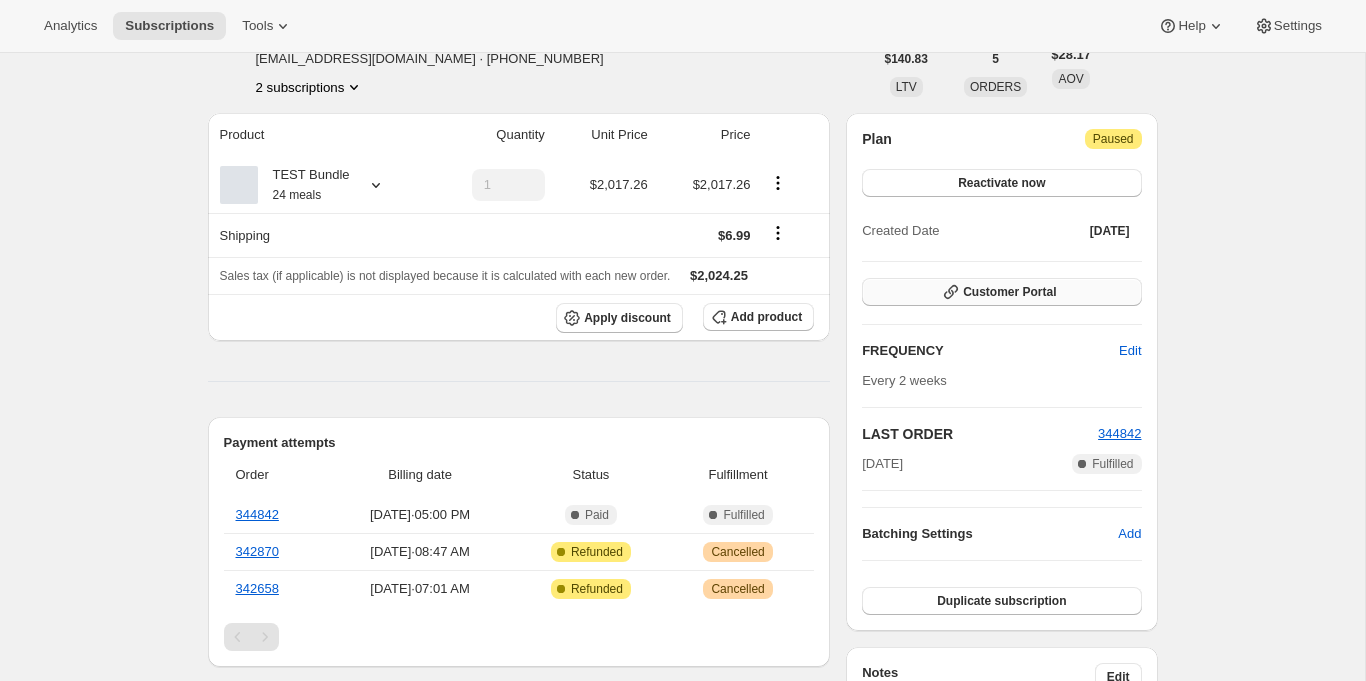 click on "Customer Portal" at bounding box center [1009, 292] 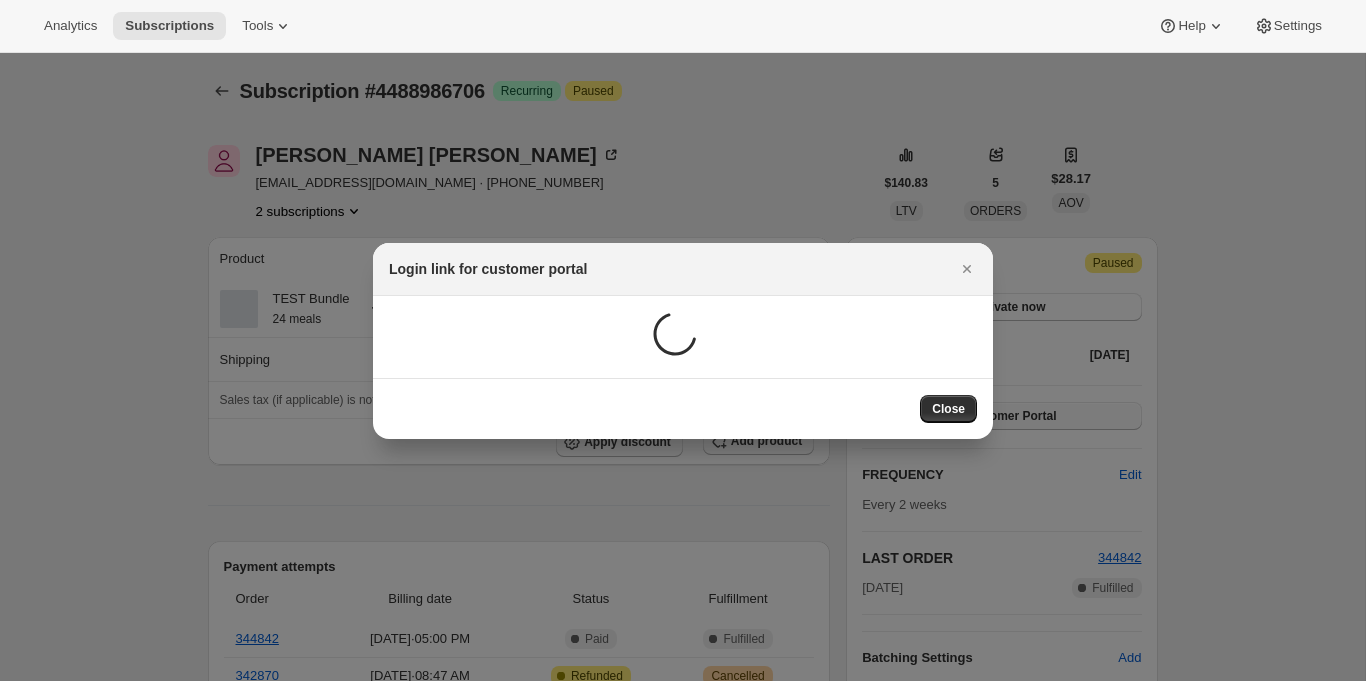 scroll, scrollTop: 0, scrollLeft: 0, axis: both 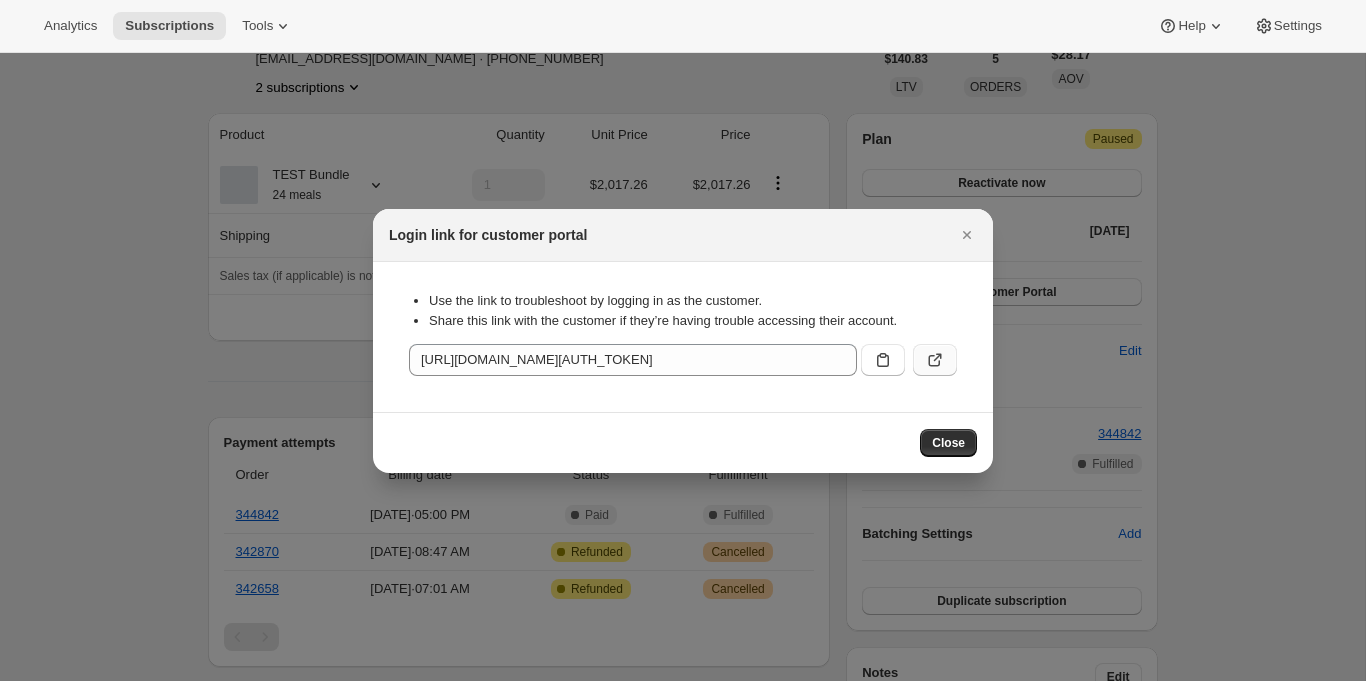 click 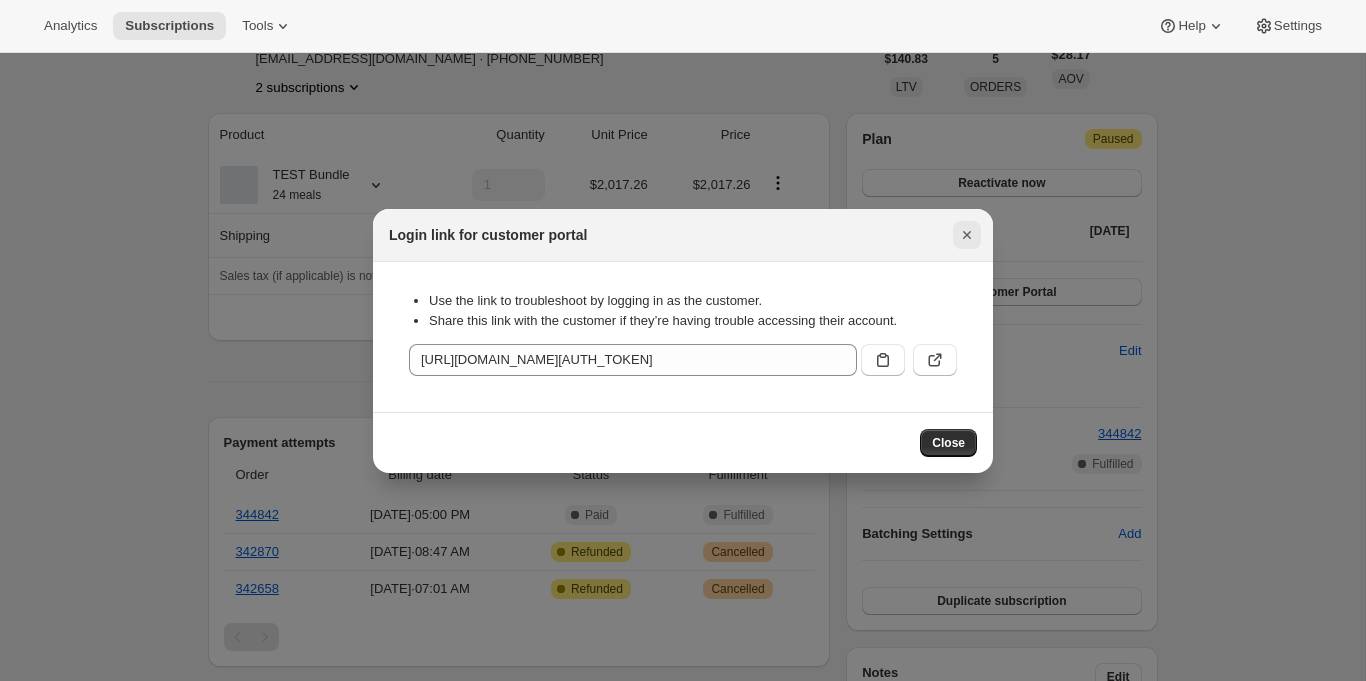 click 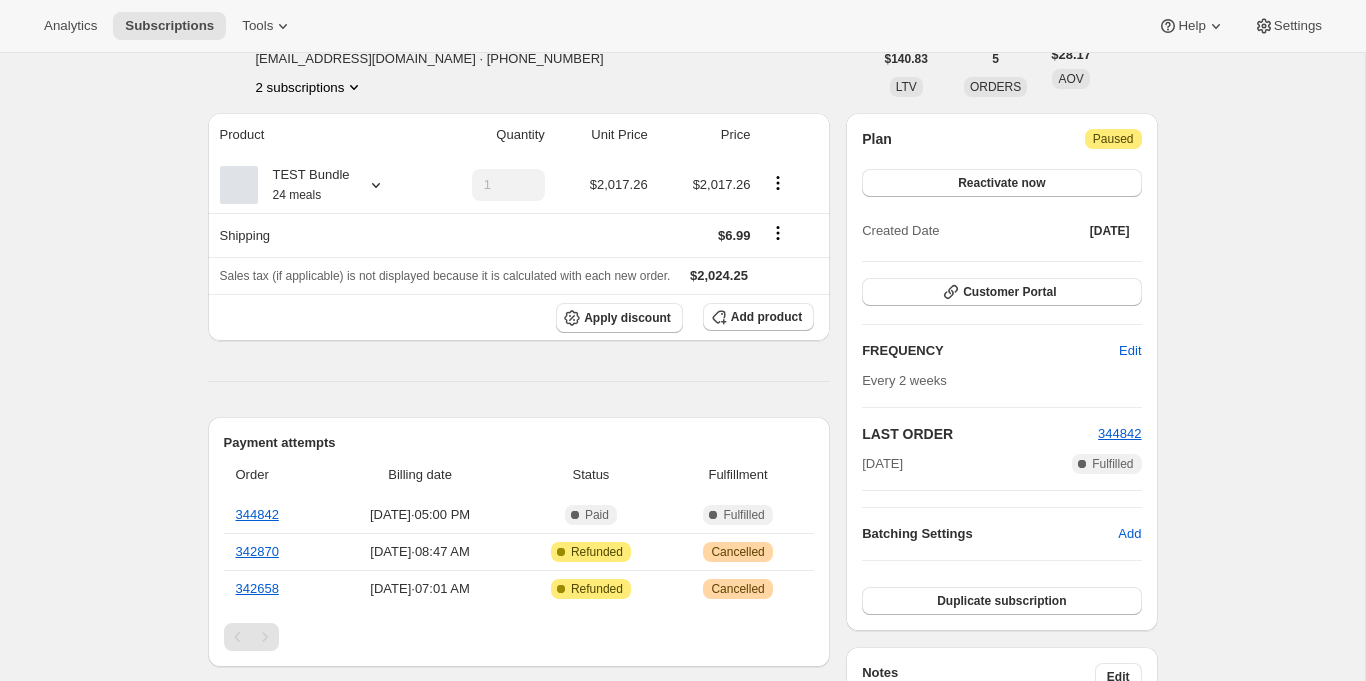 scroll, scrollTop: 0, scrollLeft: 0, axis: both 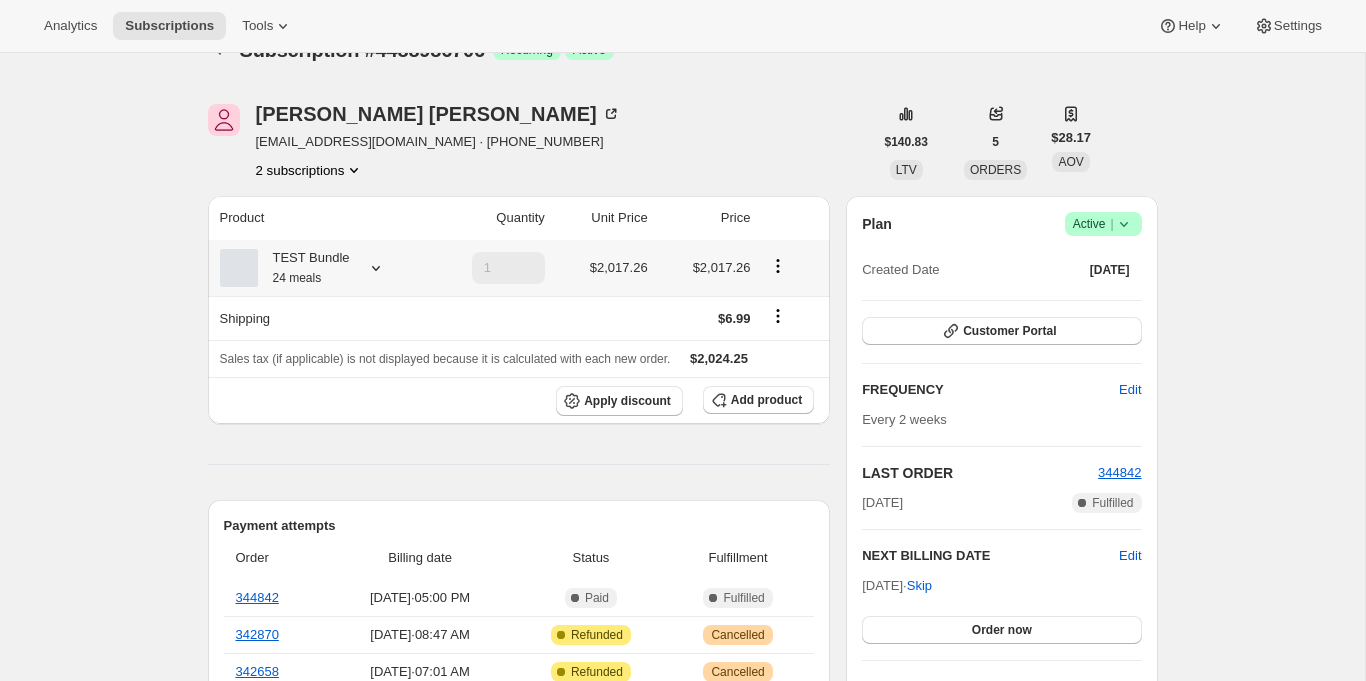 click 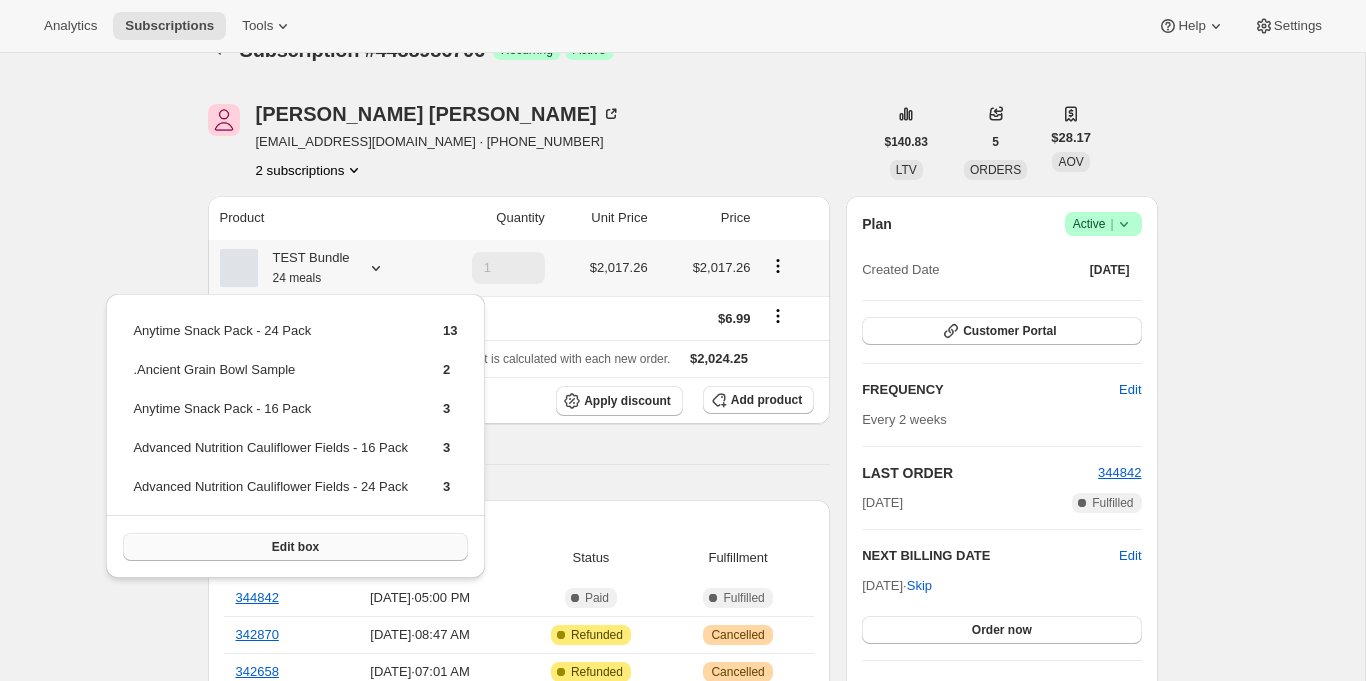 click on "Edit box" at bounding box center (295, 547) 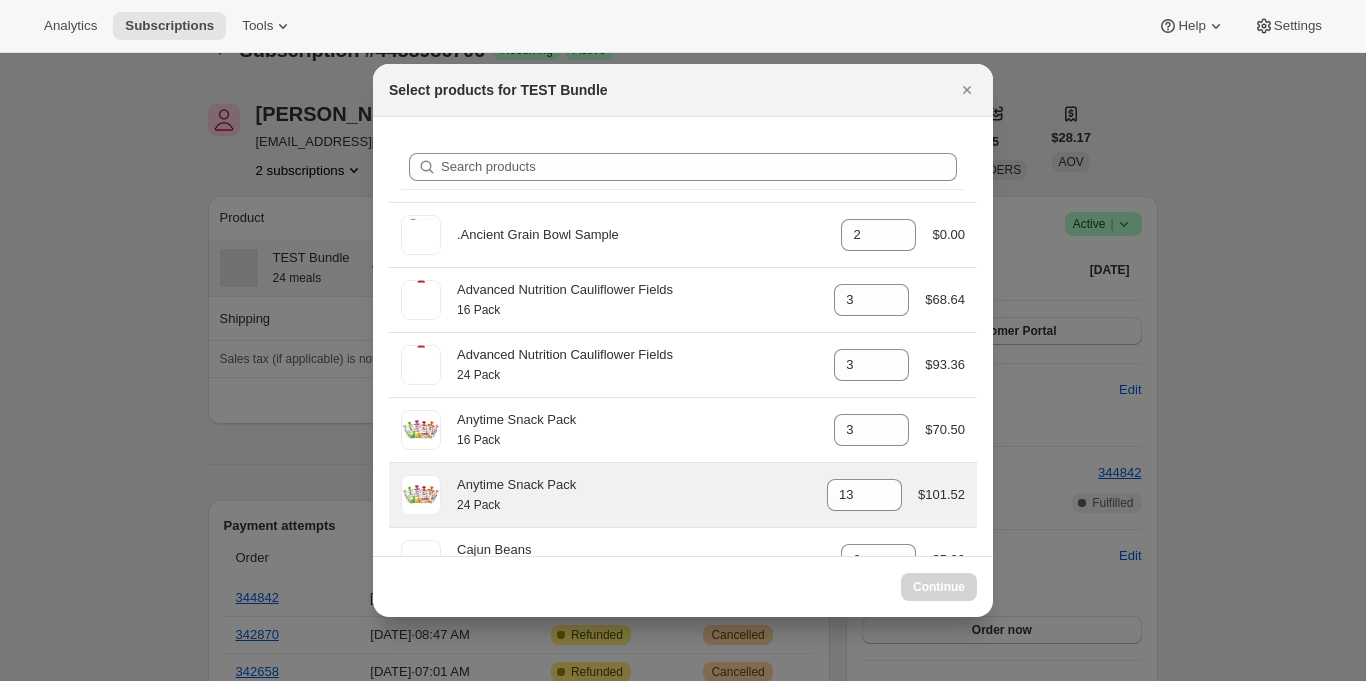 select on "gid://shopify/ProductVariant/40715399659602" 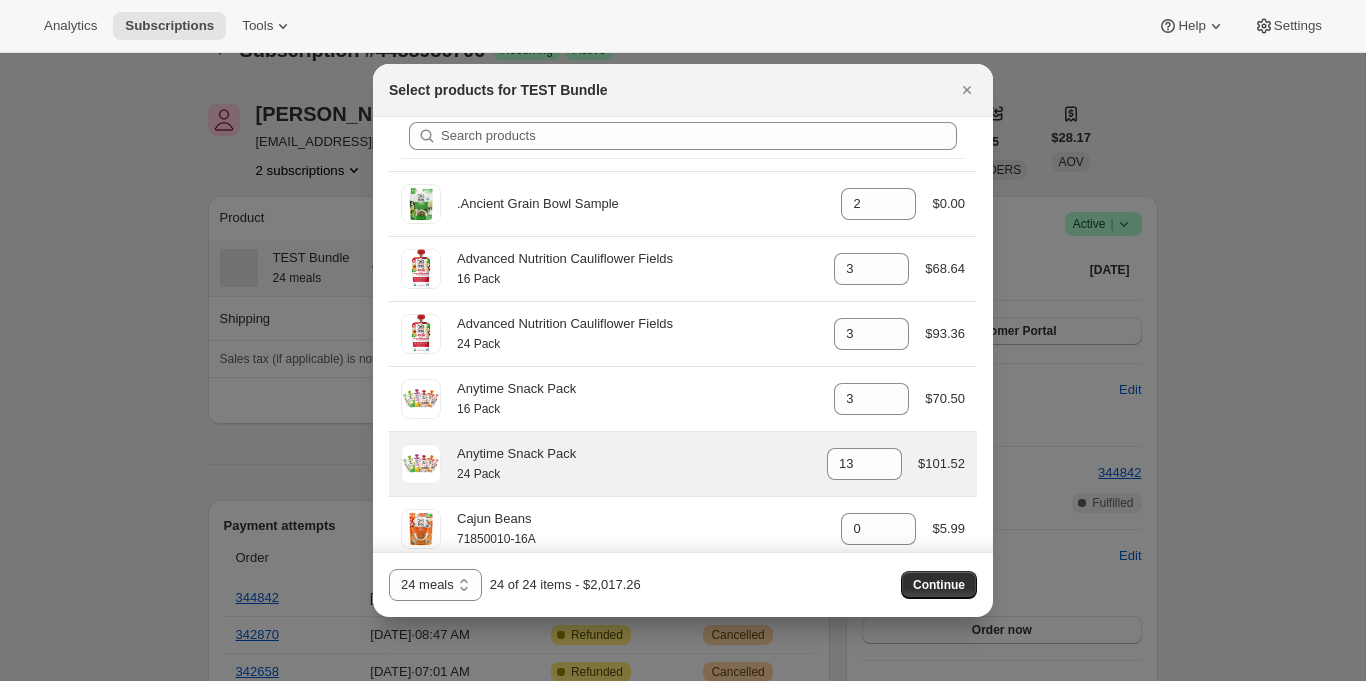 scroll, scrollTop: 0, scrollLeft: 0, axis: both 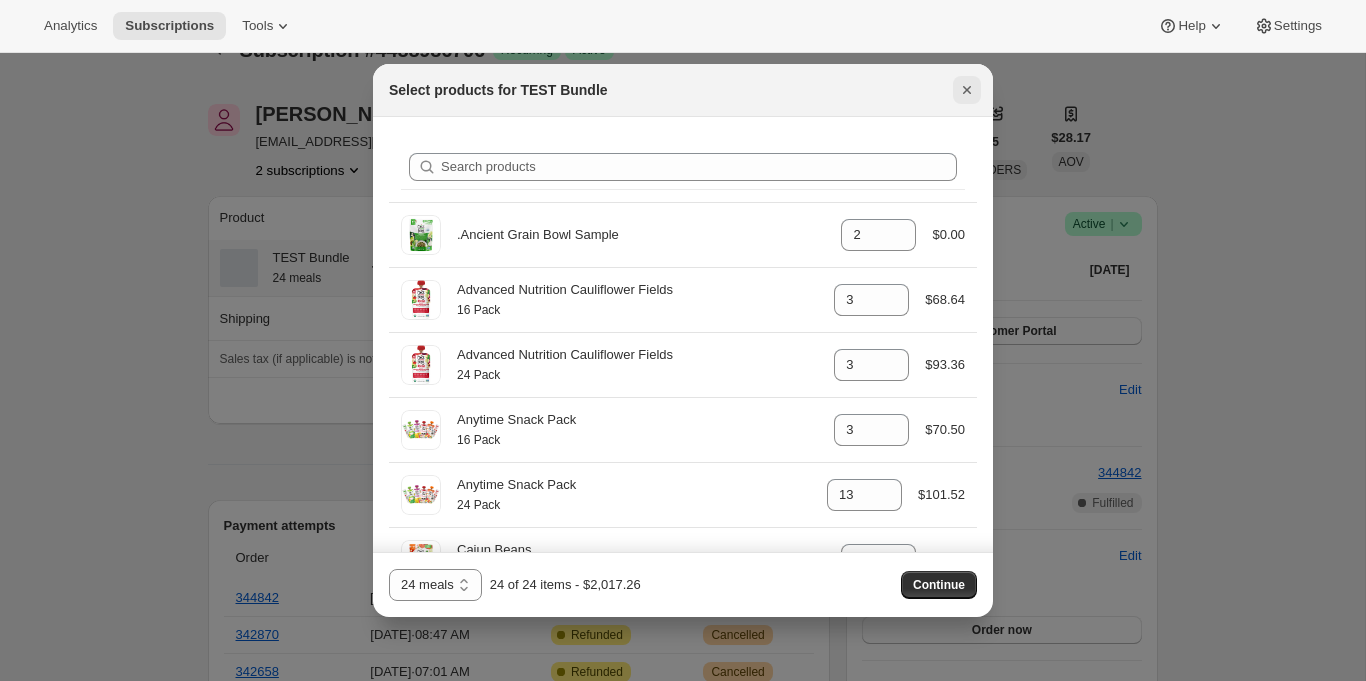click 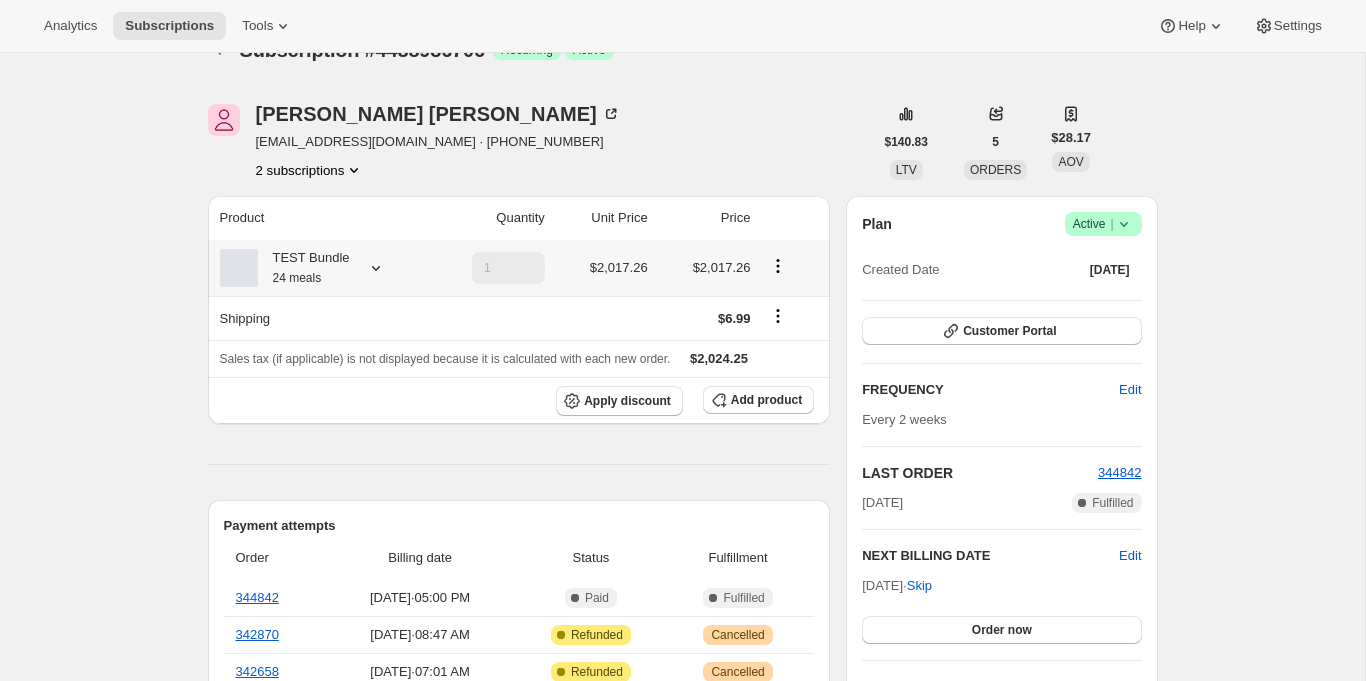 click 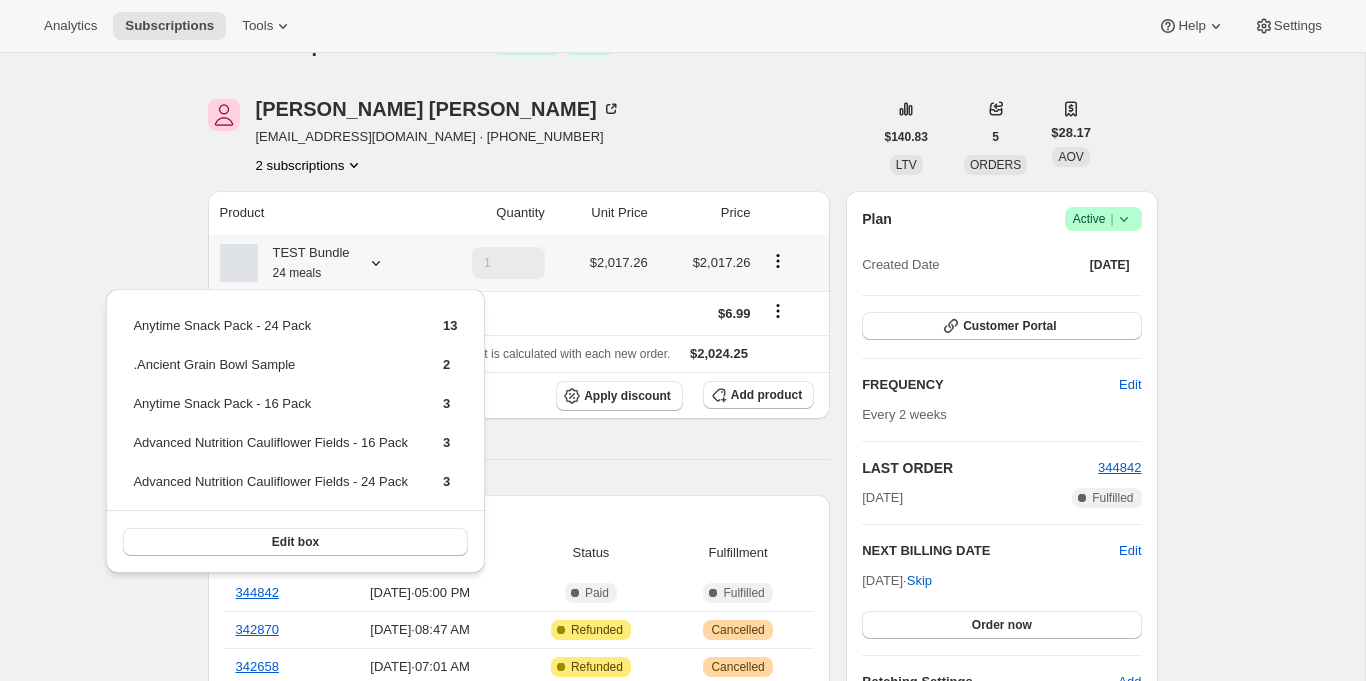 scroll, scrollTop: 77, scrollLeft: 0, axis: vertical 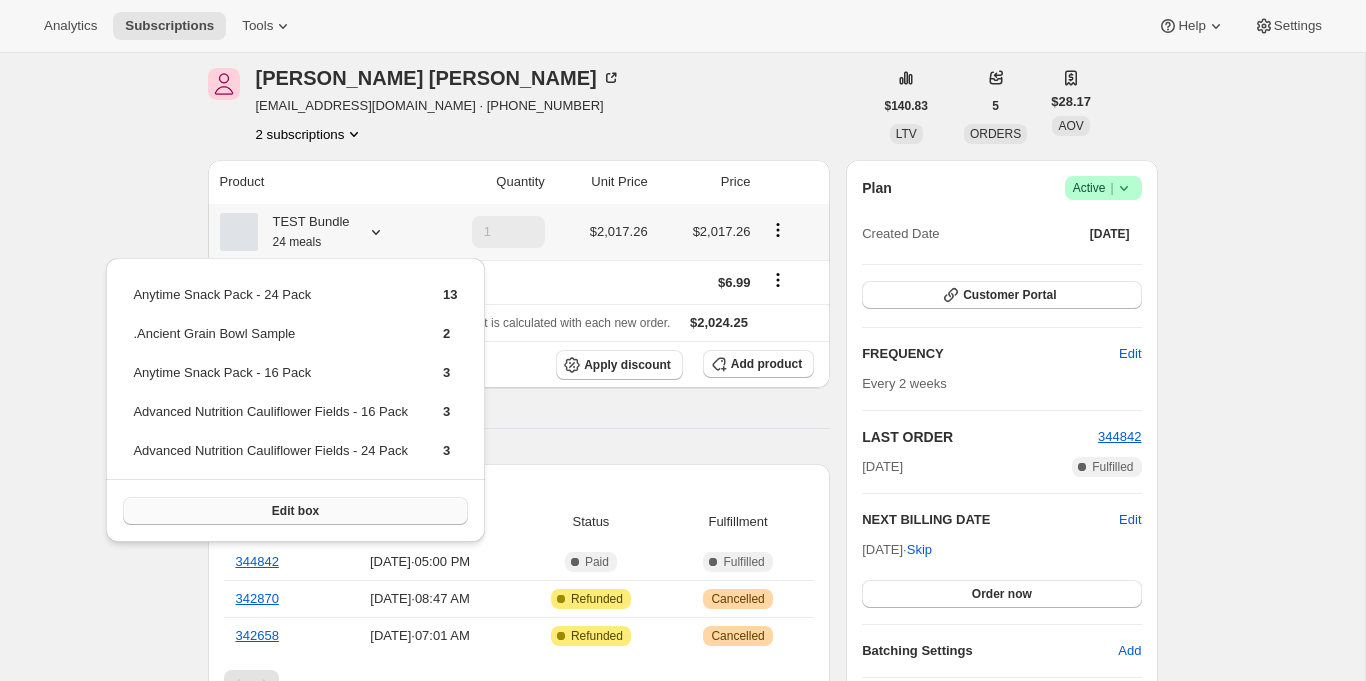click on "Edit box" at bounding box center [295, 511] 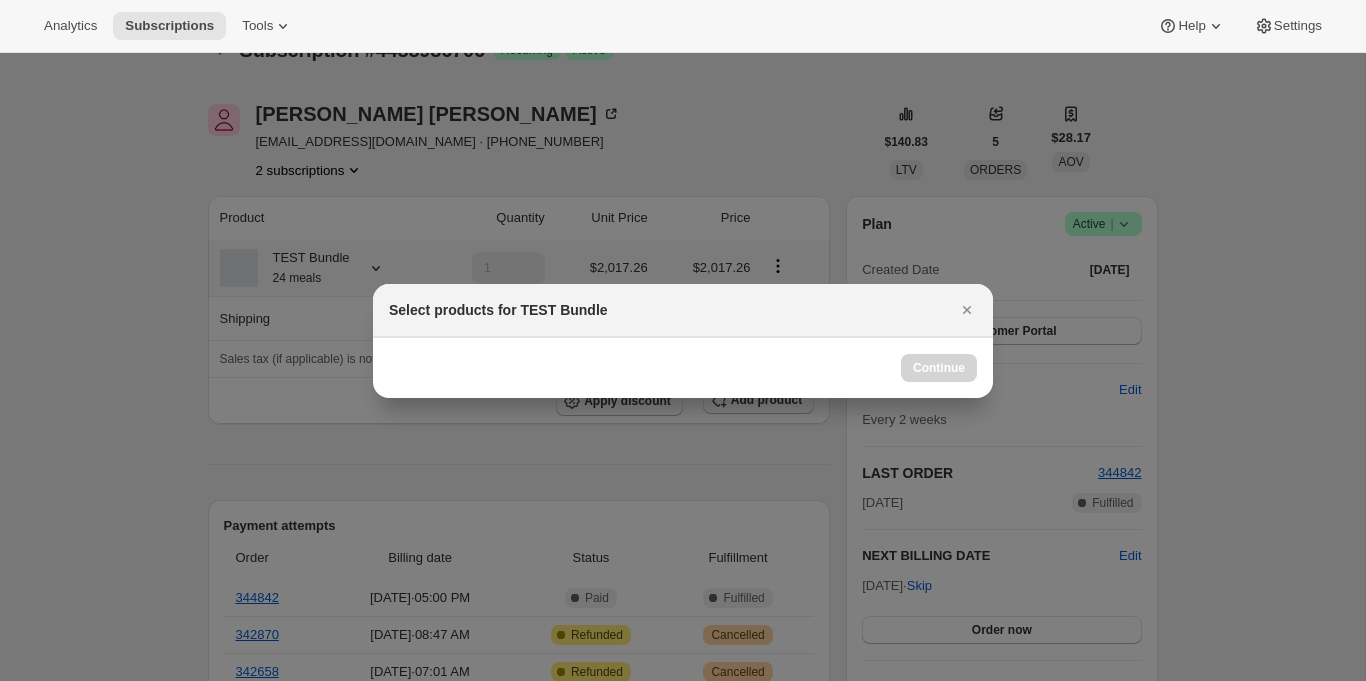 scroll, scrollTop: 0, scrollLeft: 0, axis: both 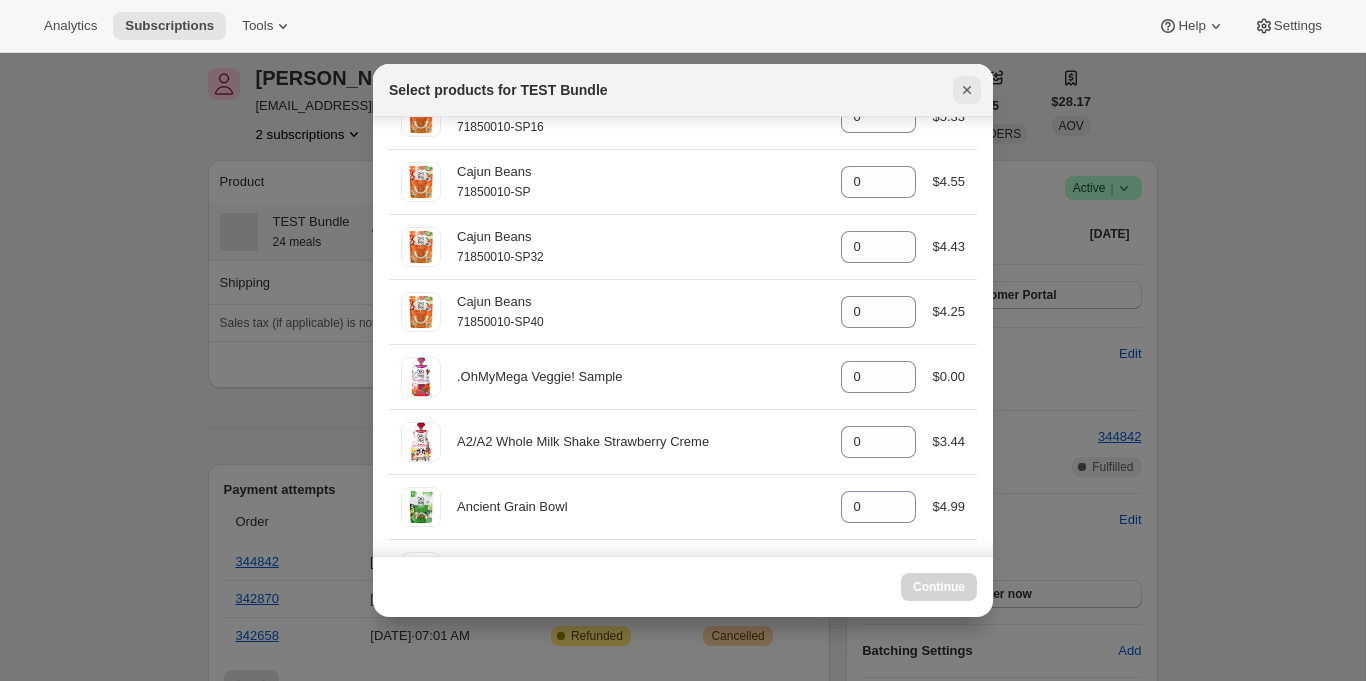 click 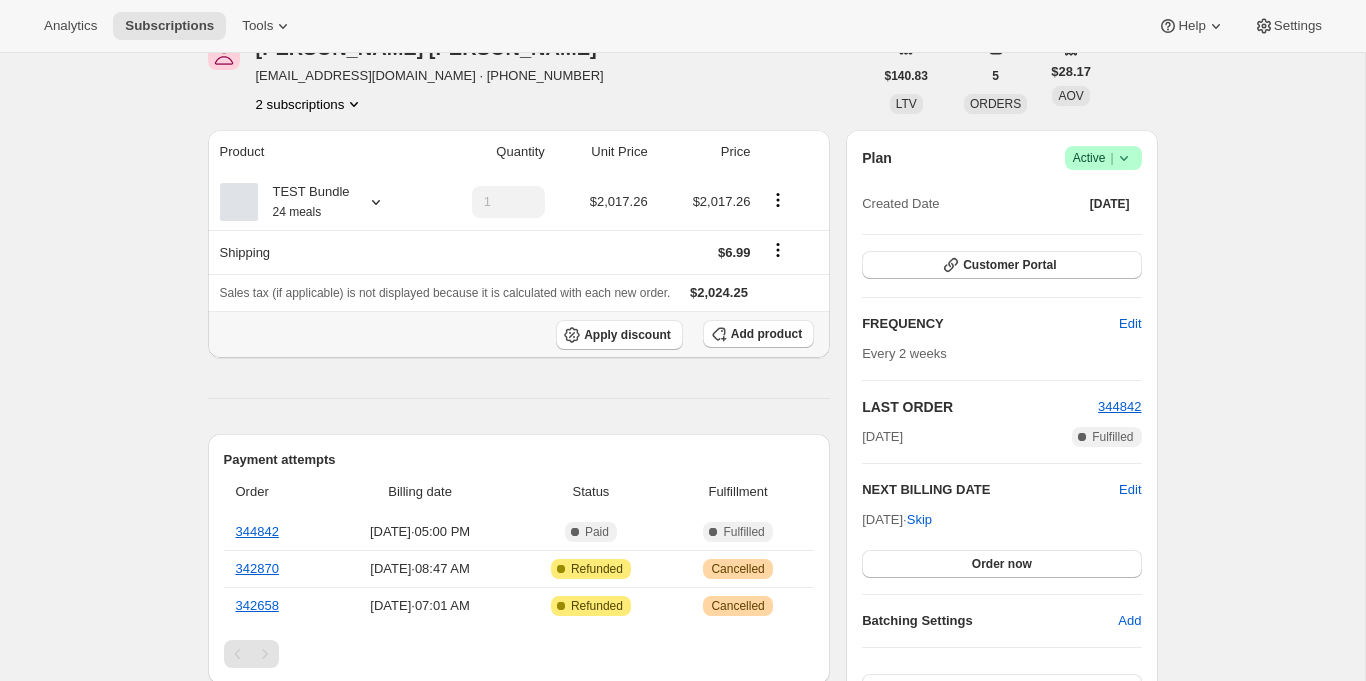 scroll, scrollTop: 45, scrollLeft: 0, axis: vertical 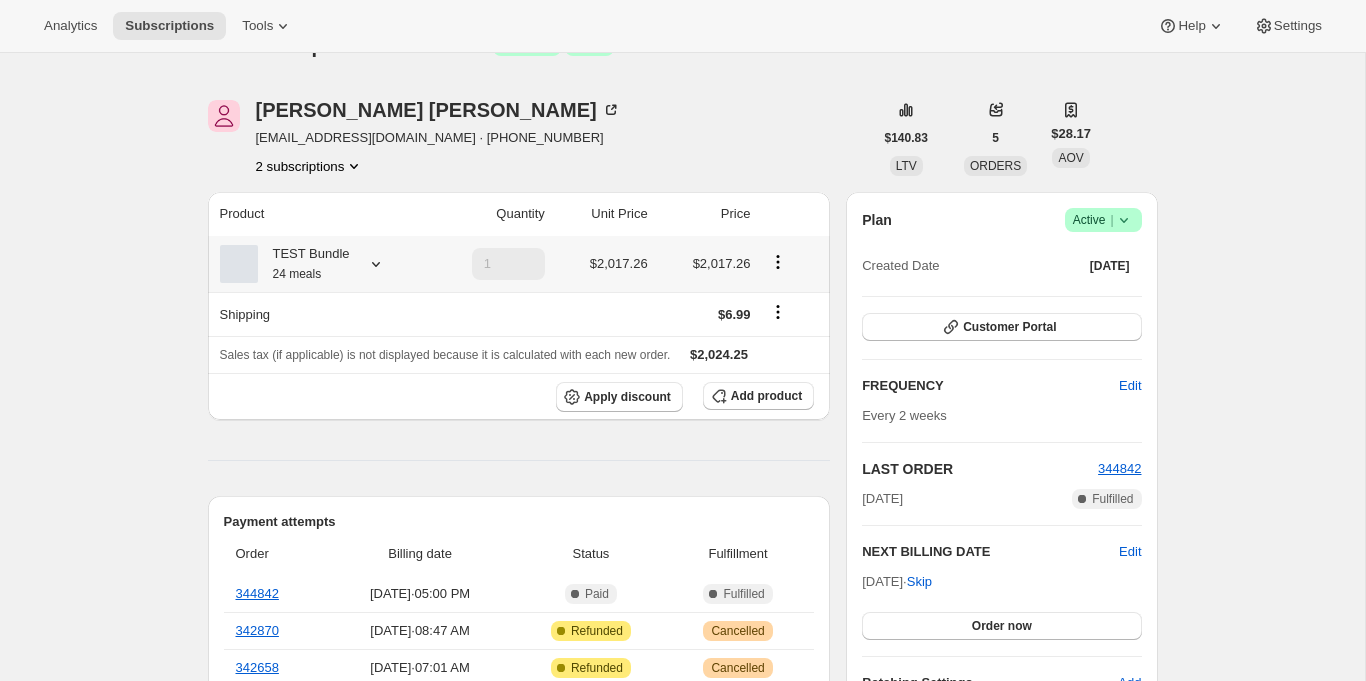 click 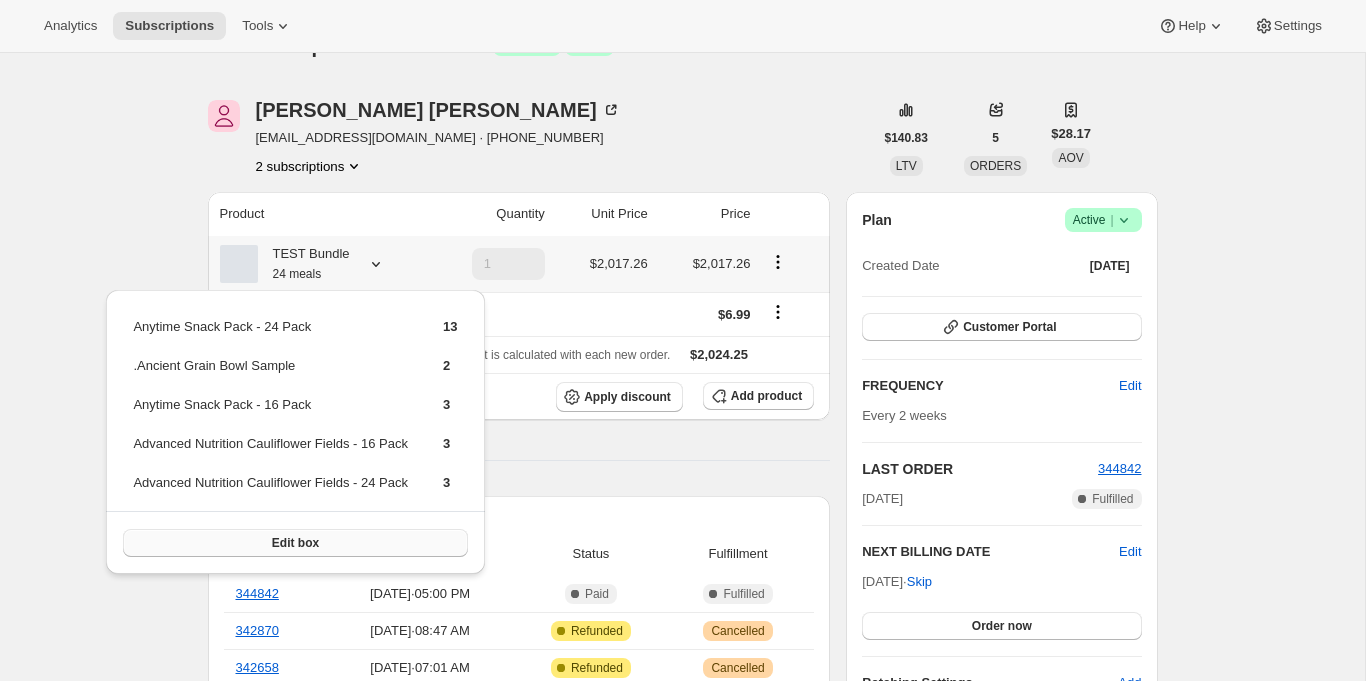 click on "Edit box" at bounding box center [295, 543] 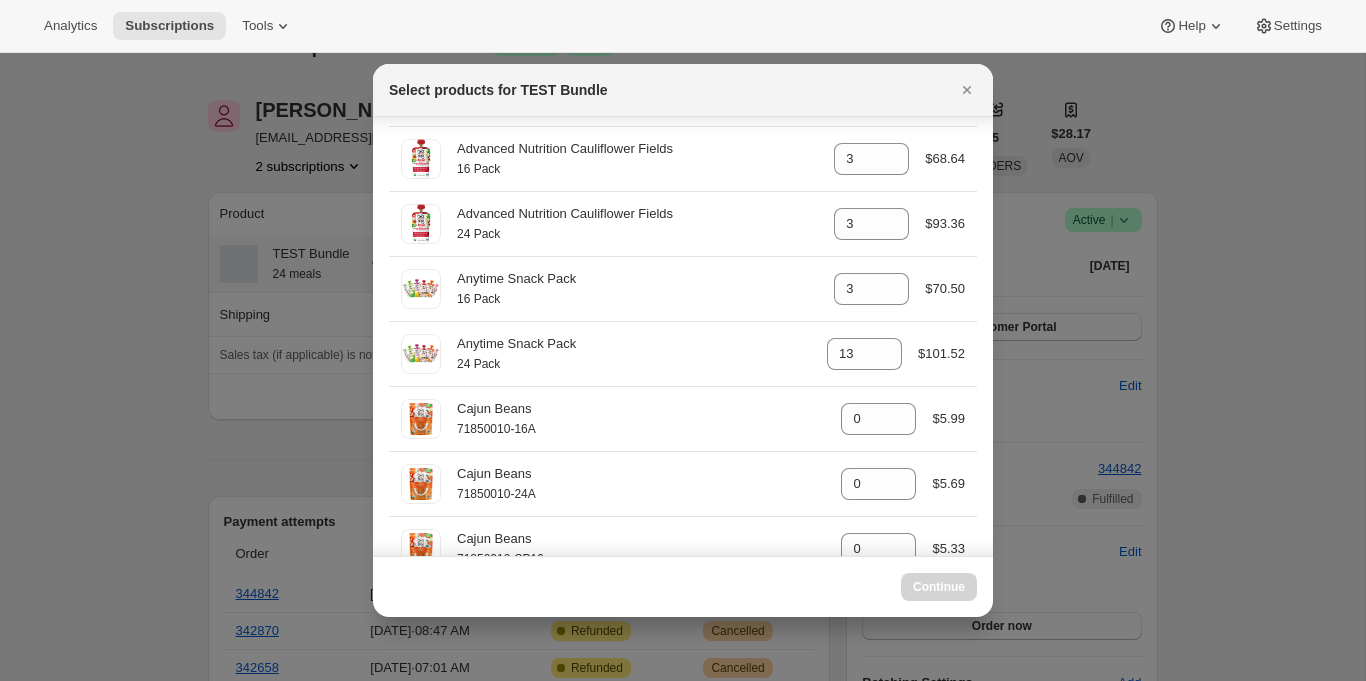 scroll, scrollTop: 222, scrollLeft: 0, axis: vertical 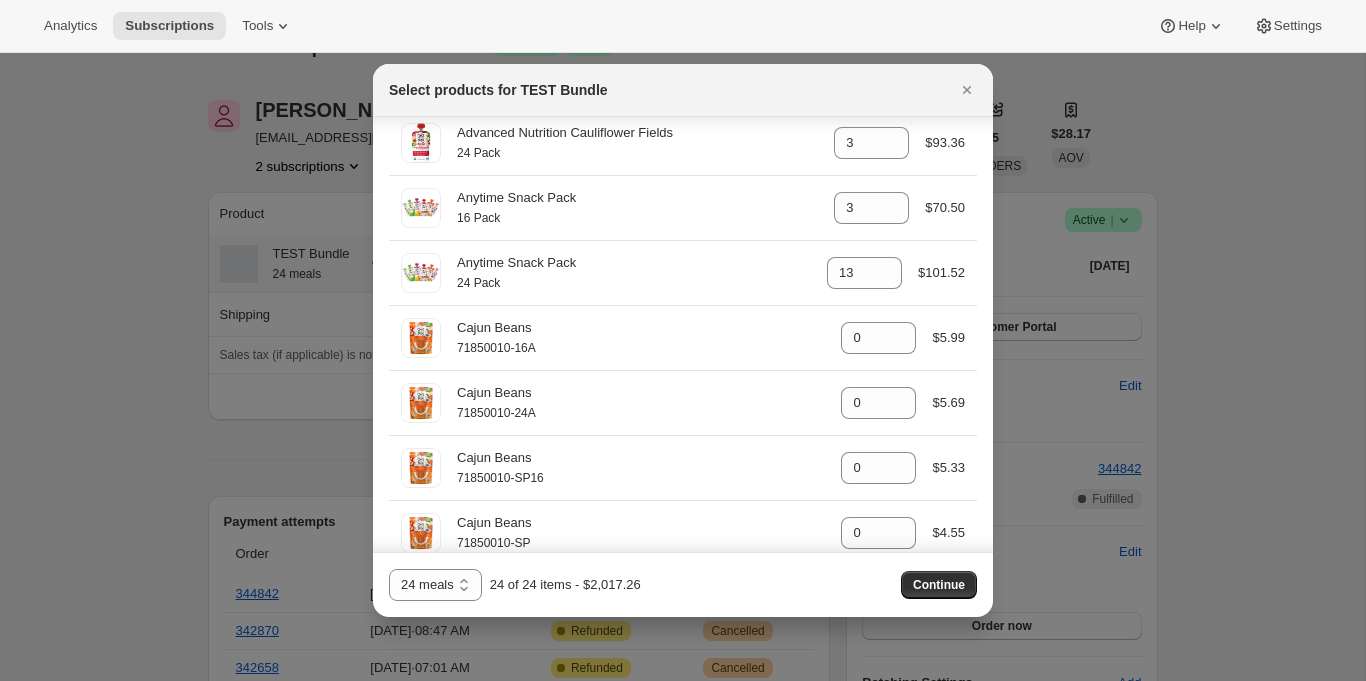 click on "16 meals 18 meals 24 meals 30 meals 24 meals 24 of 24 items - $2,017.26 Continue" at bounding box center (683, 584) 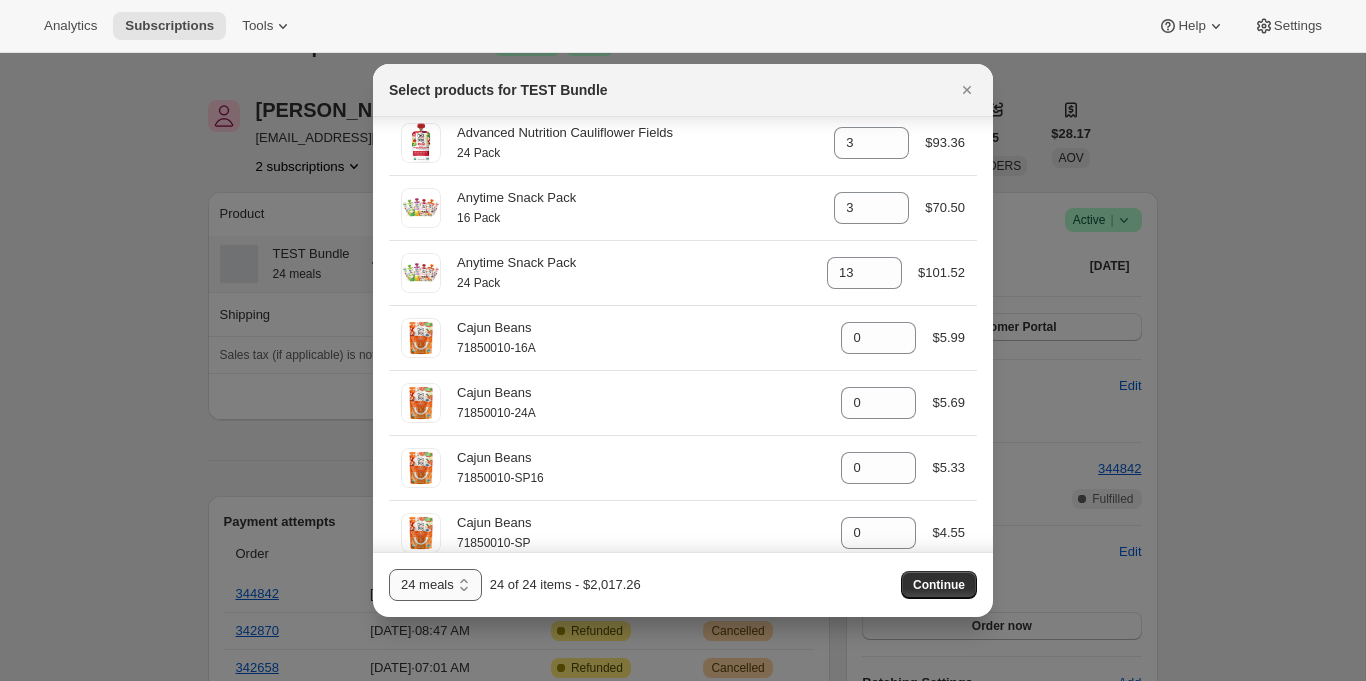 click on "16 meals 18 meals 24 meals 30 meals" at bounding box center (435, 585) 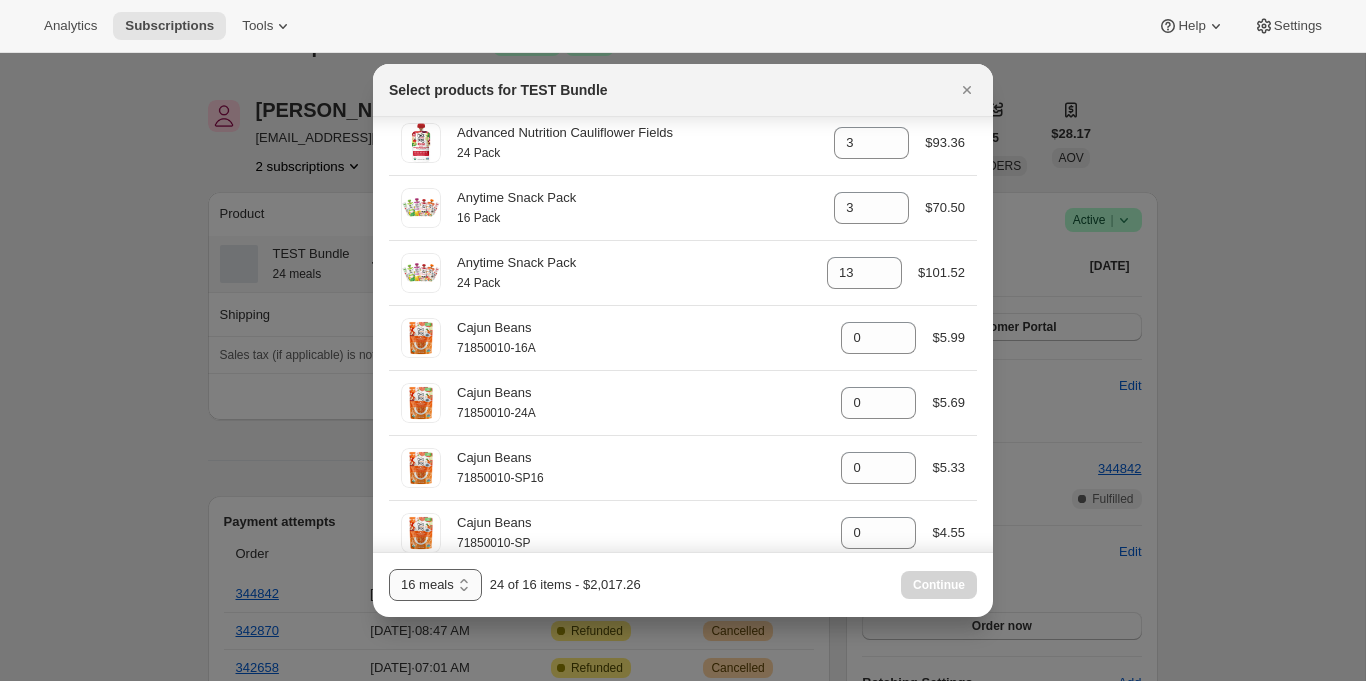 click on "16 meals 18 meals 24 meals 30 meals" at bounding box center (435, 585) 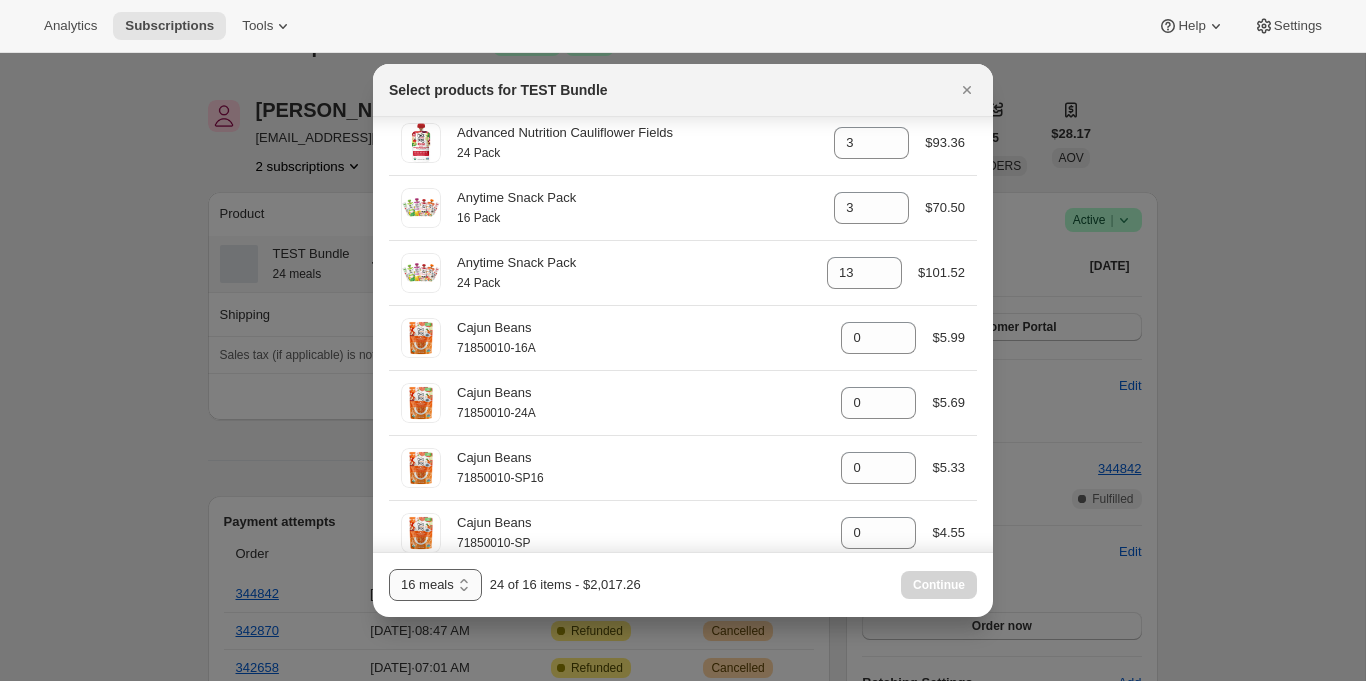 select on "gid://shopify/ProductVariant/42093744357458" 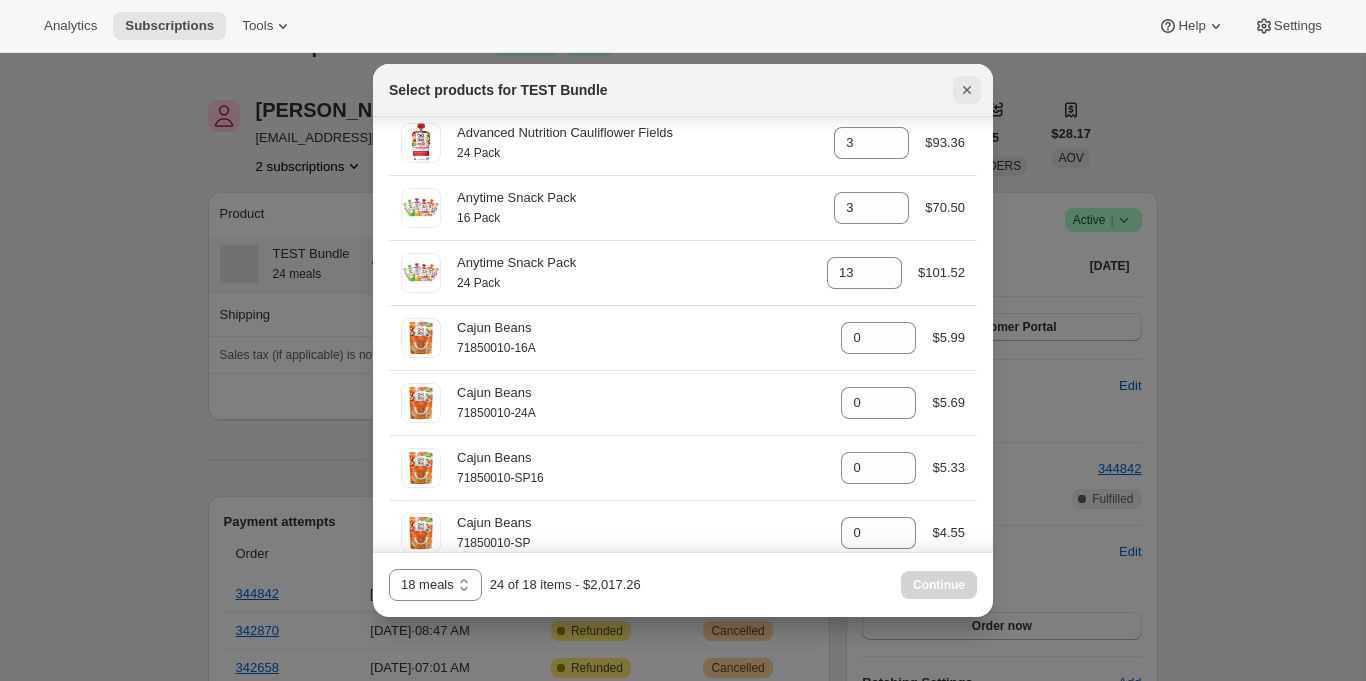 click 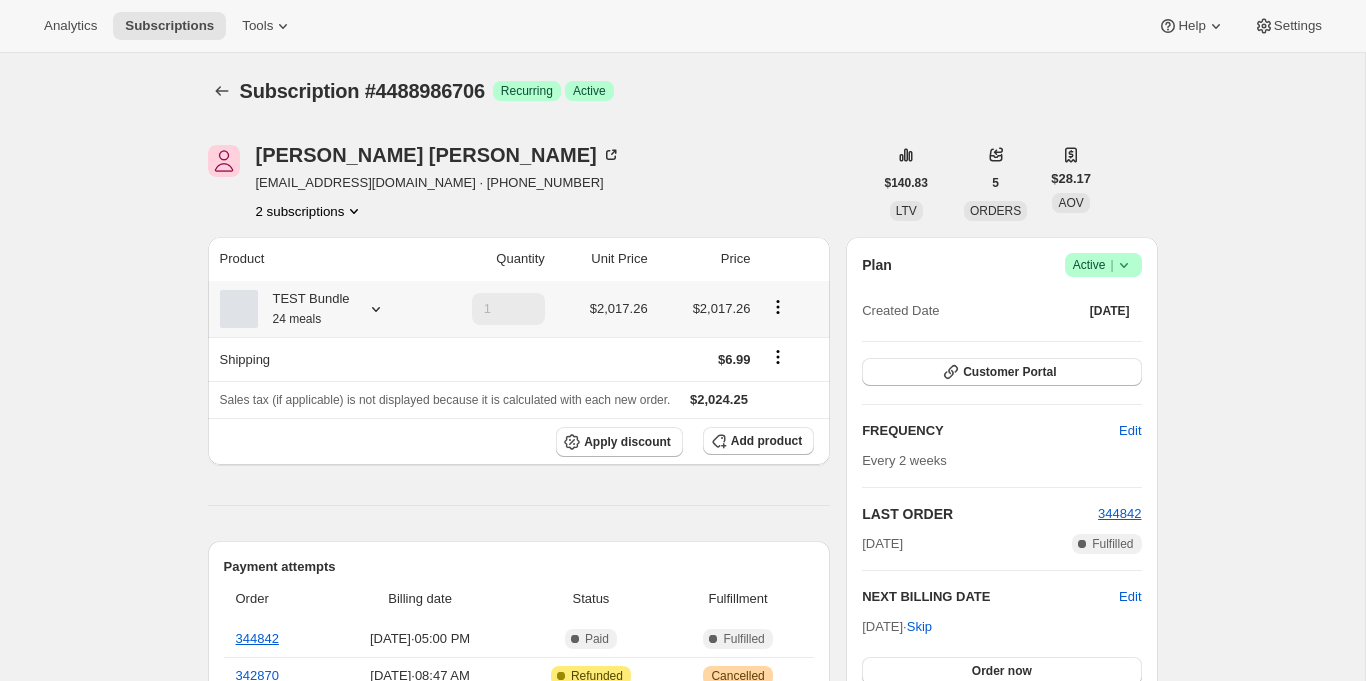 scroll, scrollTop: 45, scrollLeft: 0, axis: vertical 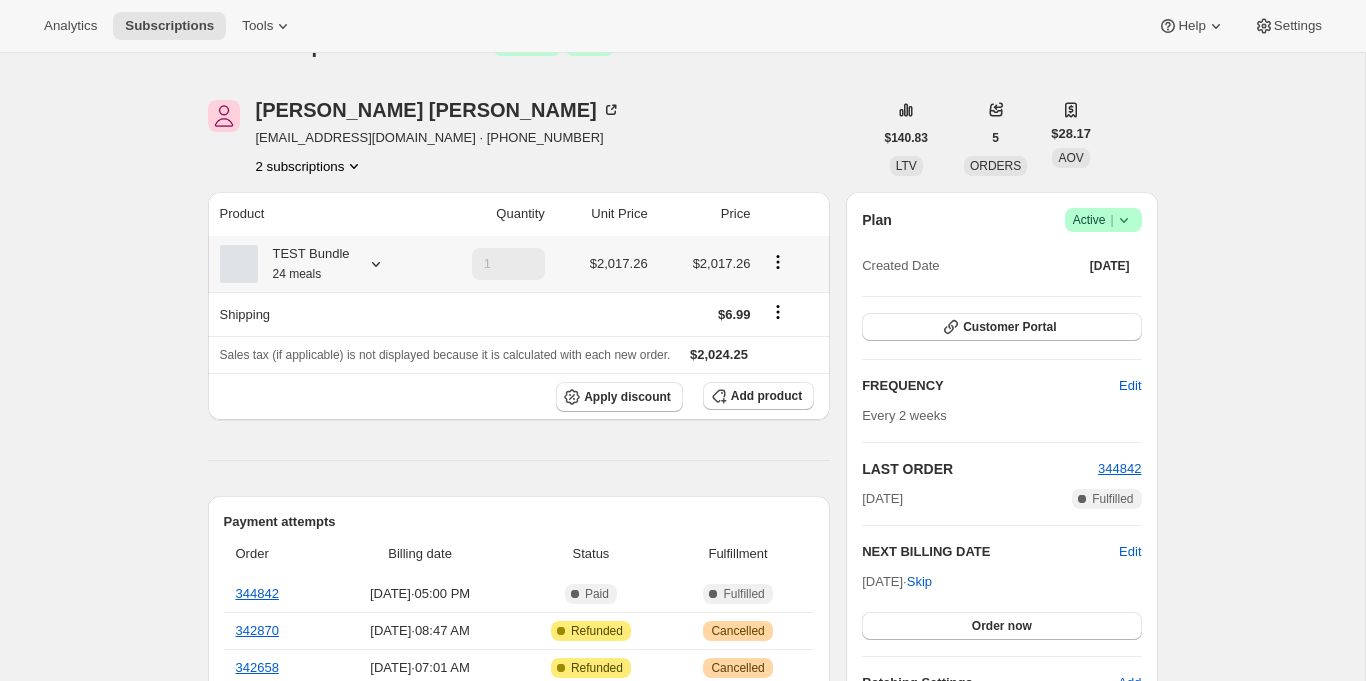 click 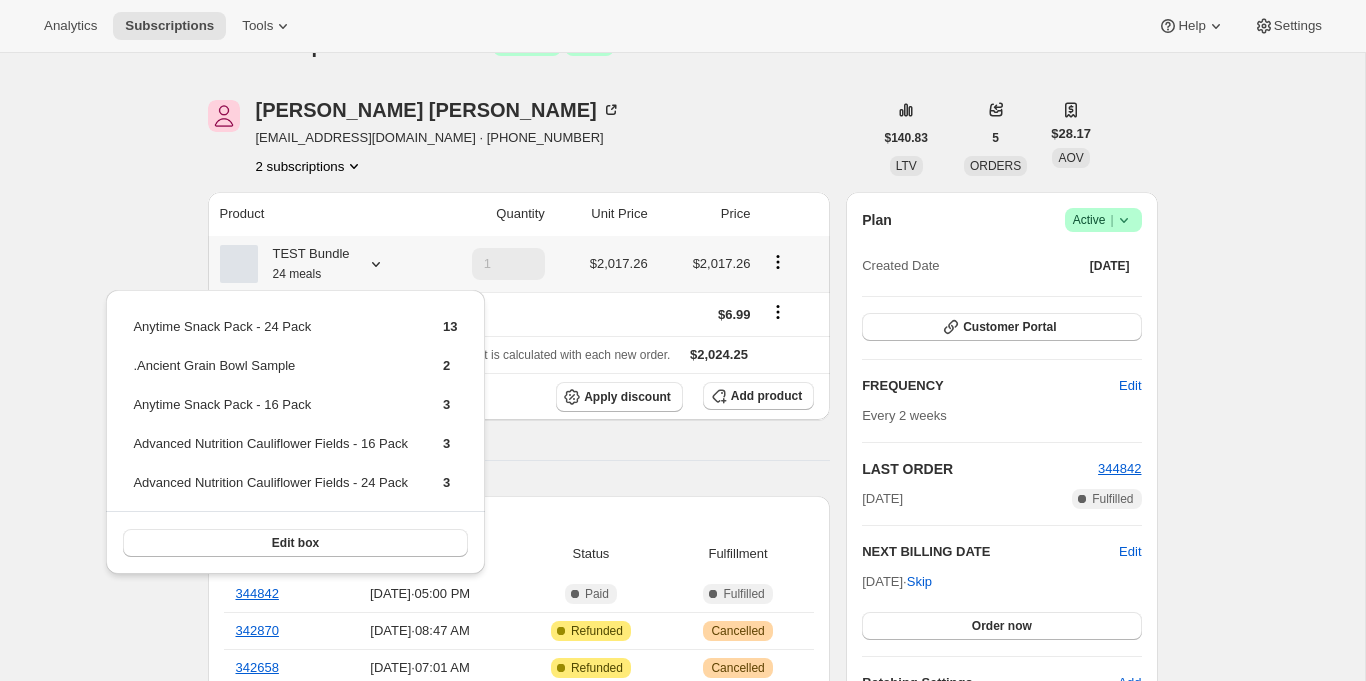 click 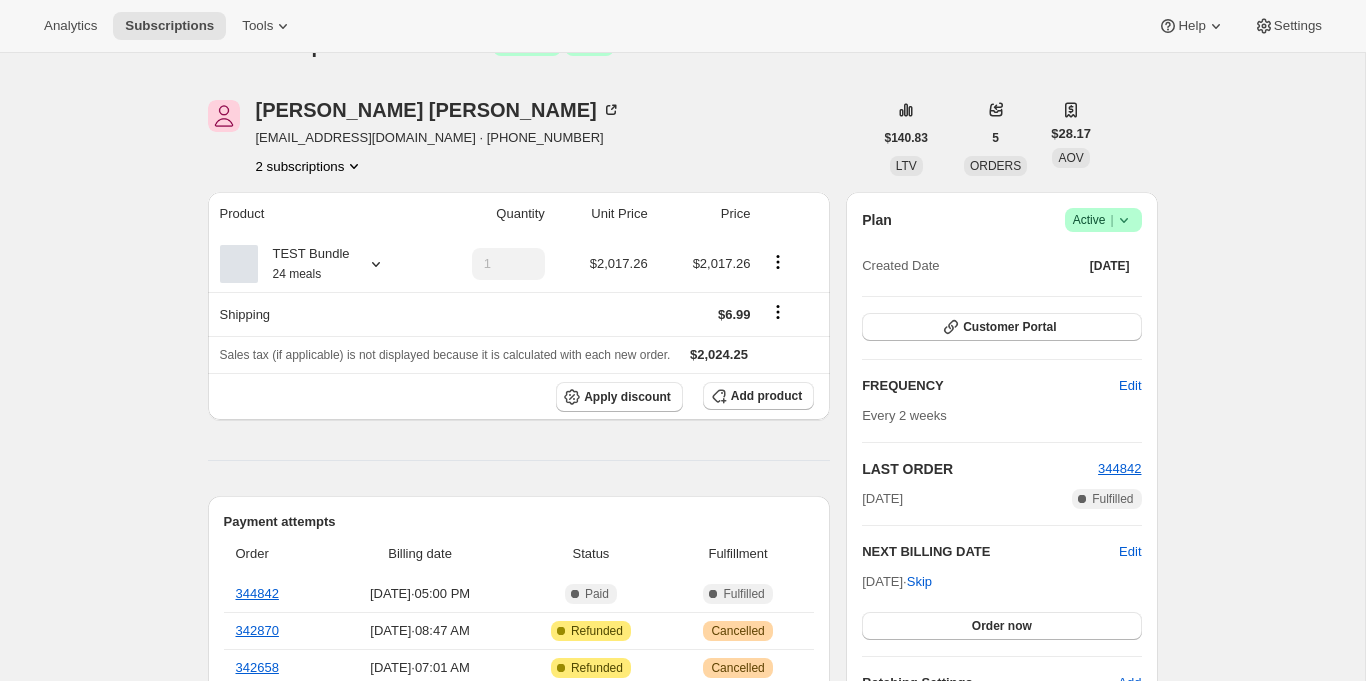 click on "Emily   Yuhas nerds@awtomic.com · +14258022942 2 subscriptions" at bounding box center [540, 138] 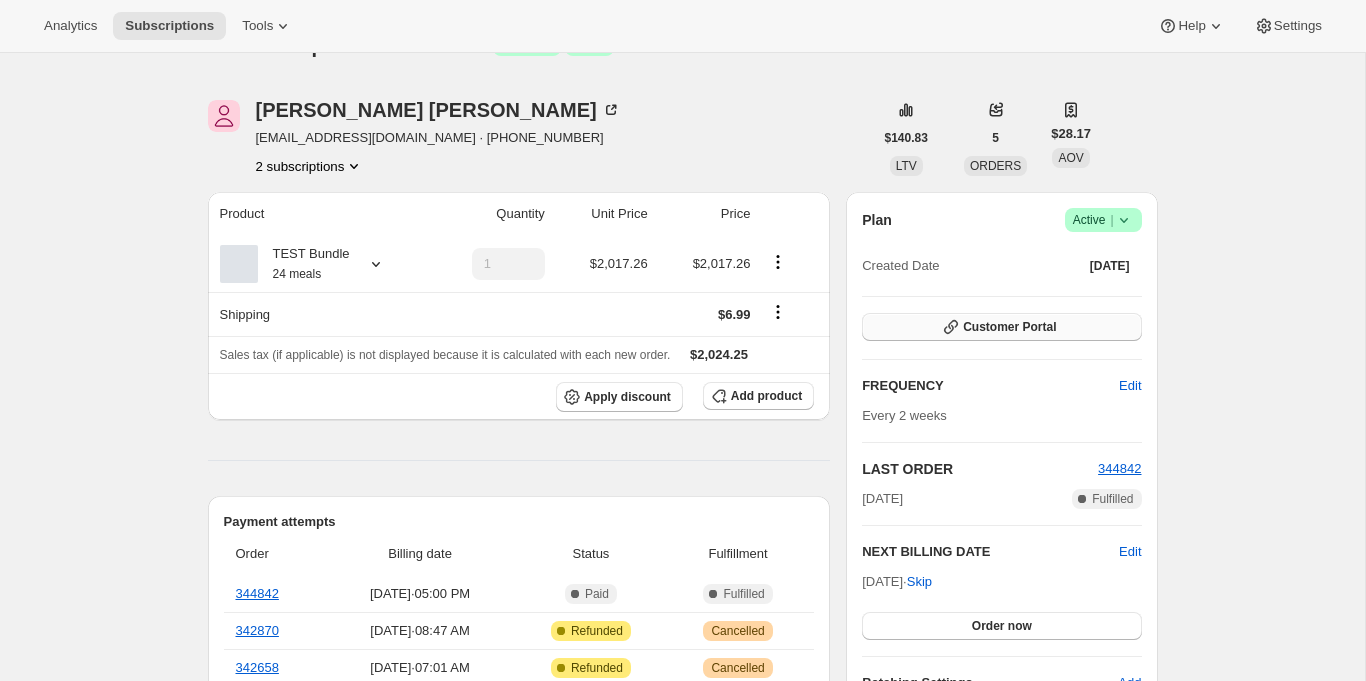 click on "Customer Portal" at bounding box center [1001, 327] 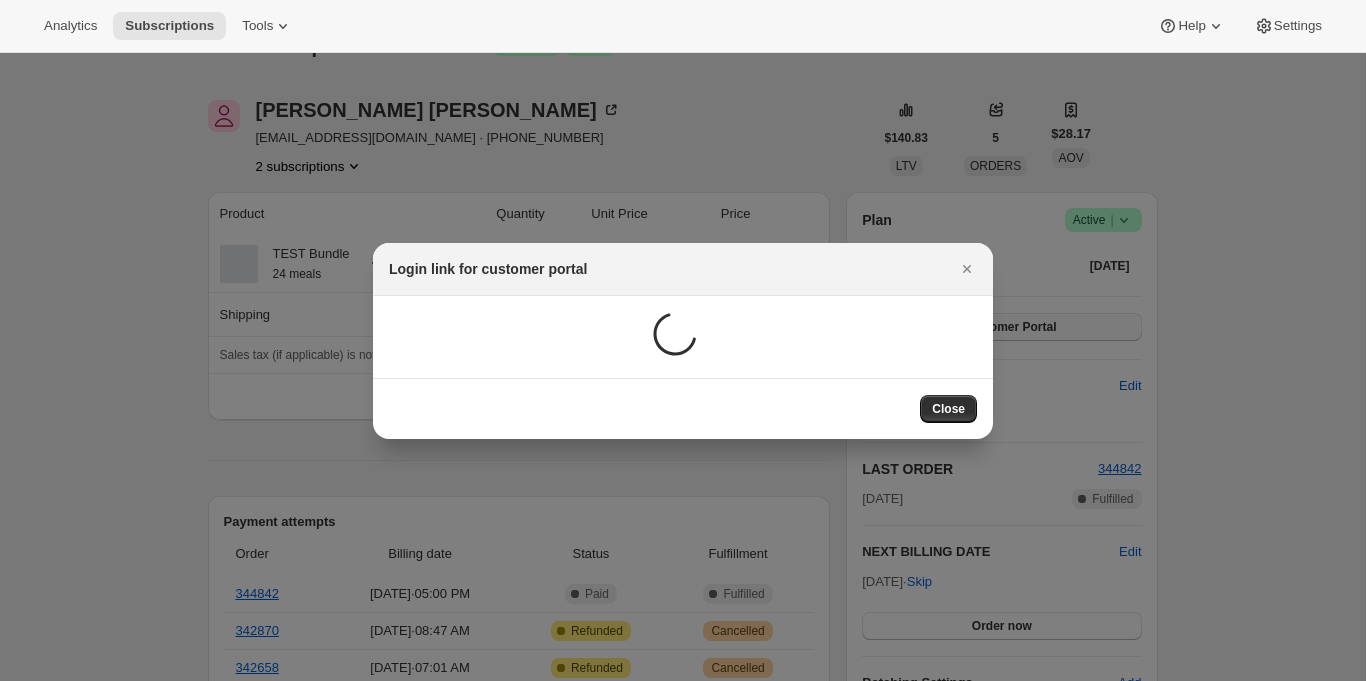 scroll, scrollTop: 0, scrollLeft: 0, axis: both 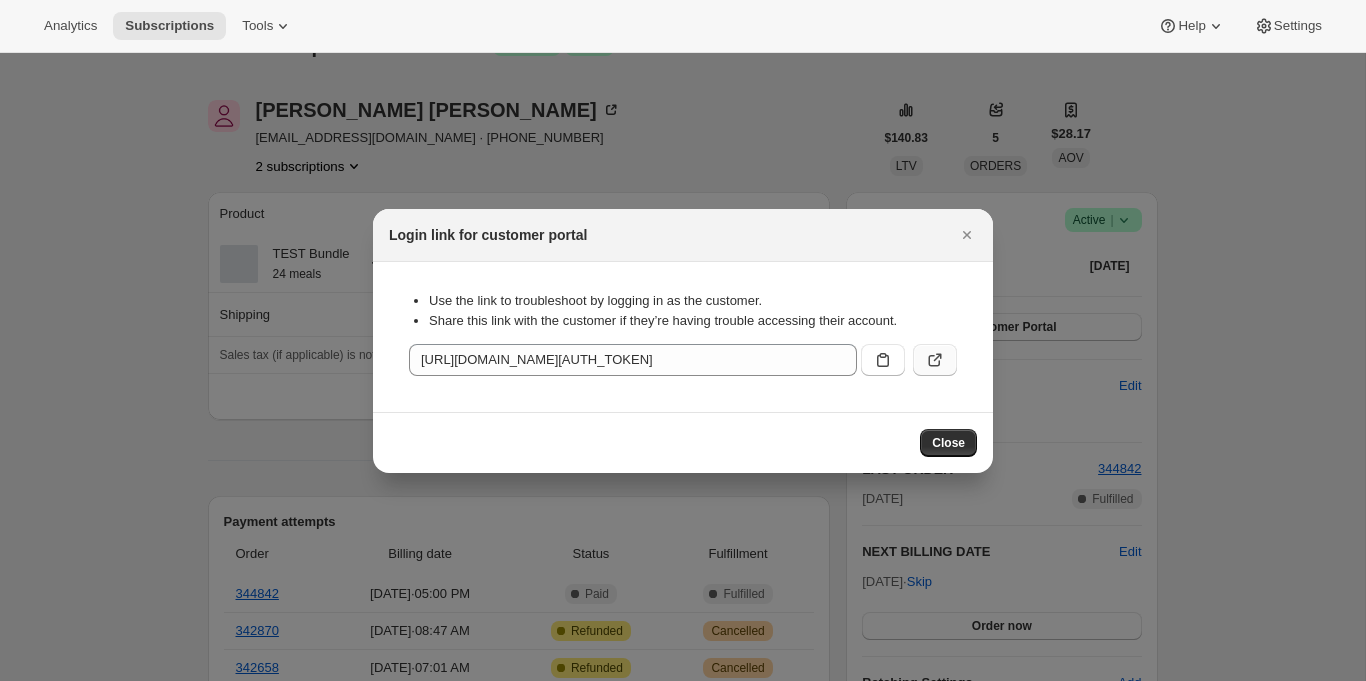 click at bounding box center [935, 360] 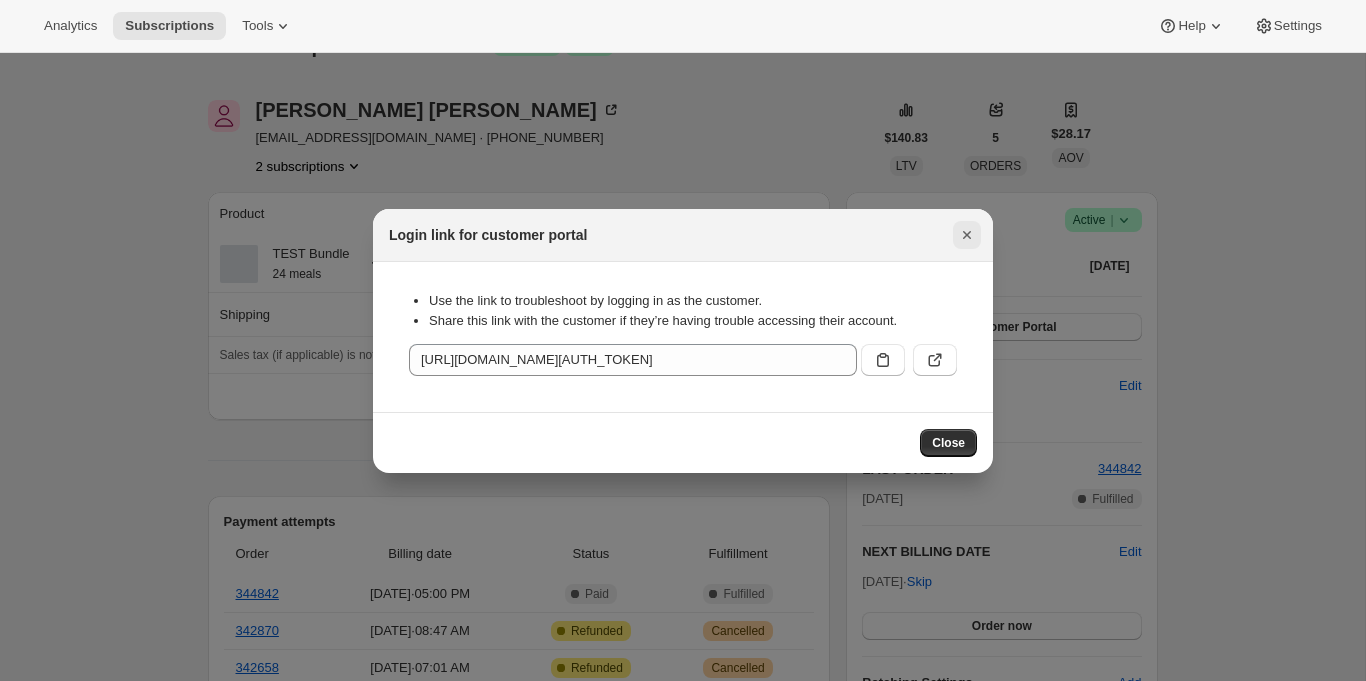 click 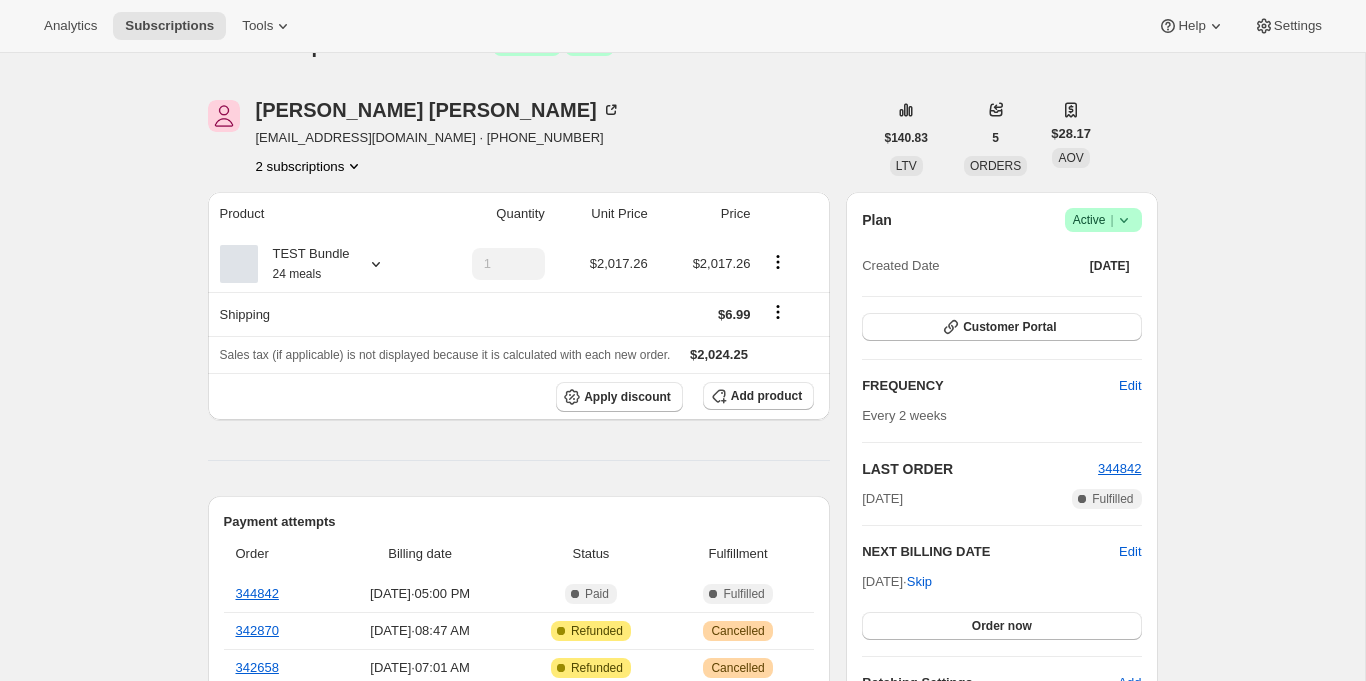 scroll, scrollTop: 0, scrollLeft: 0, axis: both 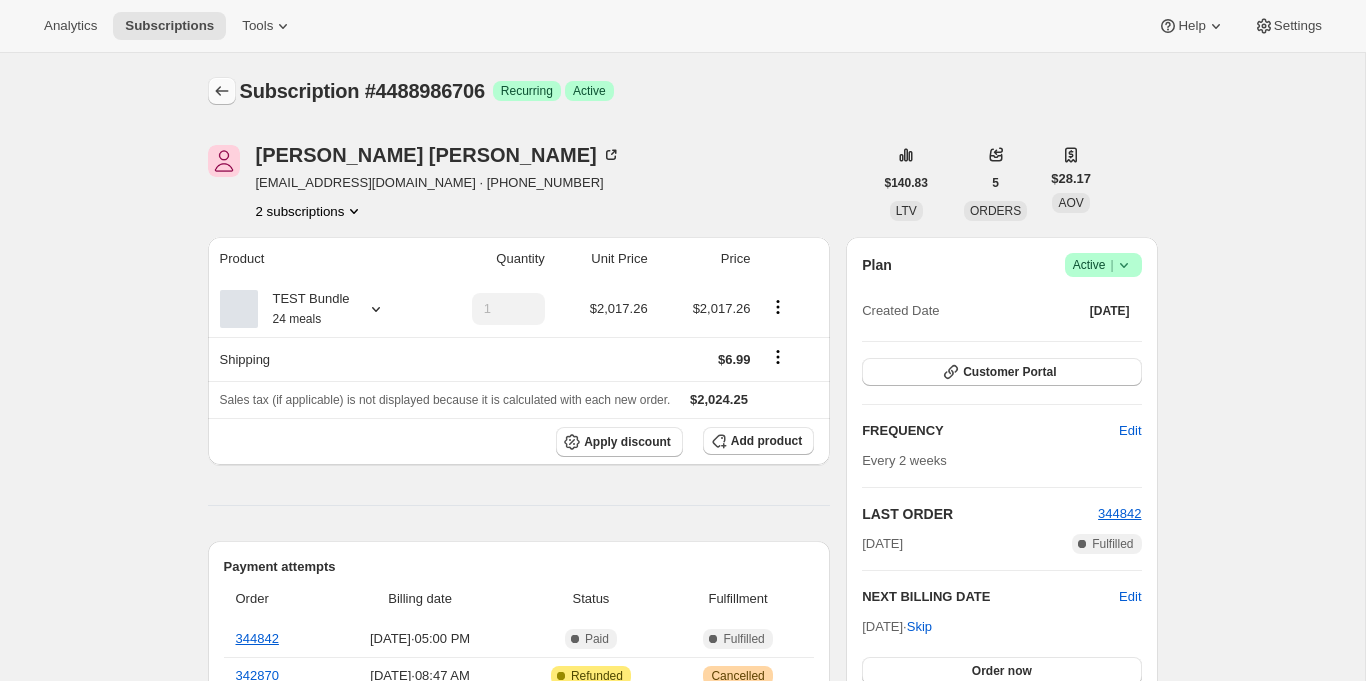 click 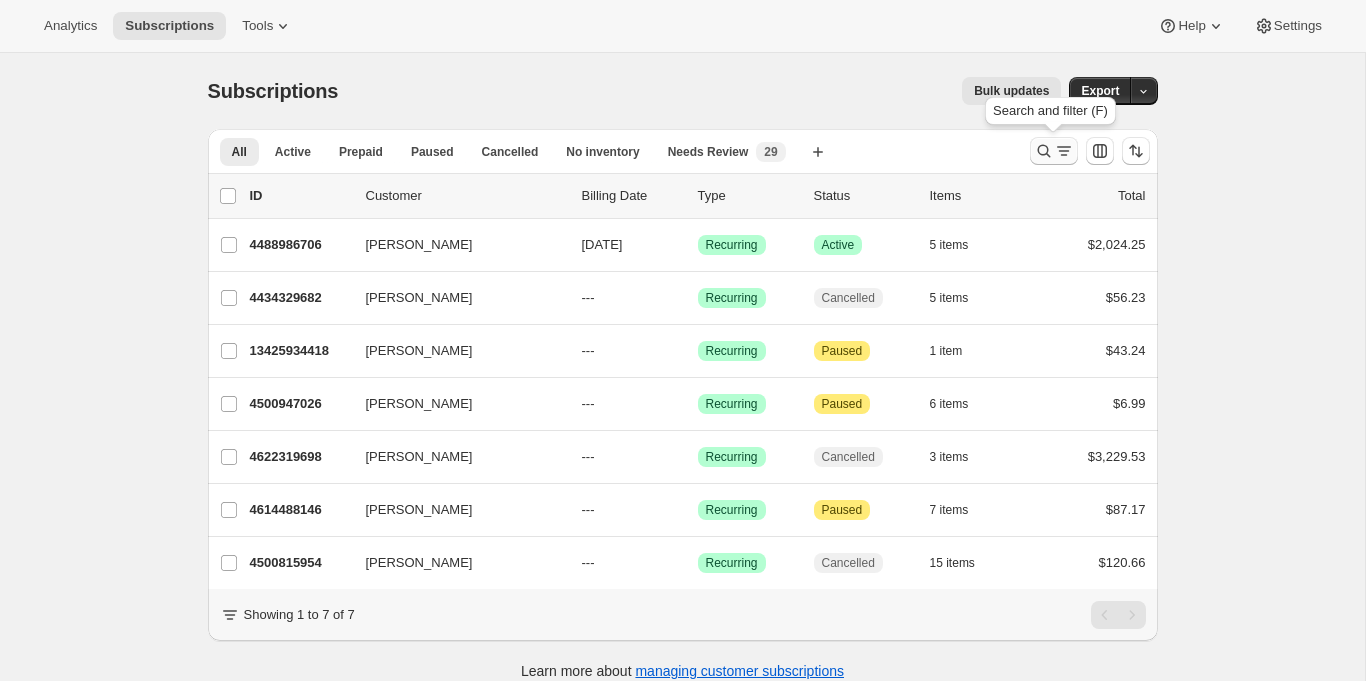 click 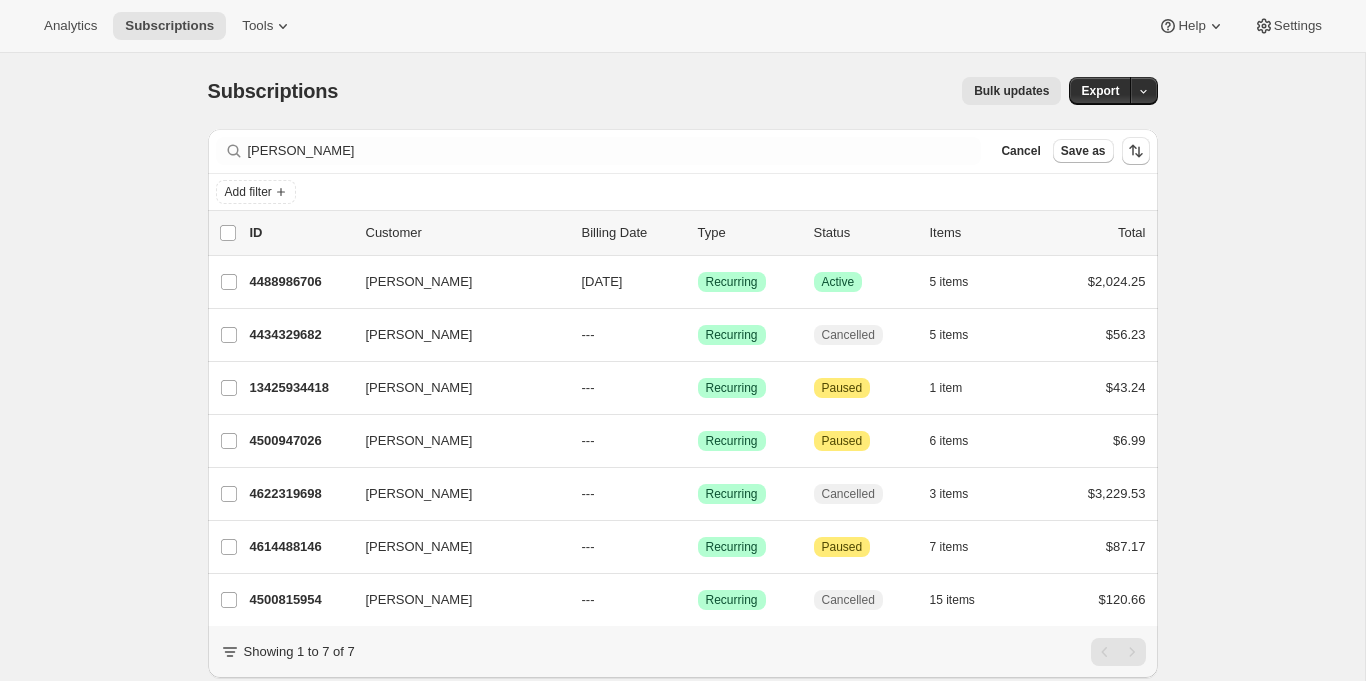 click on "Cancel" at bounding box center (1020, 151) 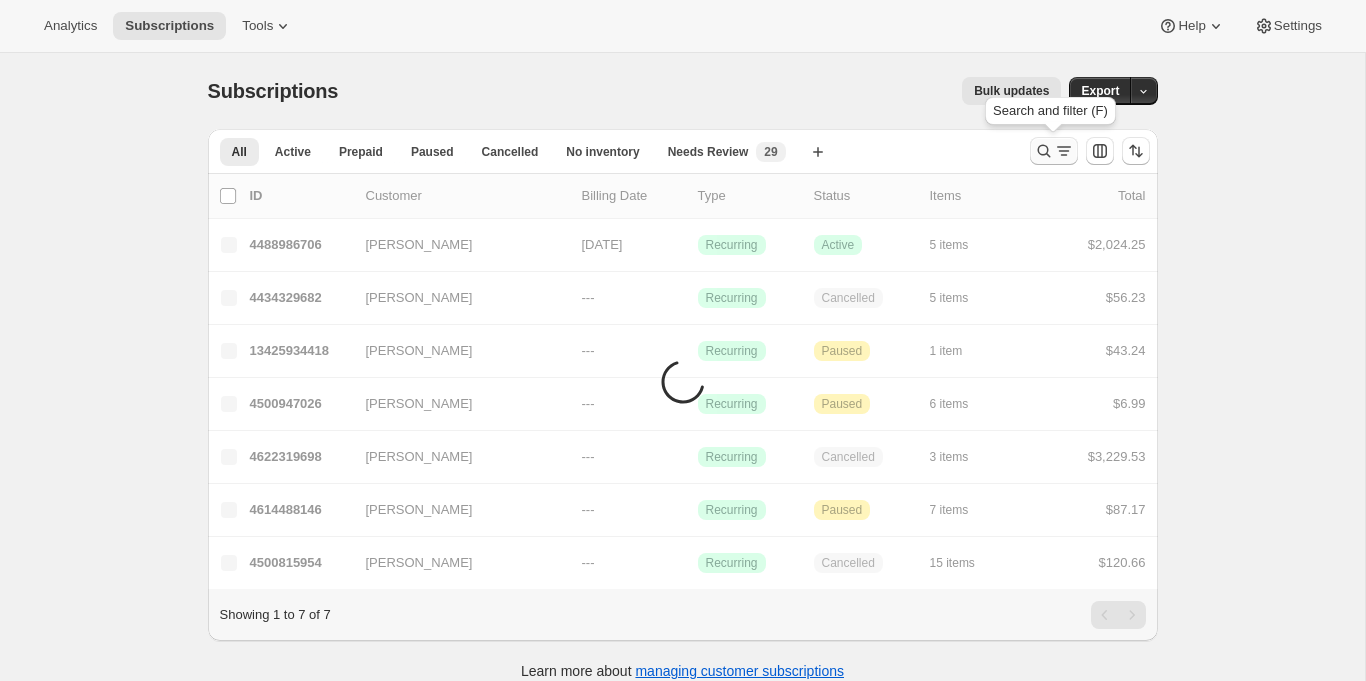 click 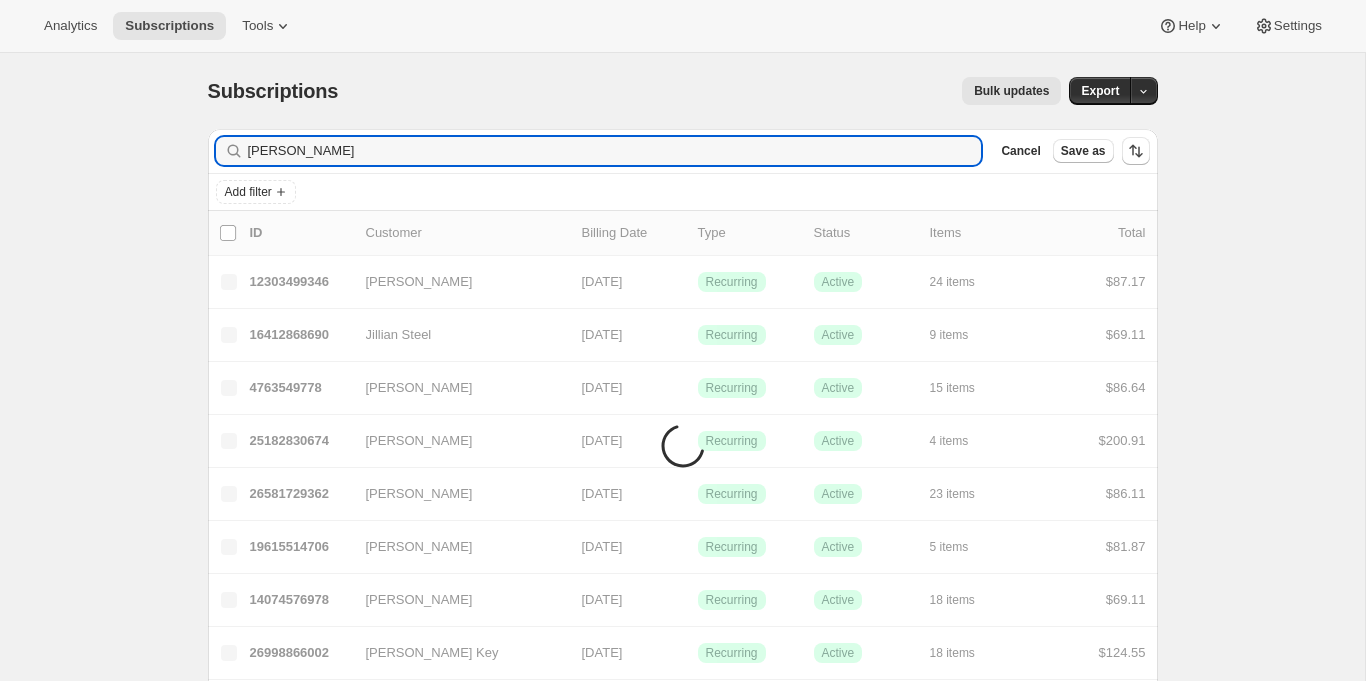 type on "kim pia" 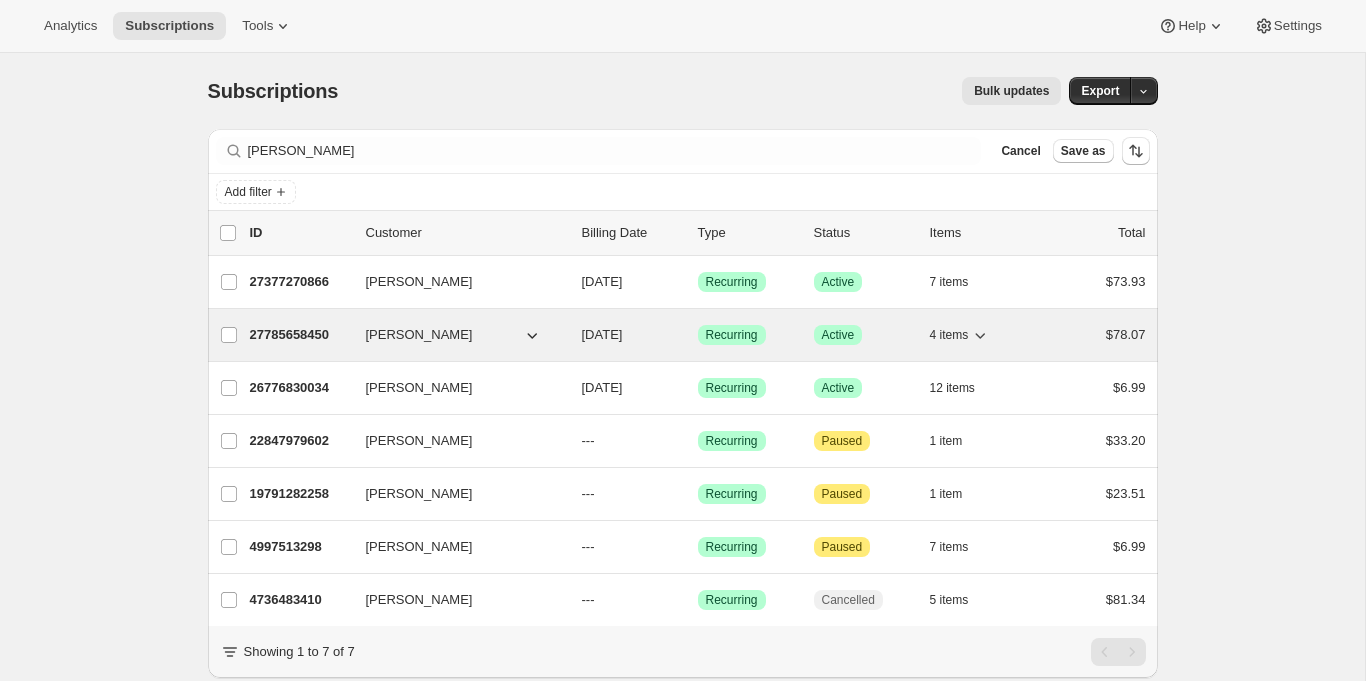 click on "27785658450" at bounding box center [300, 335] 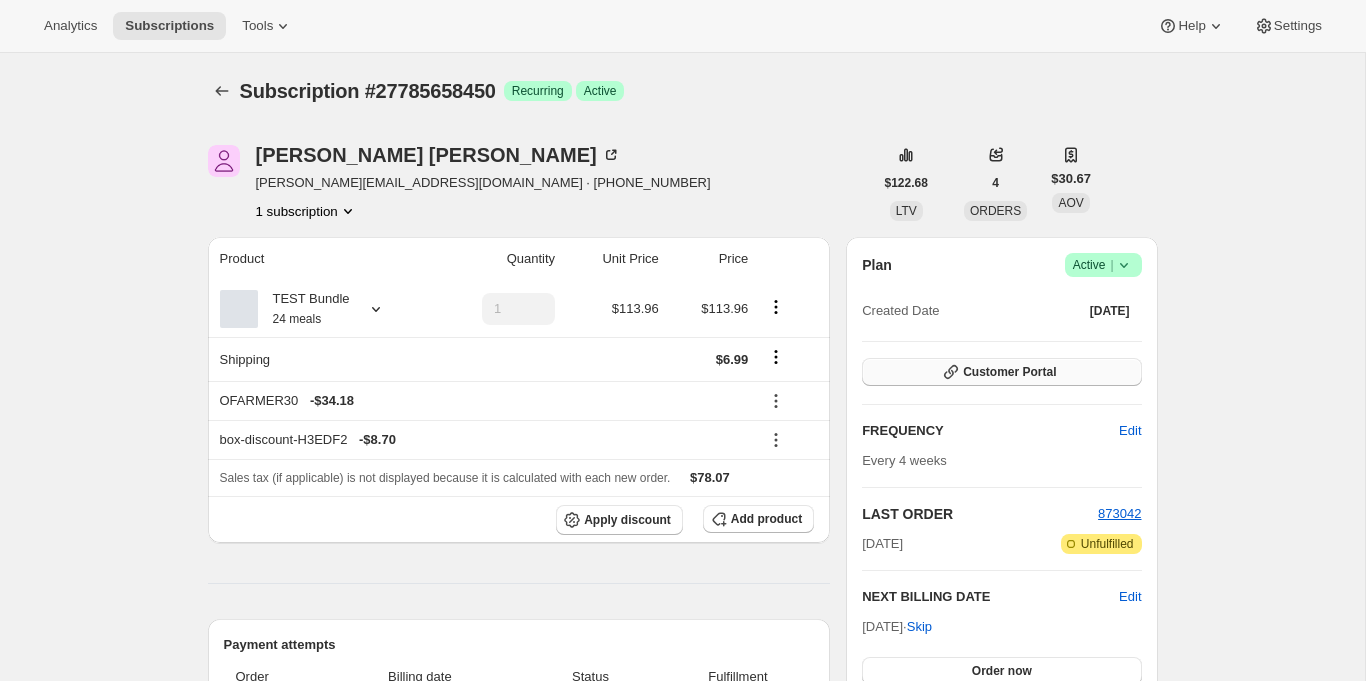 click on "Customer Portal" at bounding box center (1009, 372) 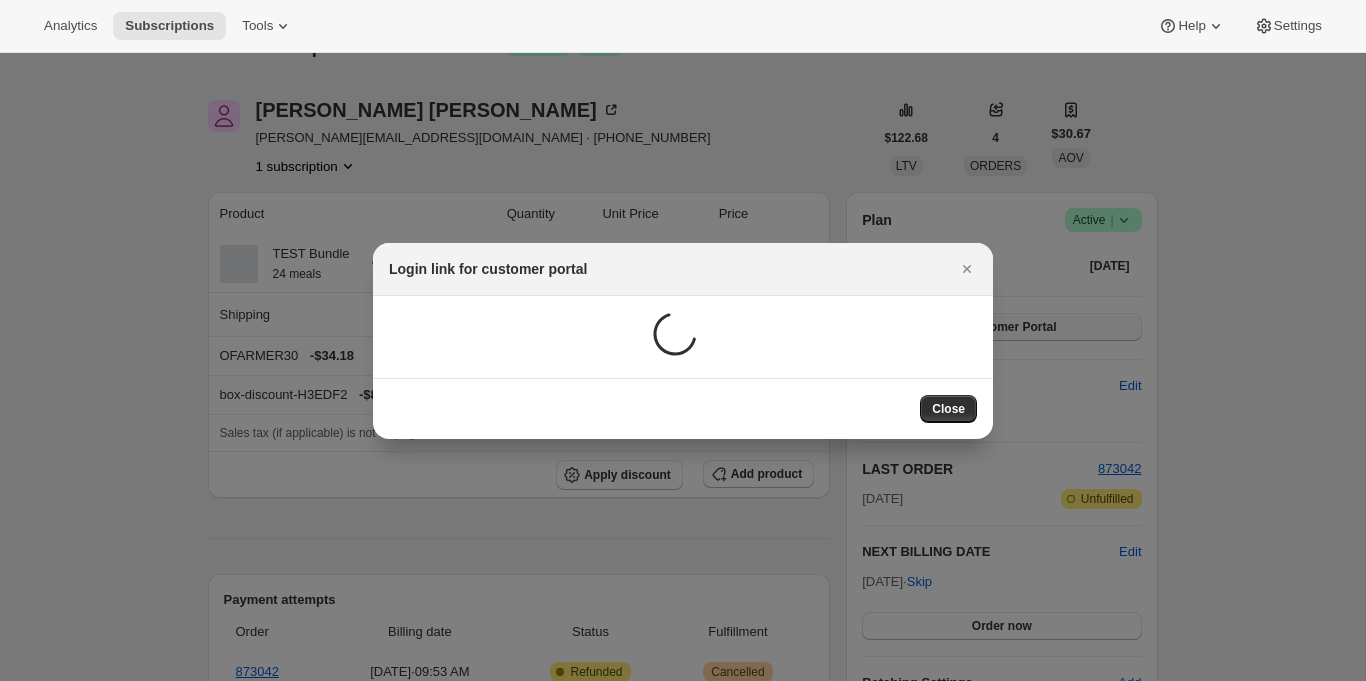 scroll, scrollTop: 0, scrollLeft: 0, axis: both 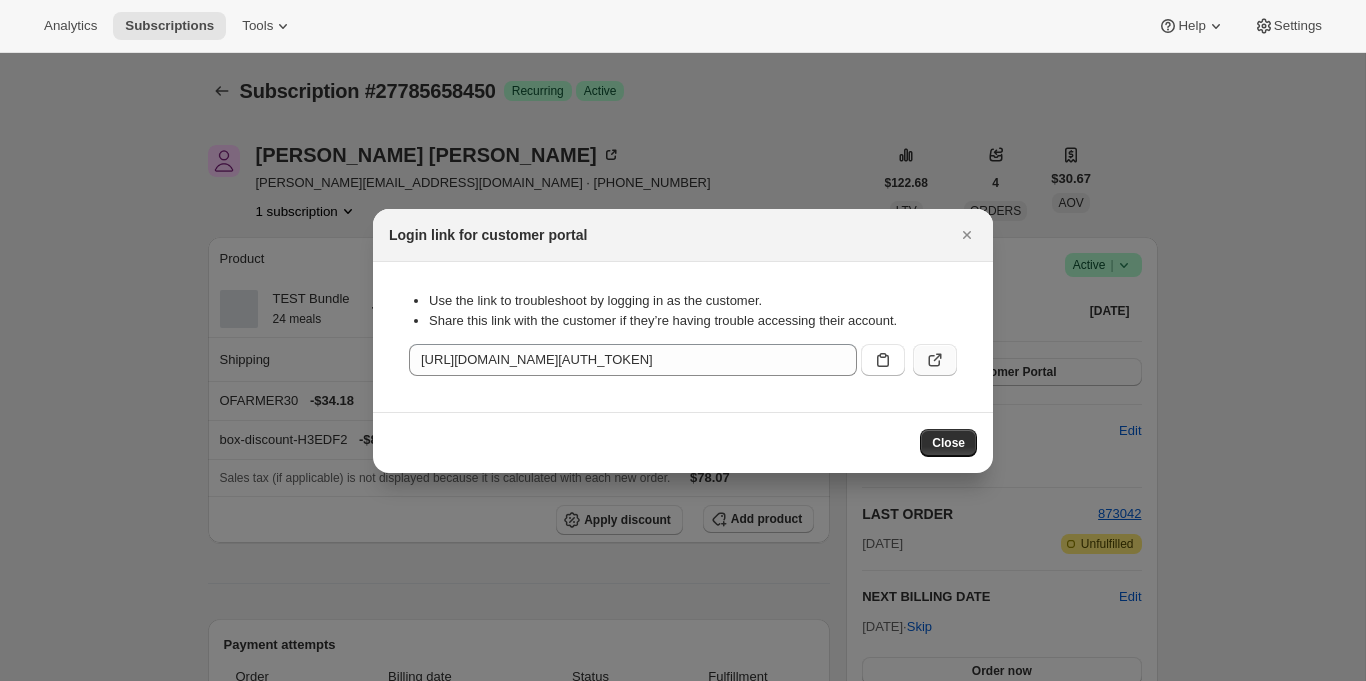 click 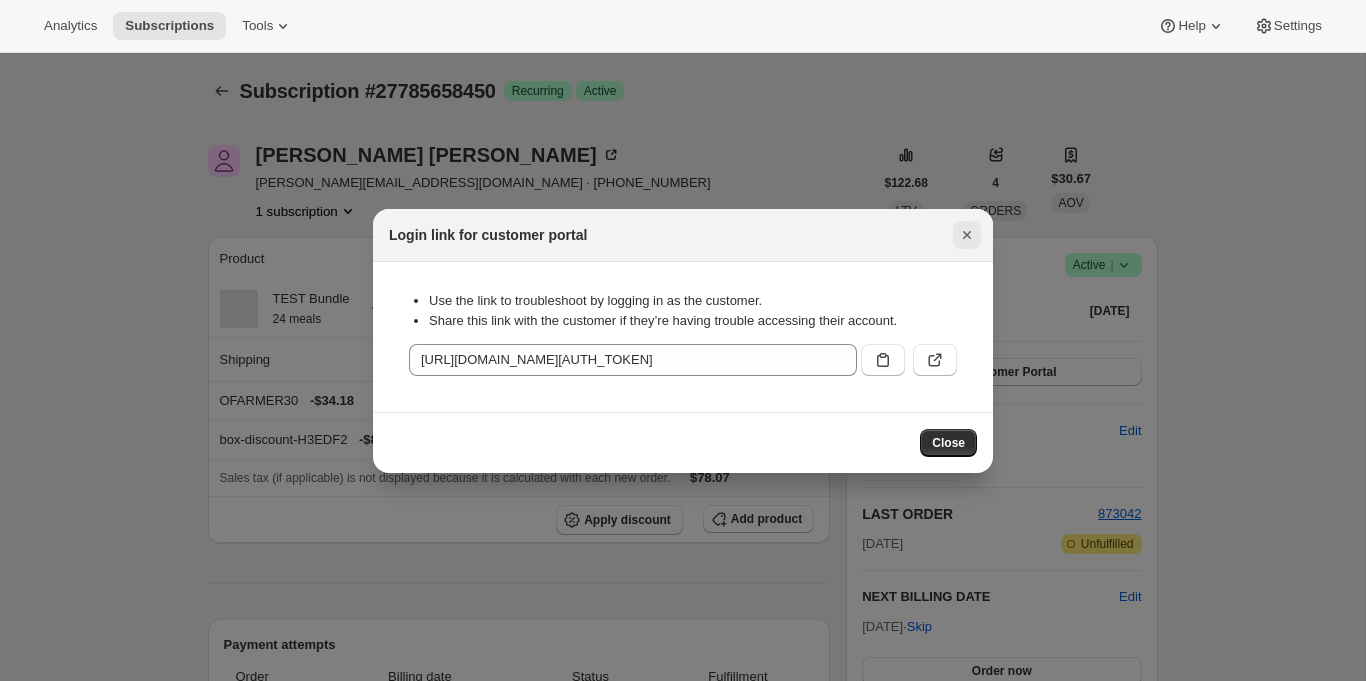 click 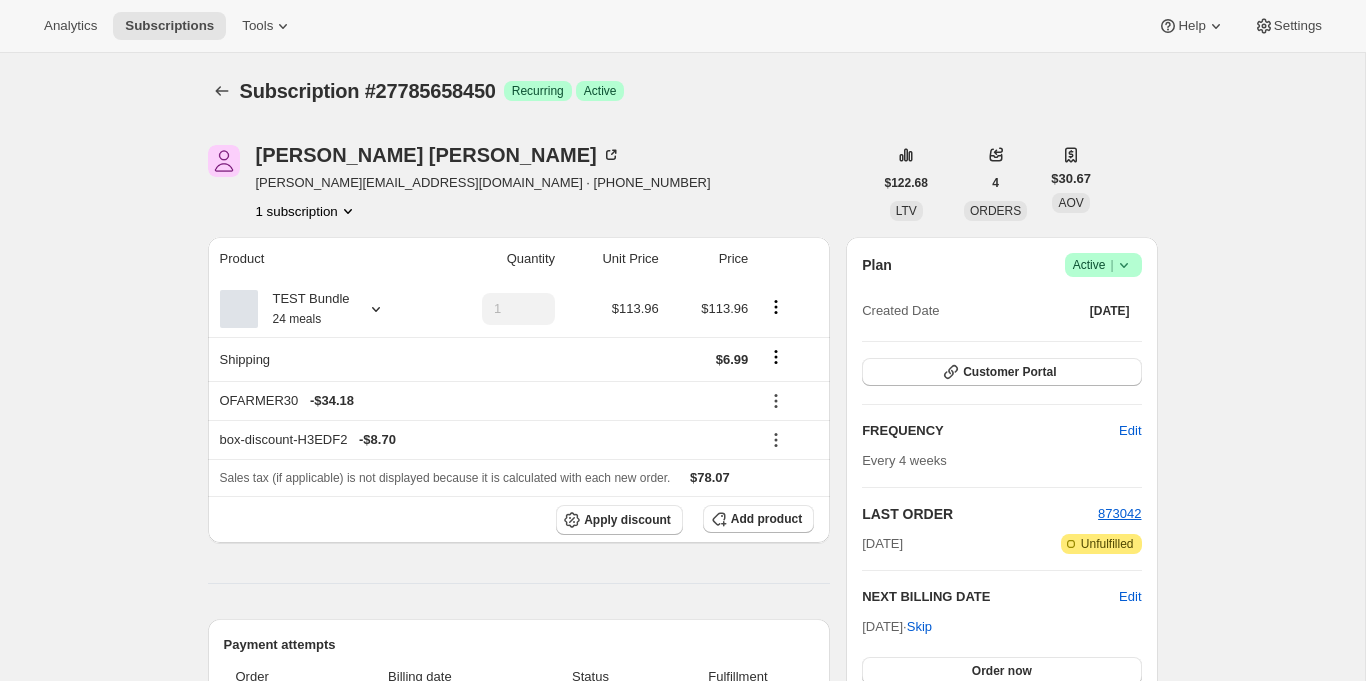 scroll, scrollTop: 297, scrollLeft: 0, axis: vertical 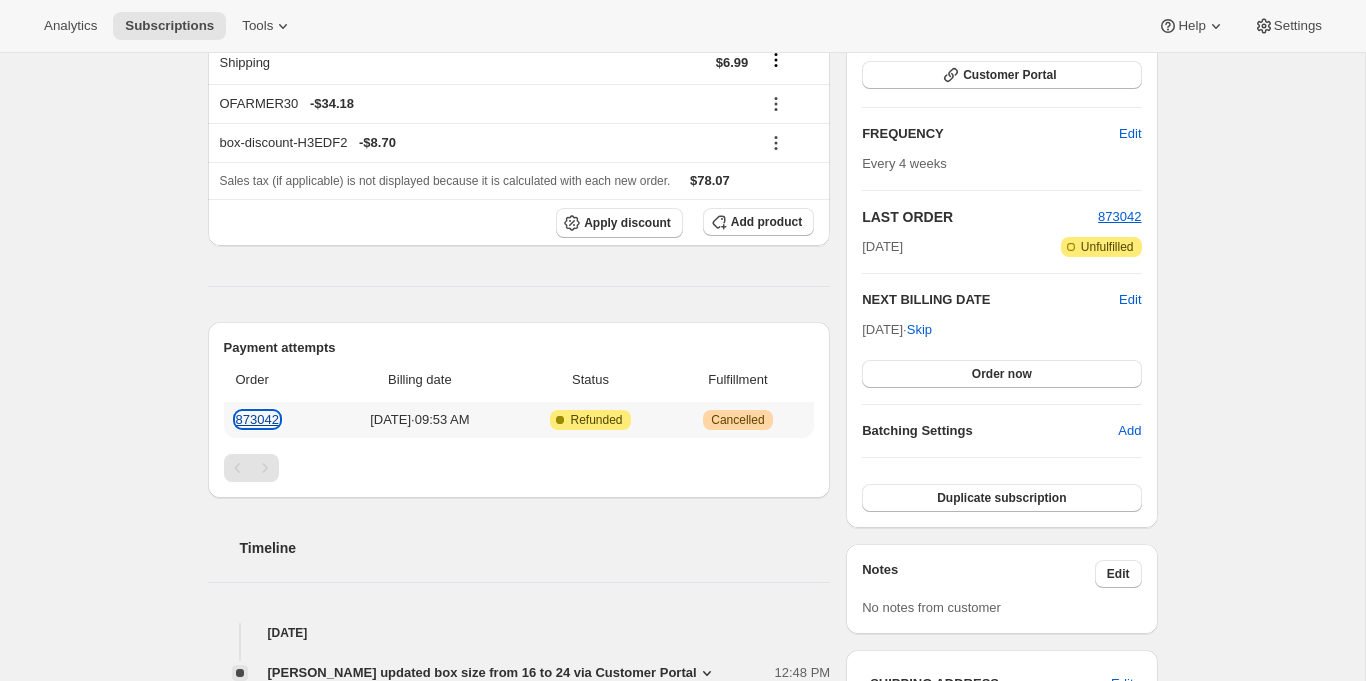 click on "873042" at bounding box center (257, 419) 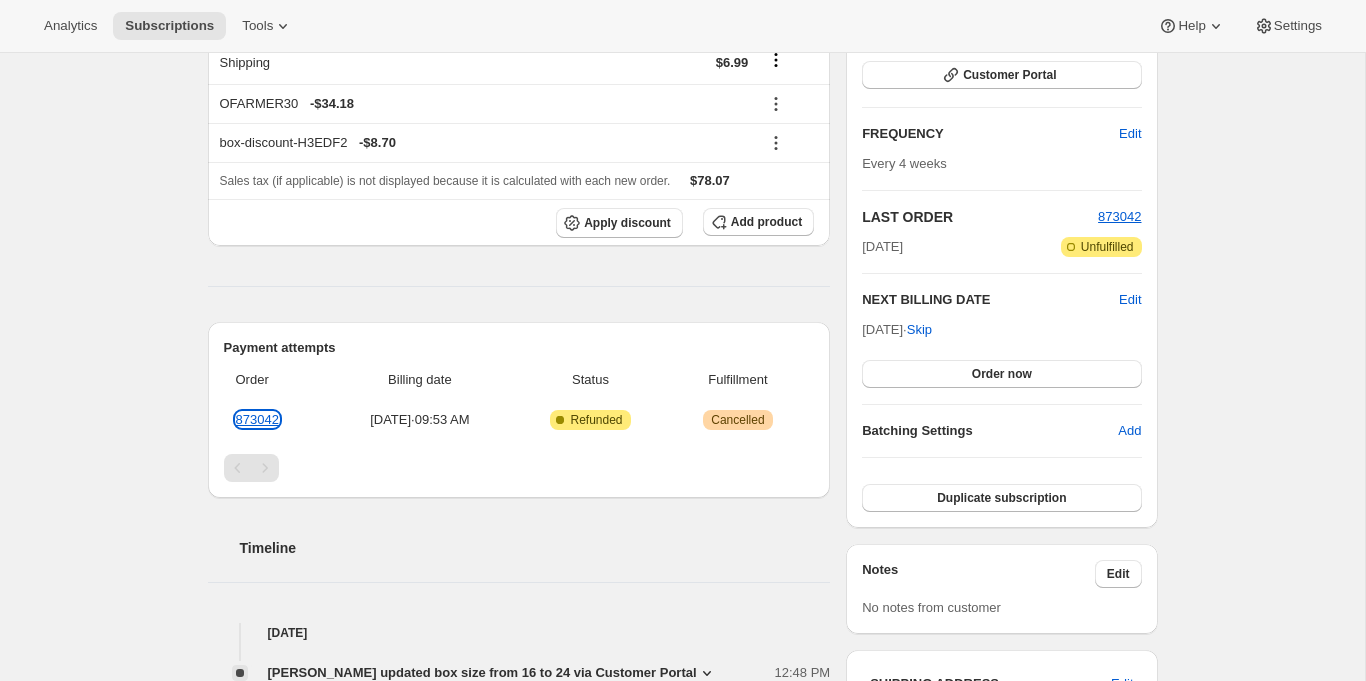 scroll, scrollTop: 0, scrollLeft: 0, axis: both 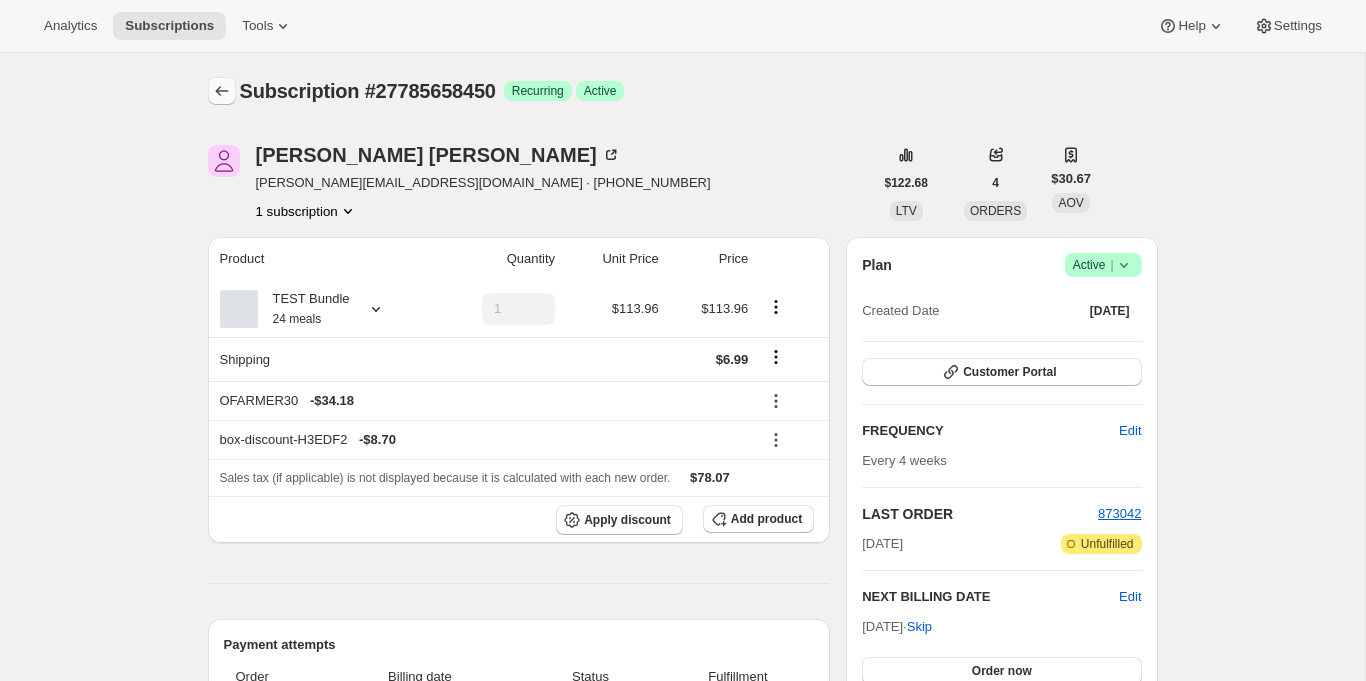 click 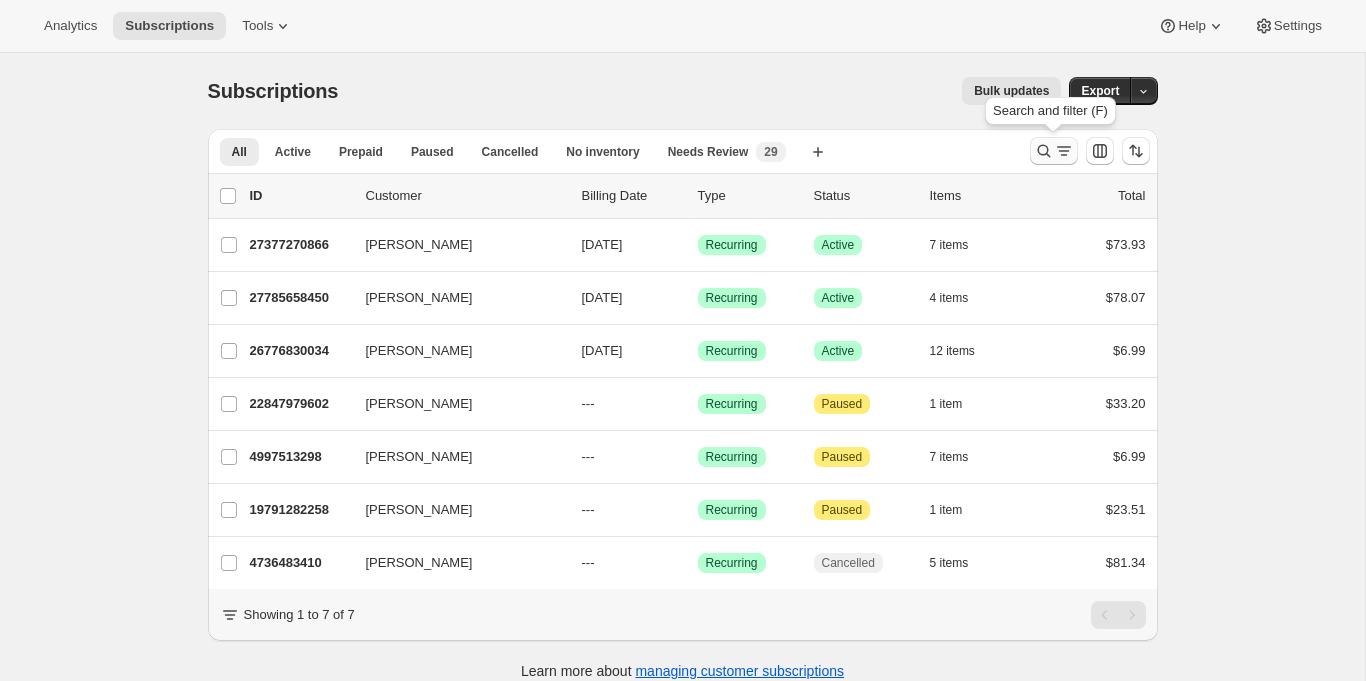 click 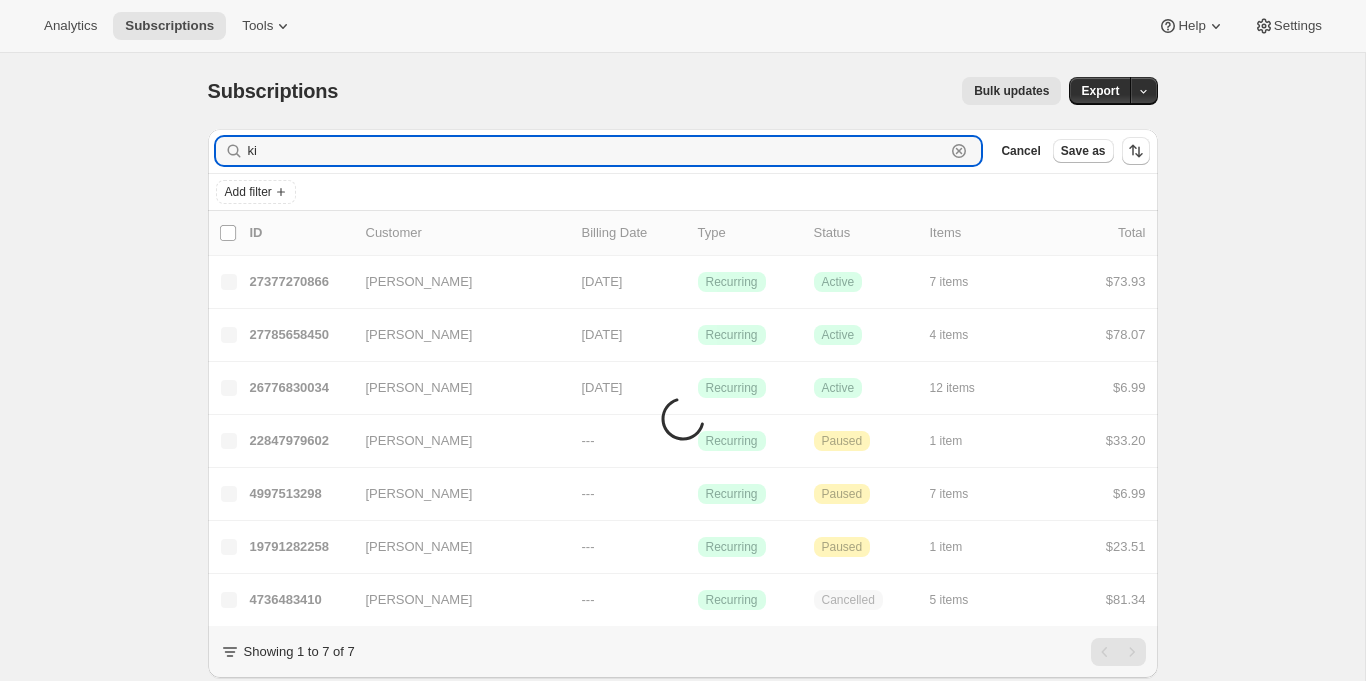 type on "k" 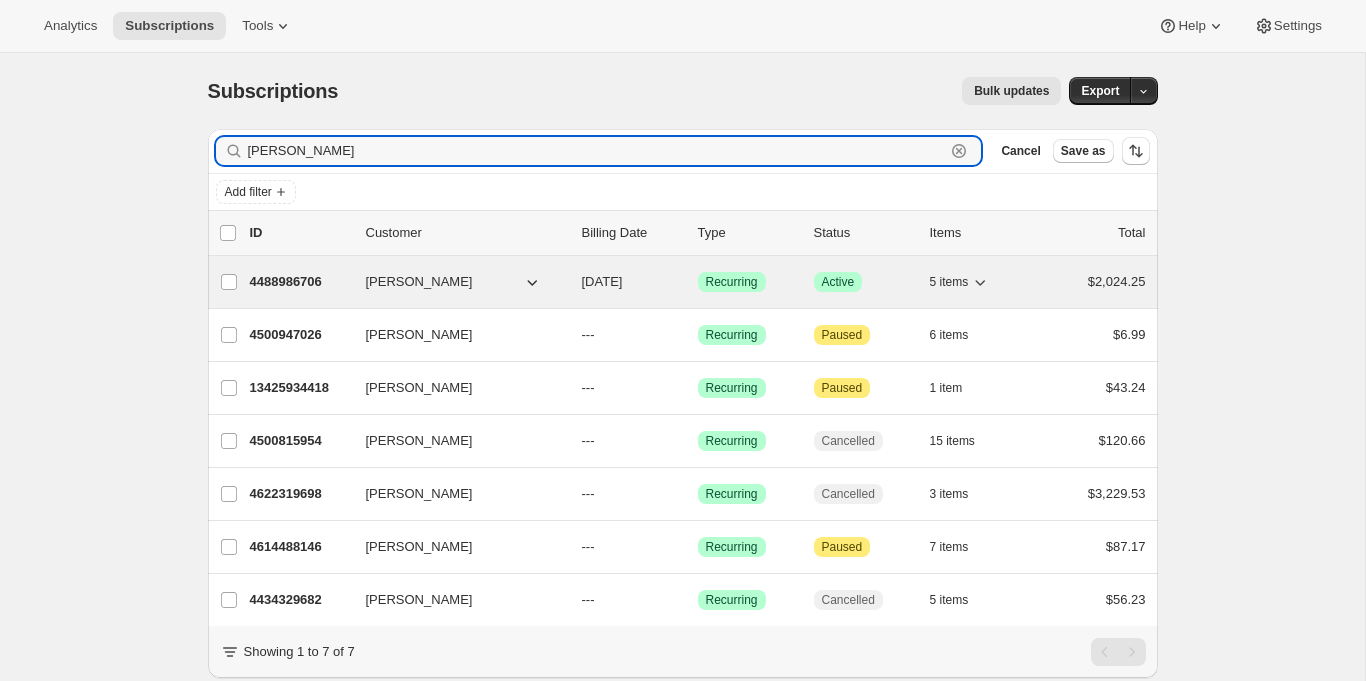 type on "emily yuhas" 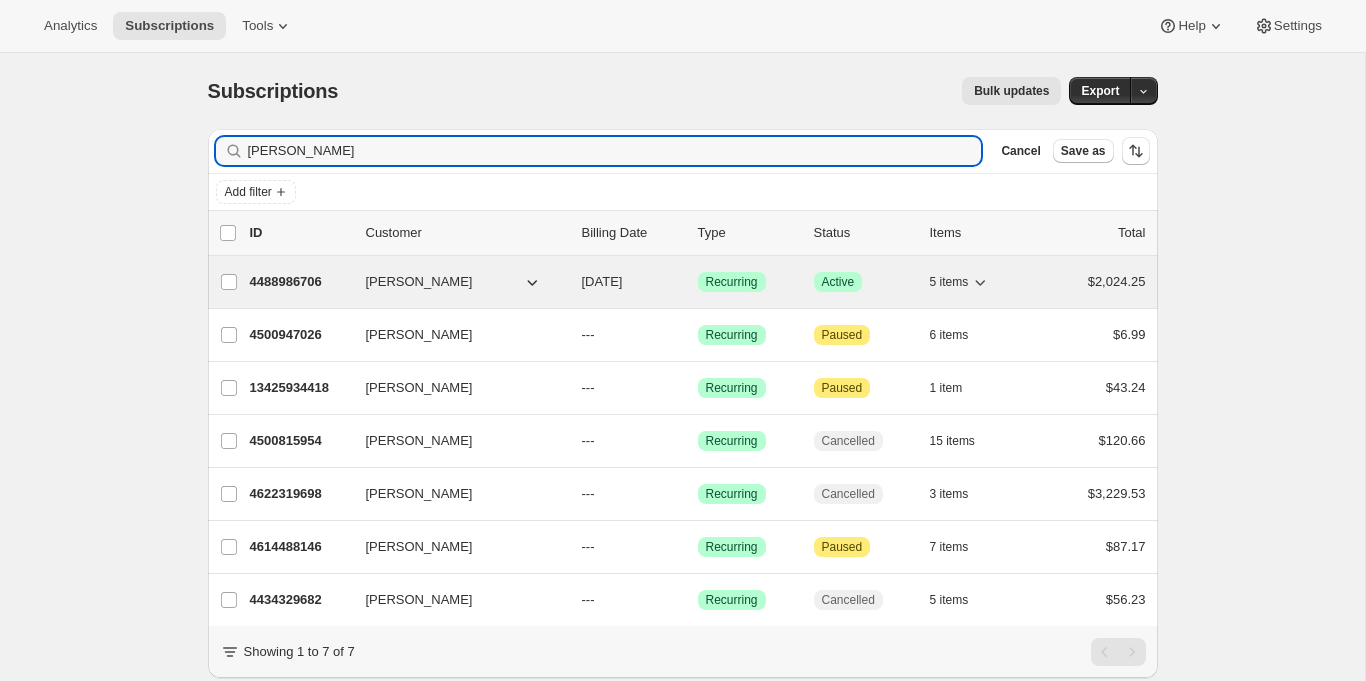 click on "4488986706" at bounding box center (300, 282) 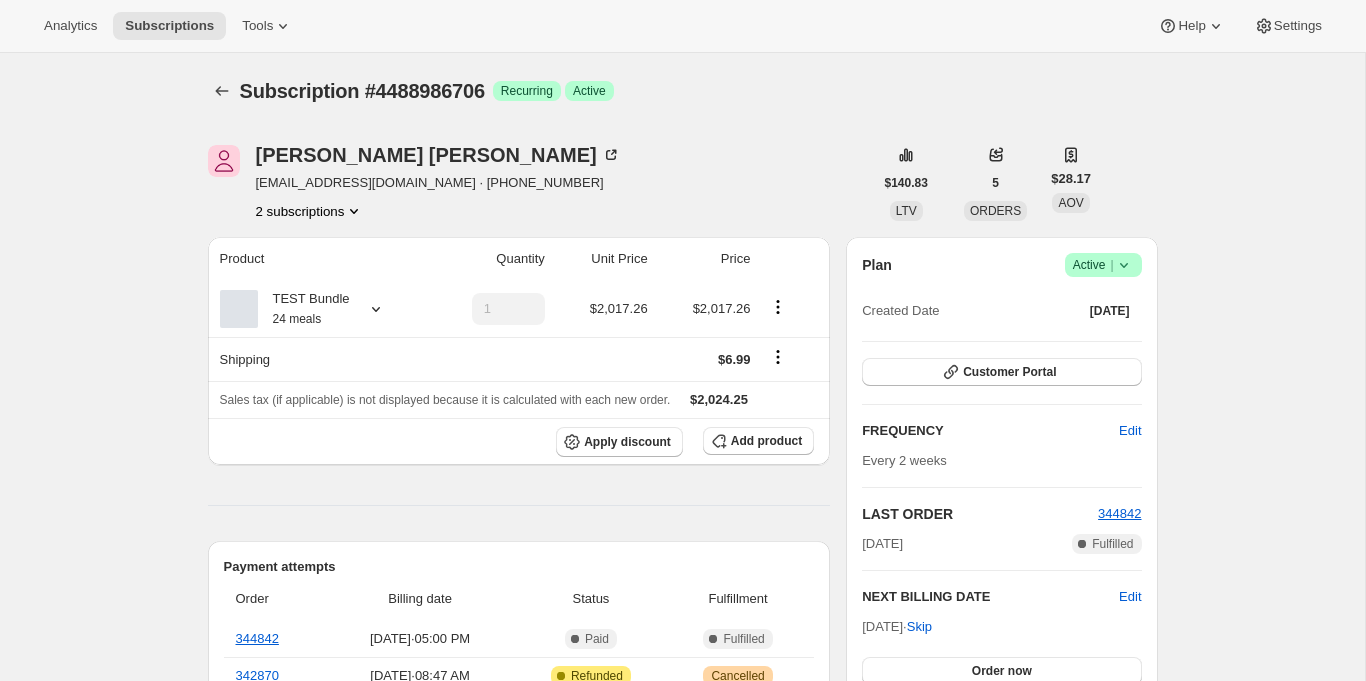 click on "Subscription #4488986706" at bounding box center (362, 91) 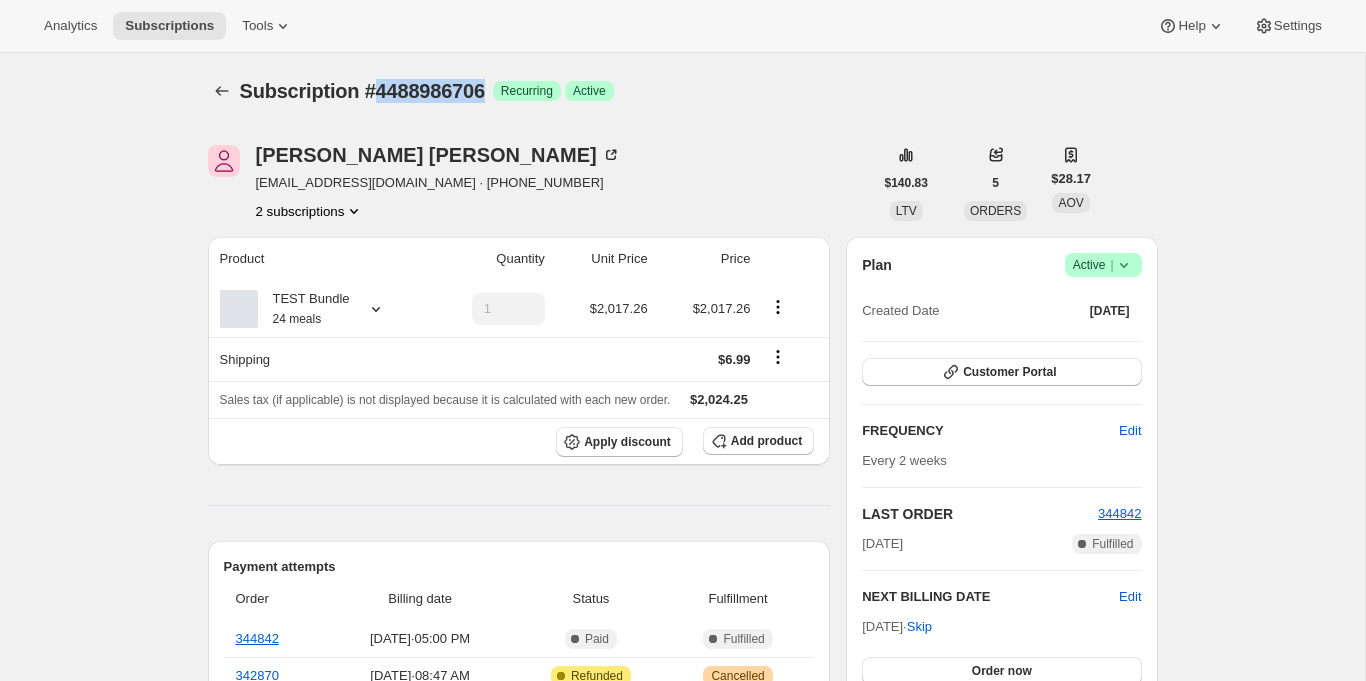 click on "Subscription #4488986706" at bounding box center (362, 91) 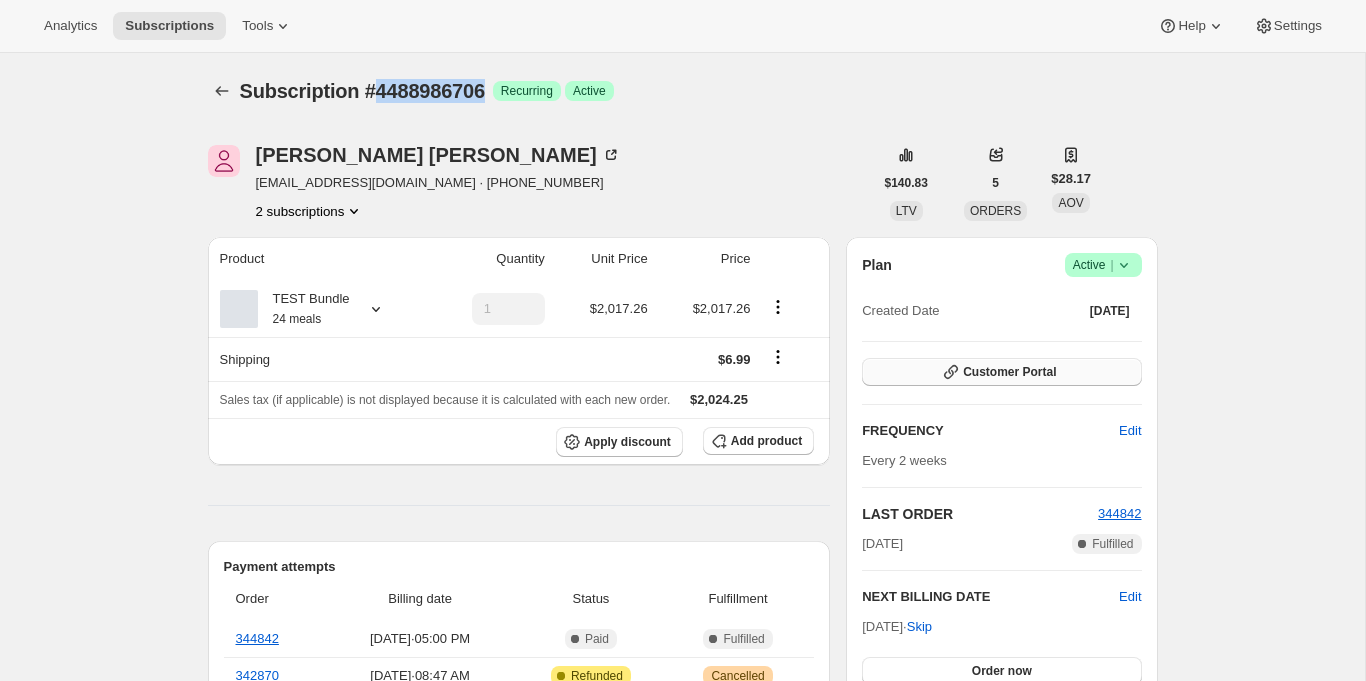 click on "Customer Portal" at bounding box center (1009, 372) 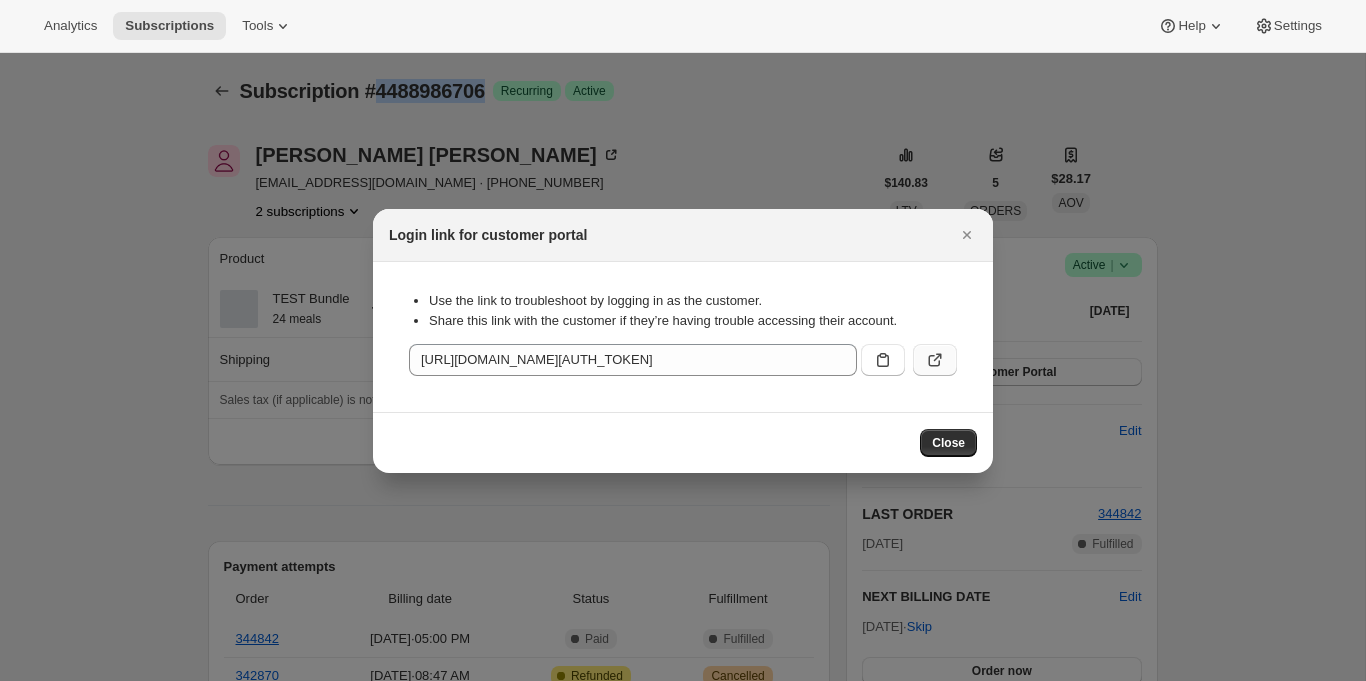 click 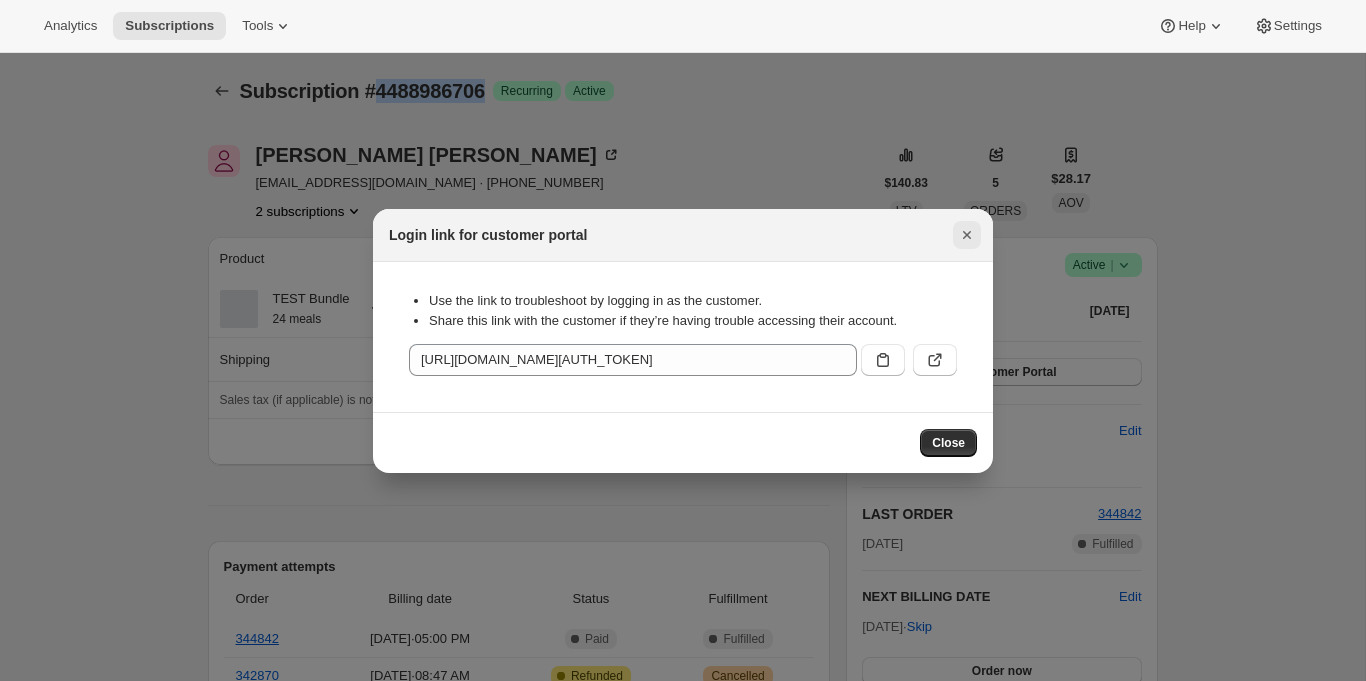 click 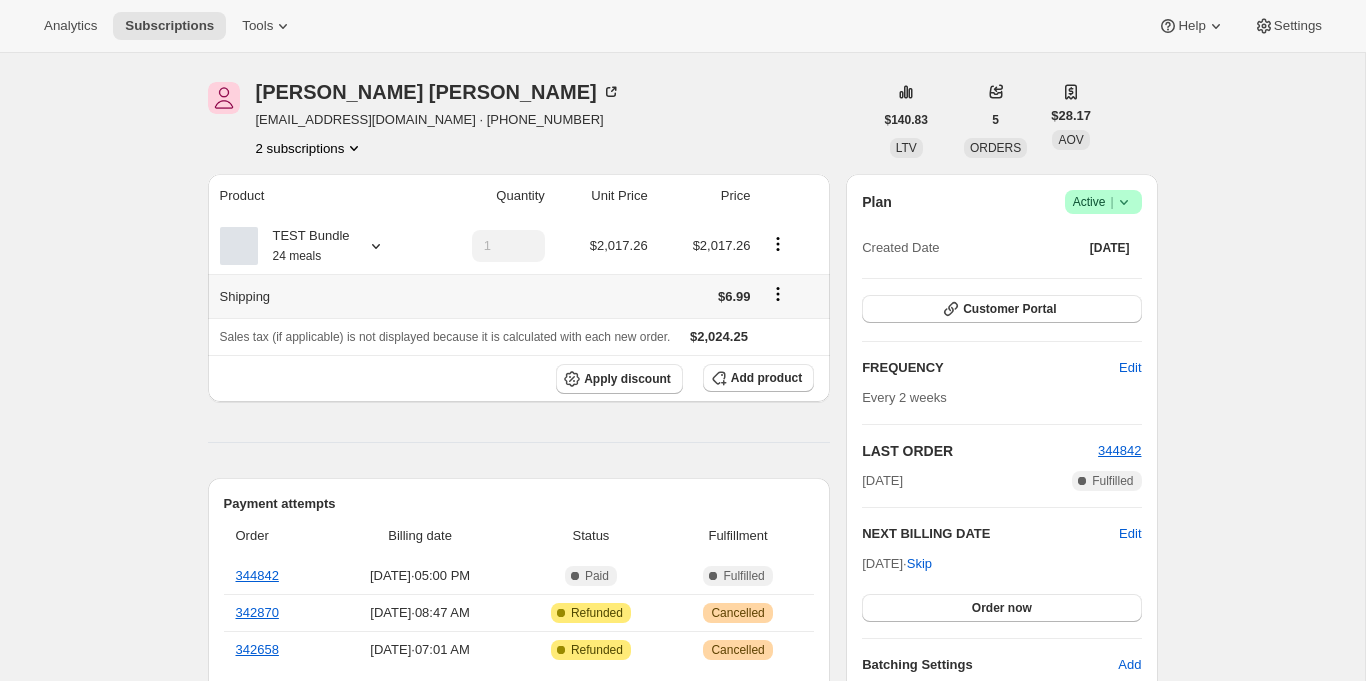 scroll, scrollTop: 0, scrollLeft: 0, axis: both 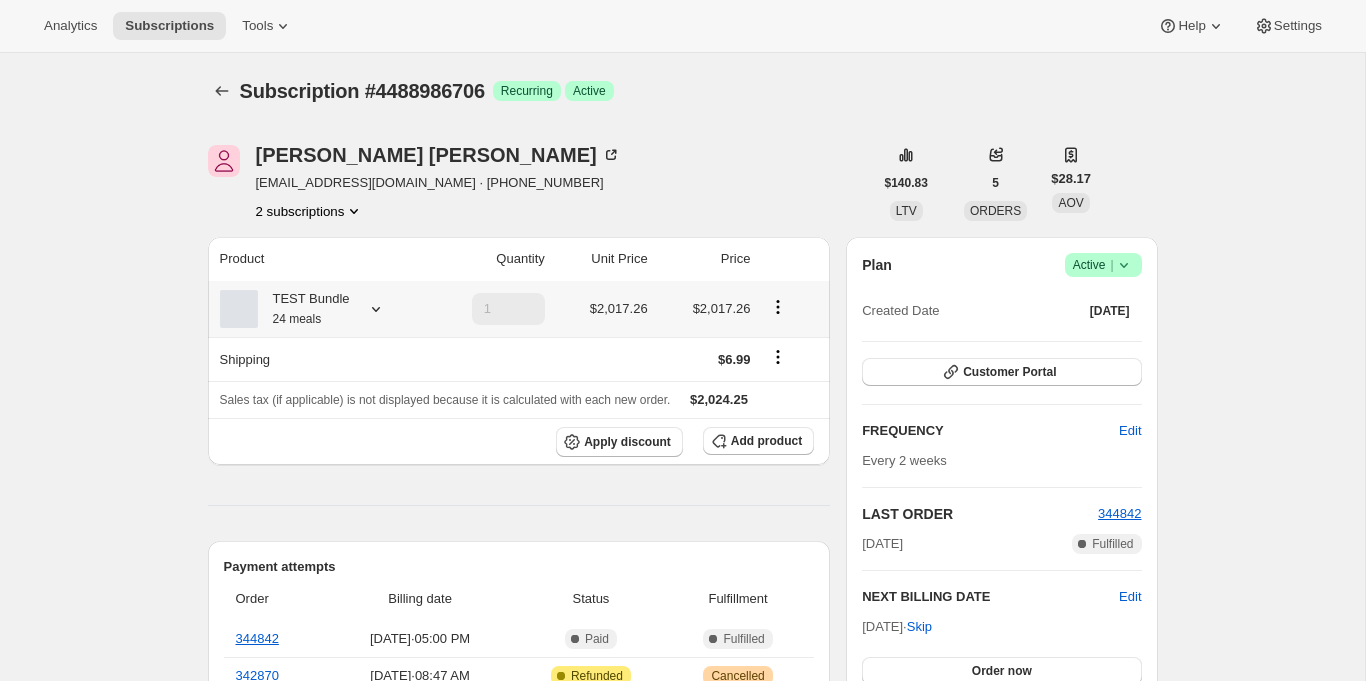 click 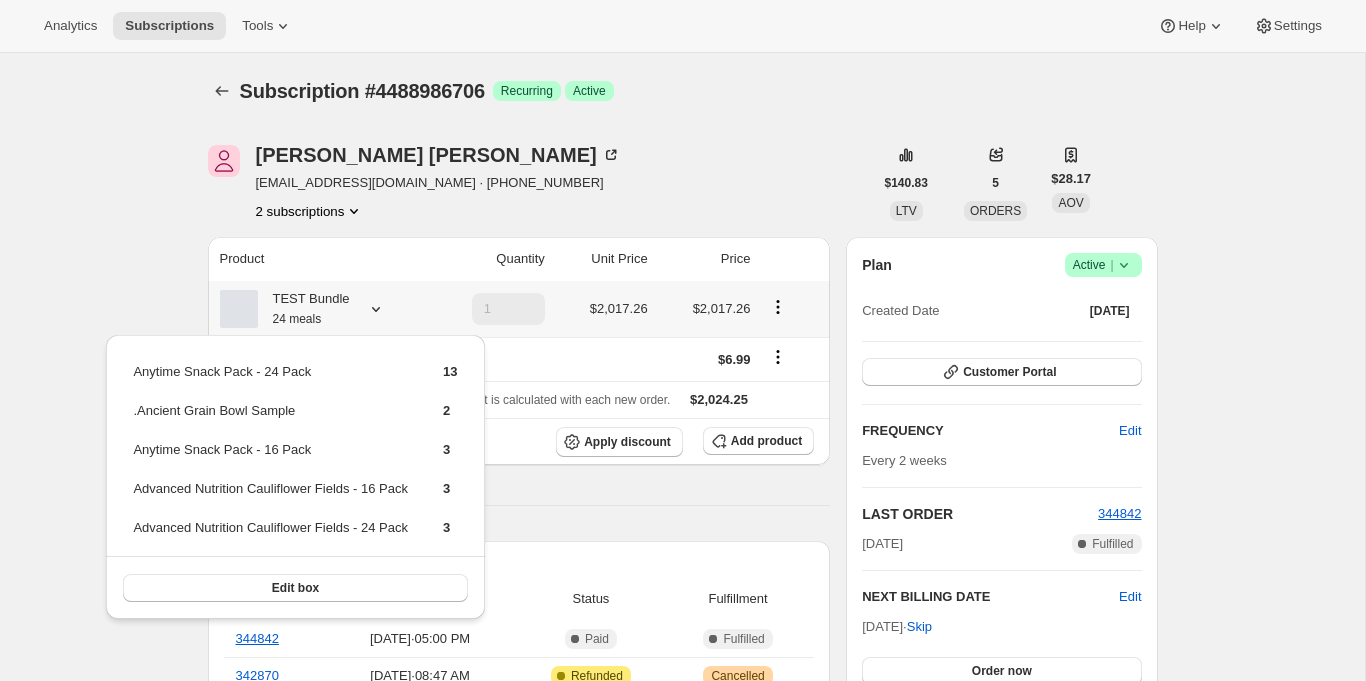 click 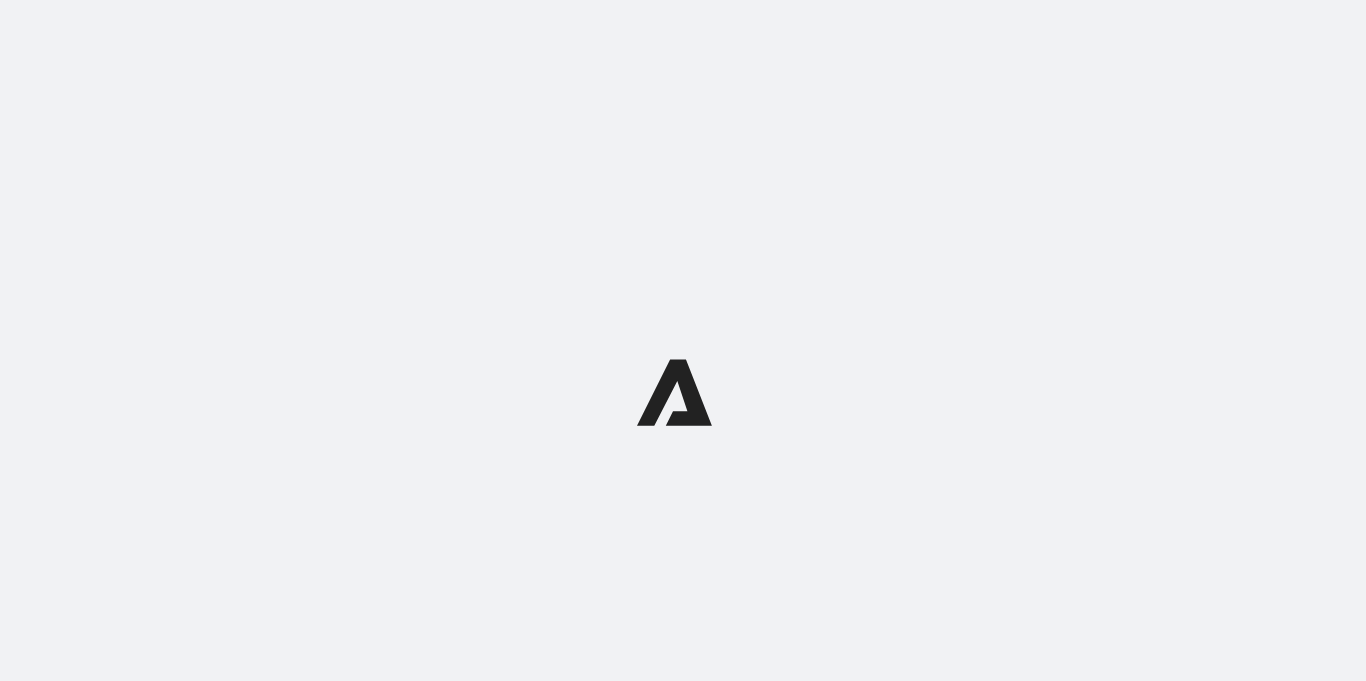 scroll, scrollTop: 0, scrollLeft: 0, axis: both 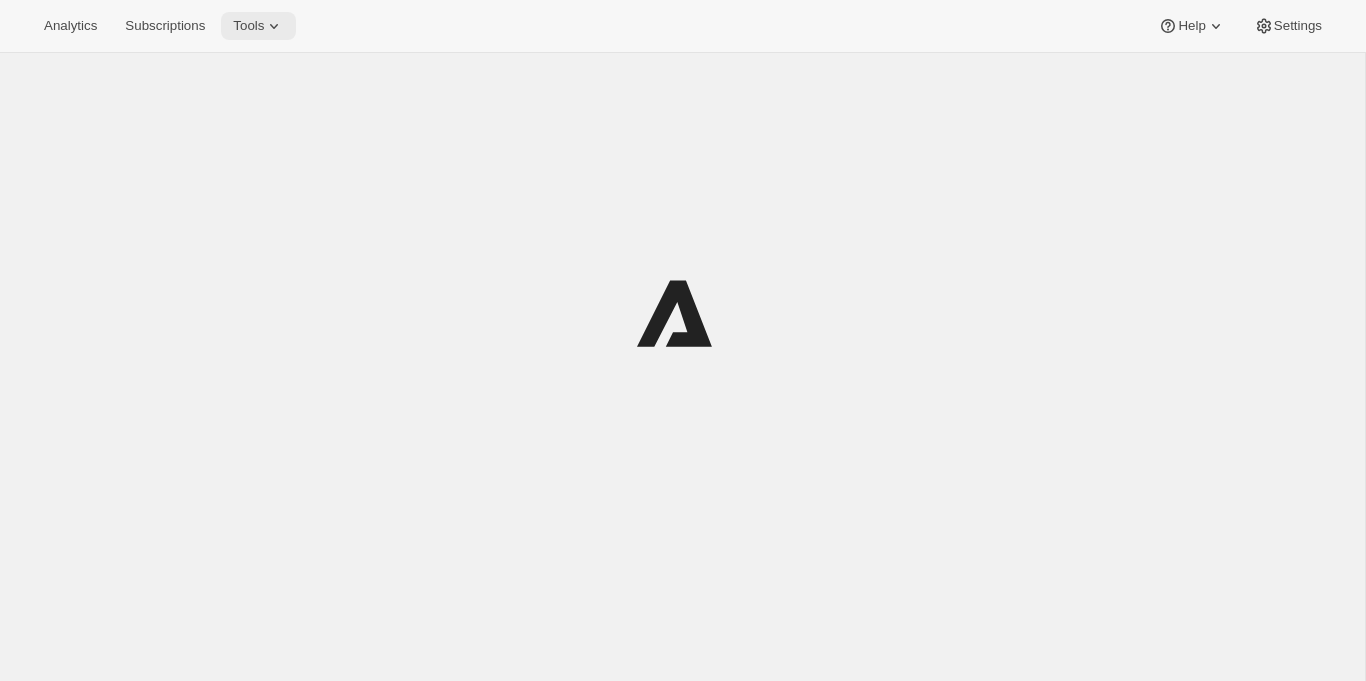 click on "Tools" at bounding box center (258, 26) 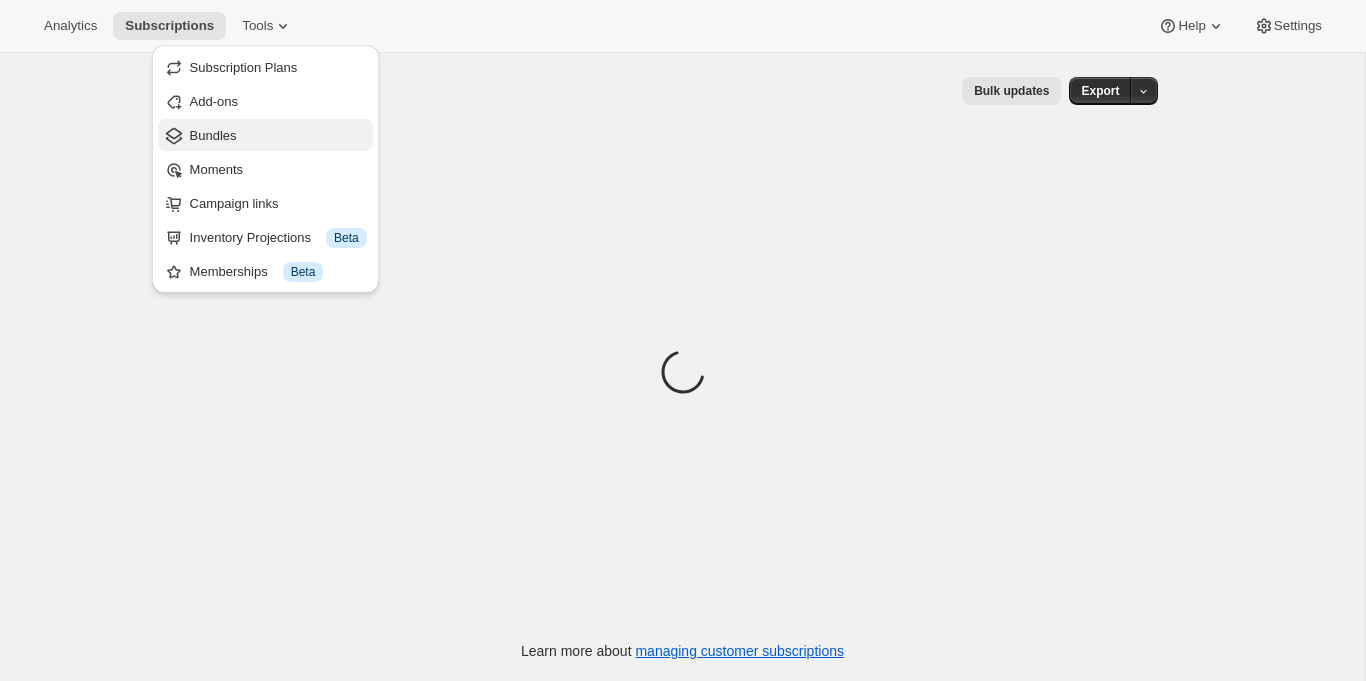 click on "Bundles" at bounding box center [278, 136] 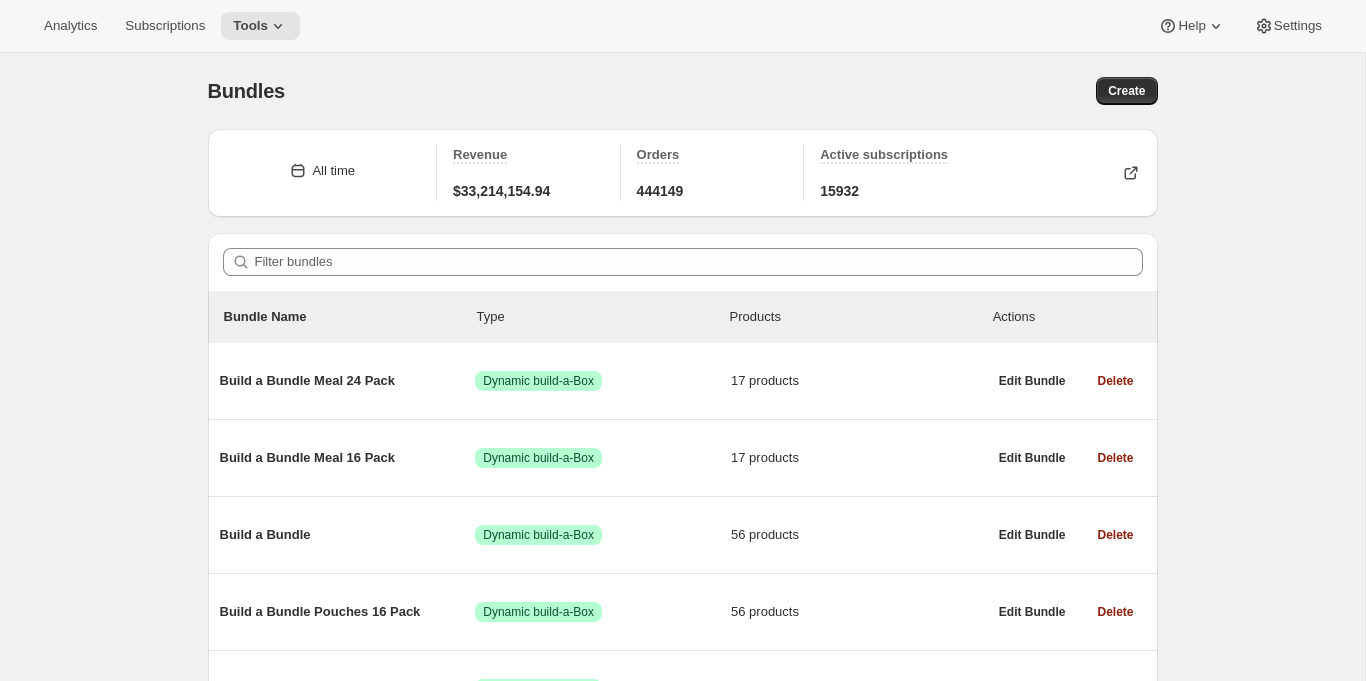 scroll, scrollTop: 480, scrollLeft: 0, axis: vertical 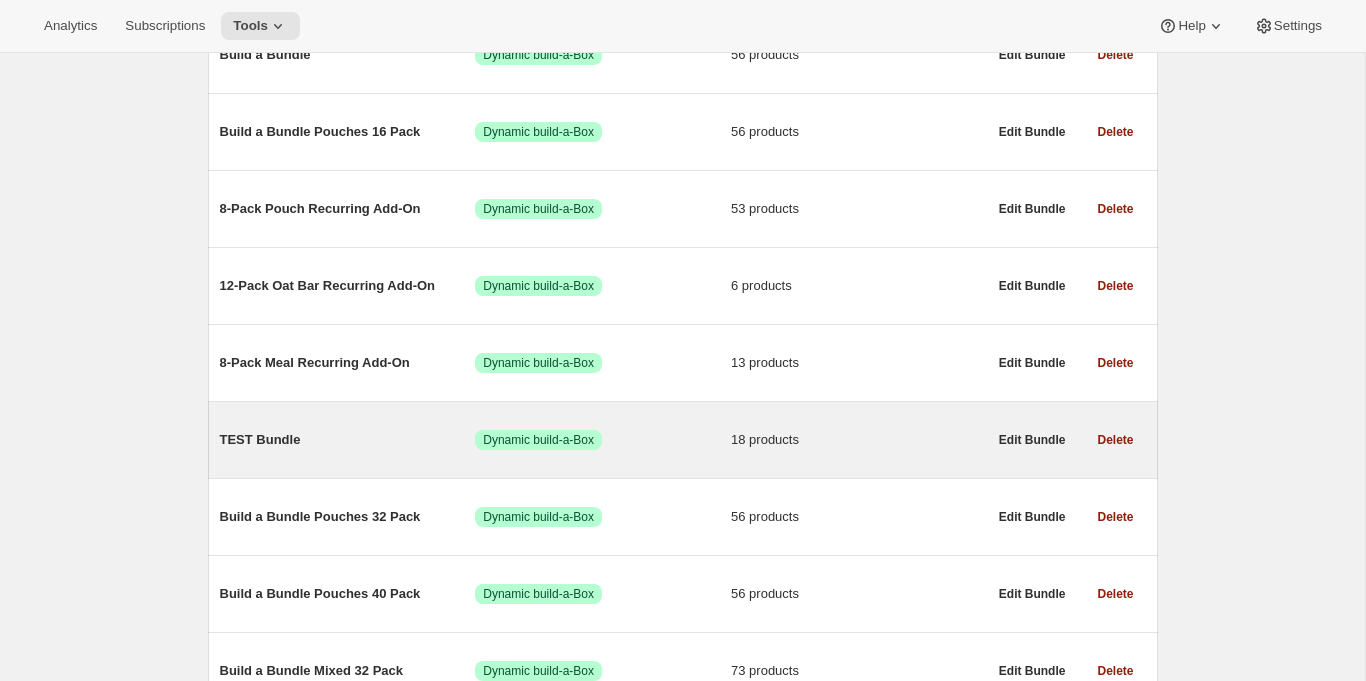 click on "TEST Bundle" at bounding box center [348, 440] 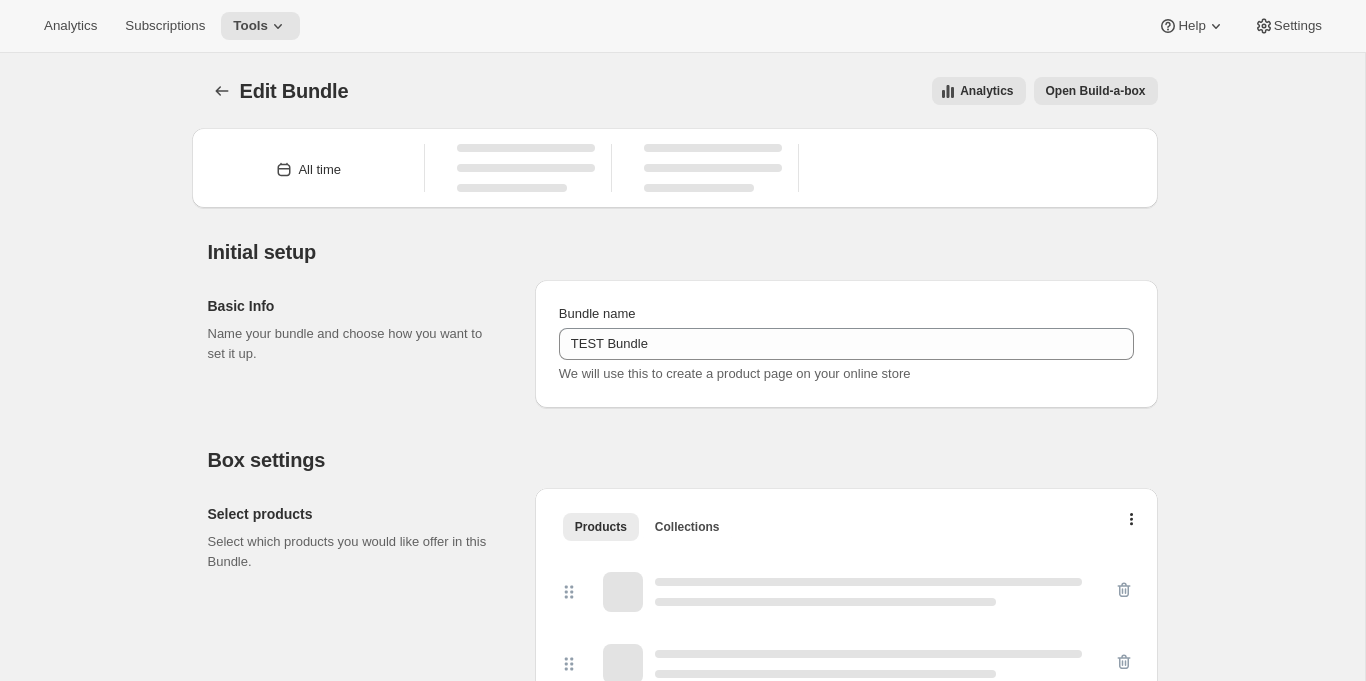 type on "TEST Bundle" 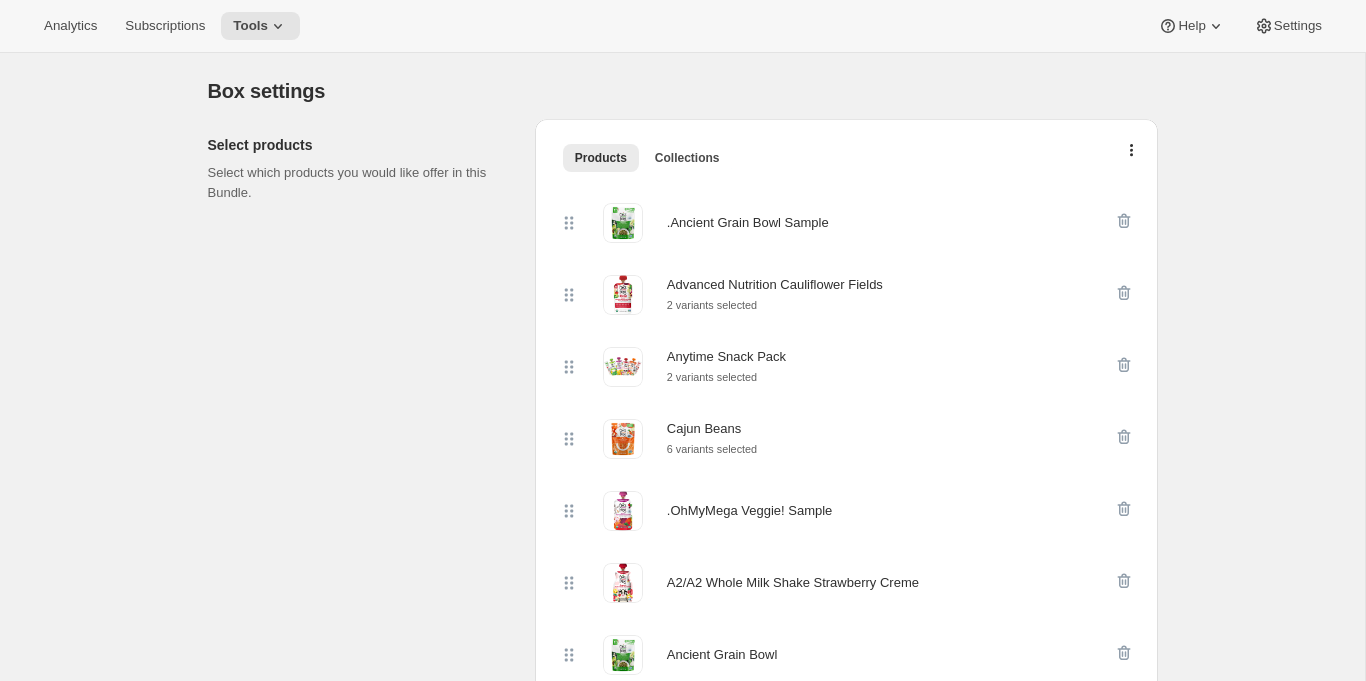scroll, scrollTop: 0, scrollLeft: 0, axis: both 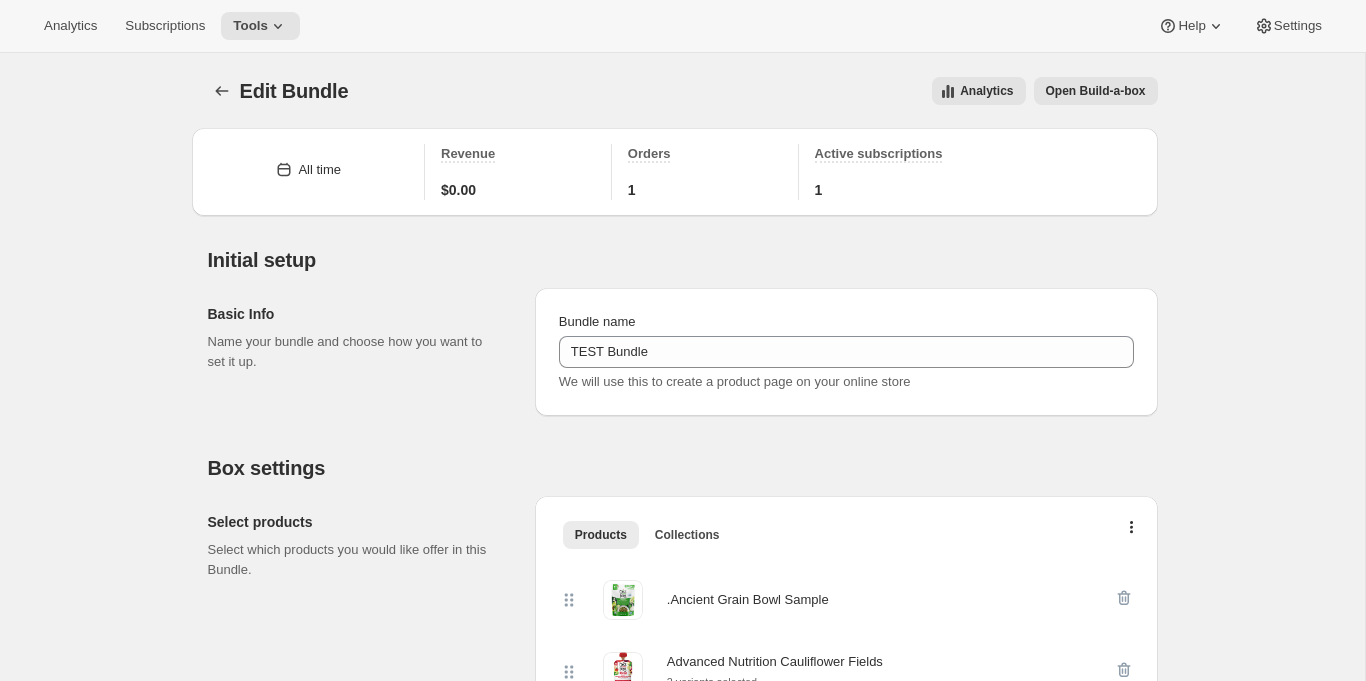 click on "Open Build-a-box" at bounding box center (1096, 91) 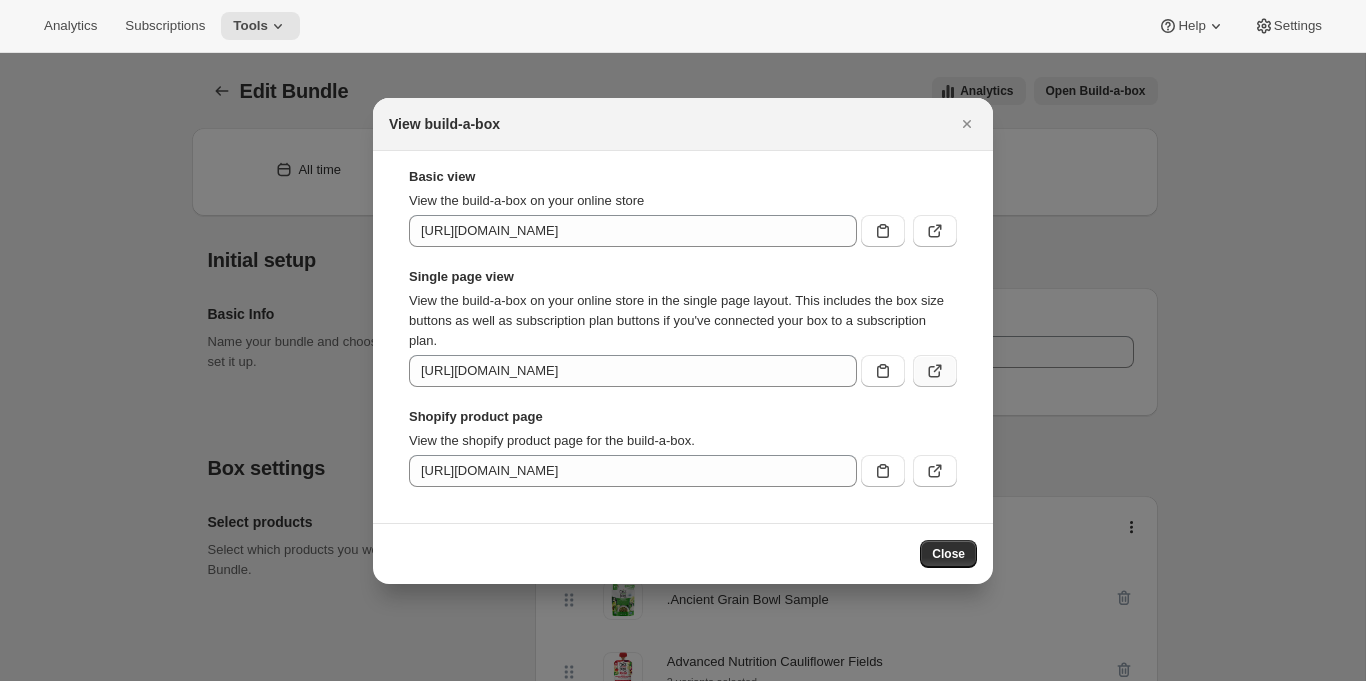 click 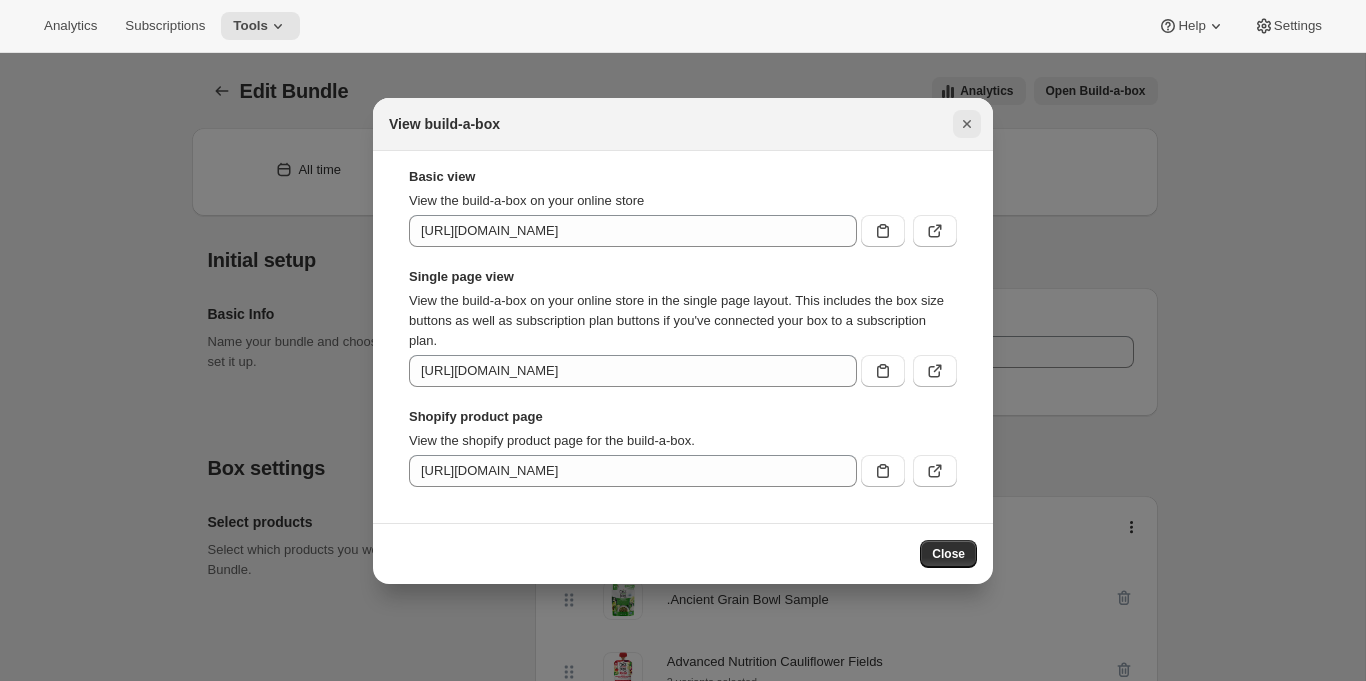 click 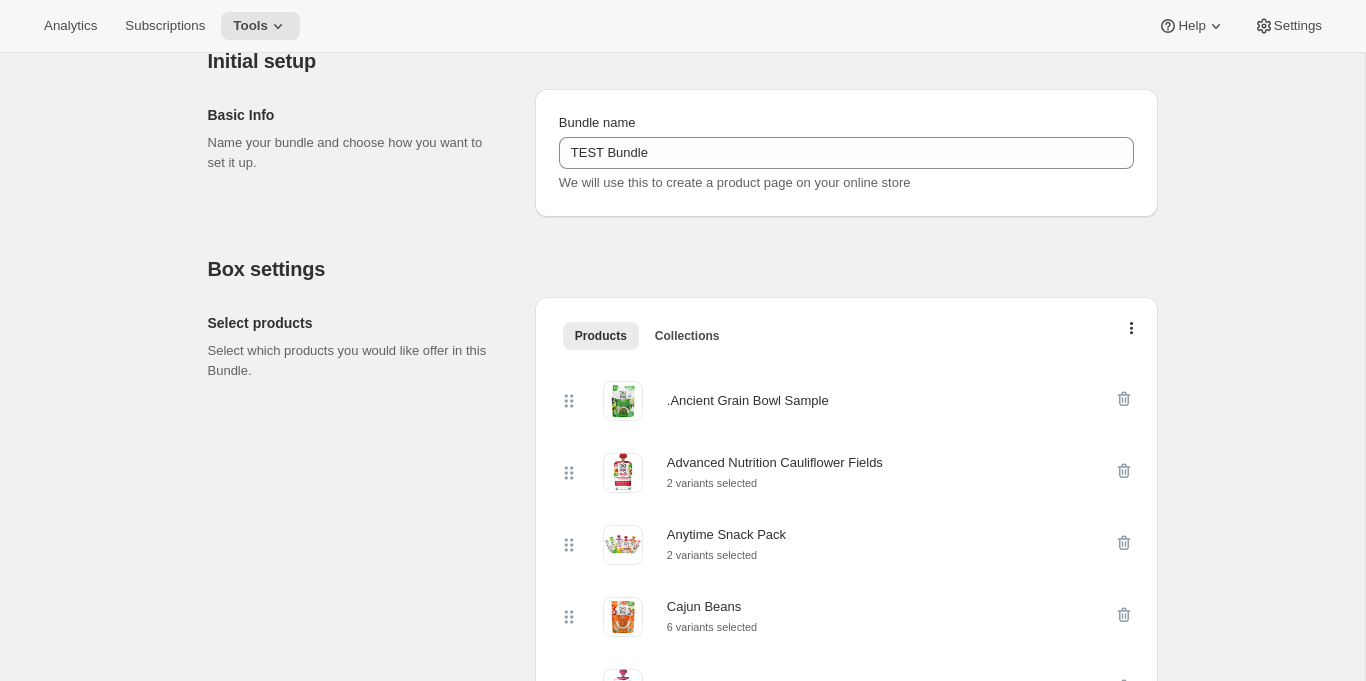 scroll, scrollTop: 0, scrollLeft: 0, axis: both 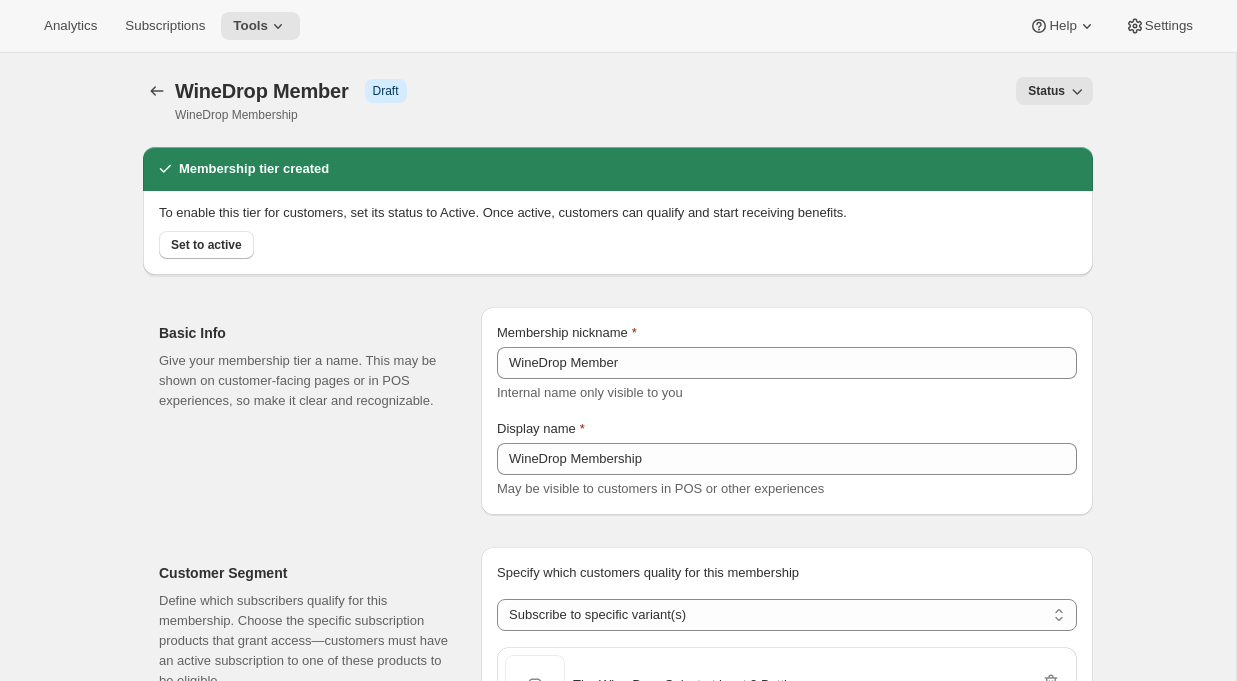 select on "variants" 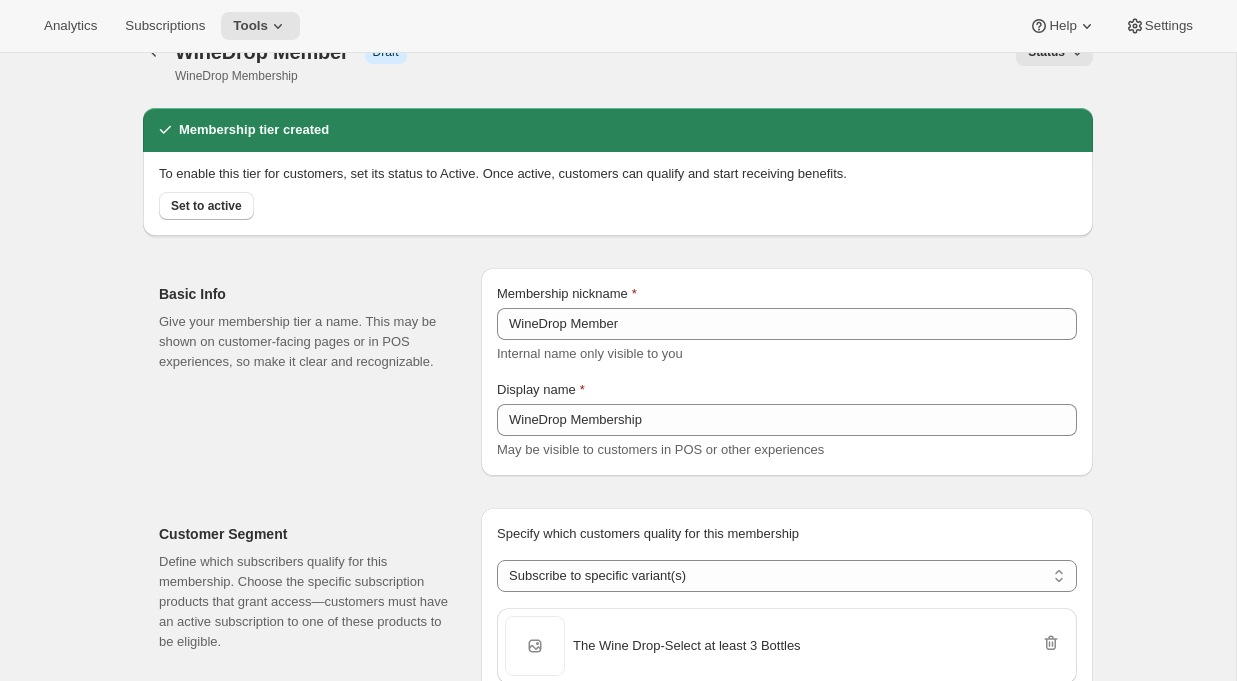 type 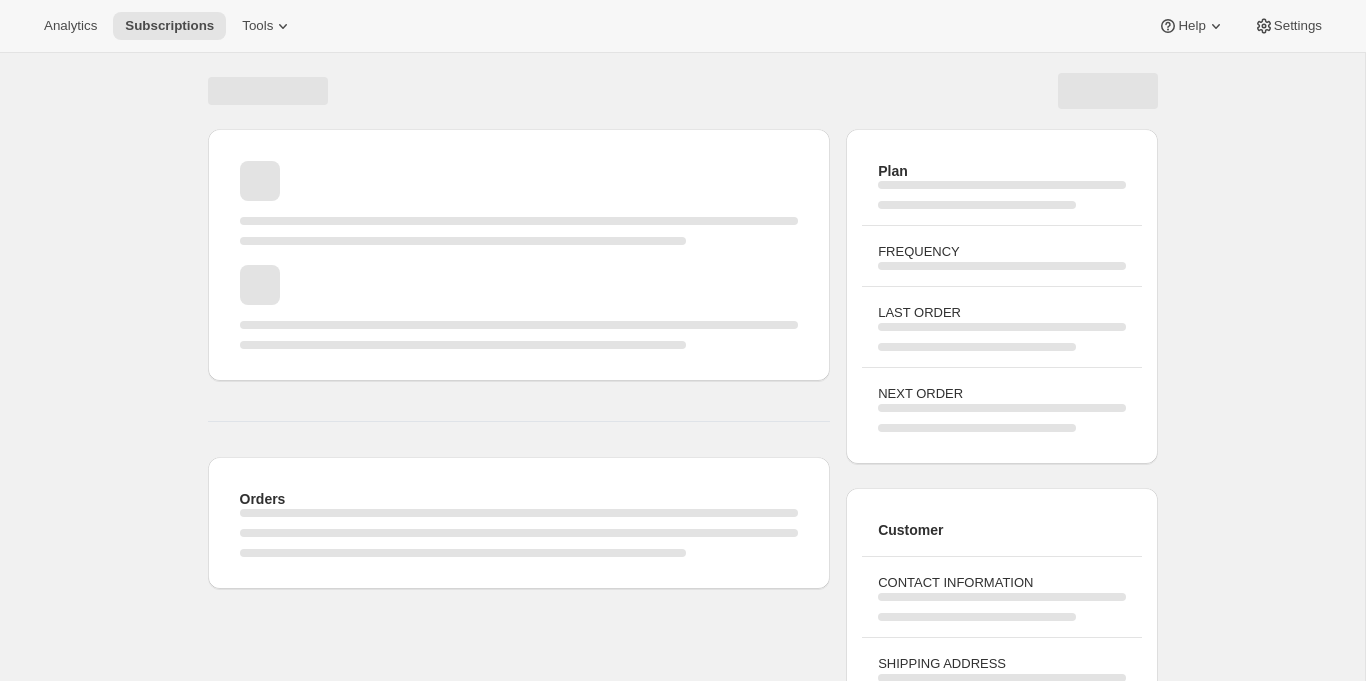 scroll, scrollTop: 0, scrollLeft: 0, axis: both 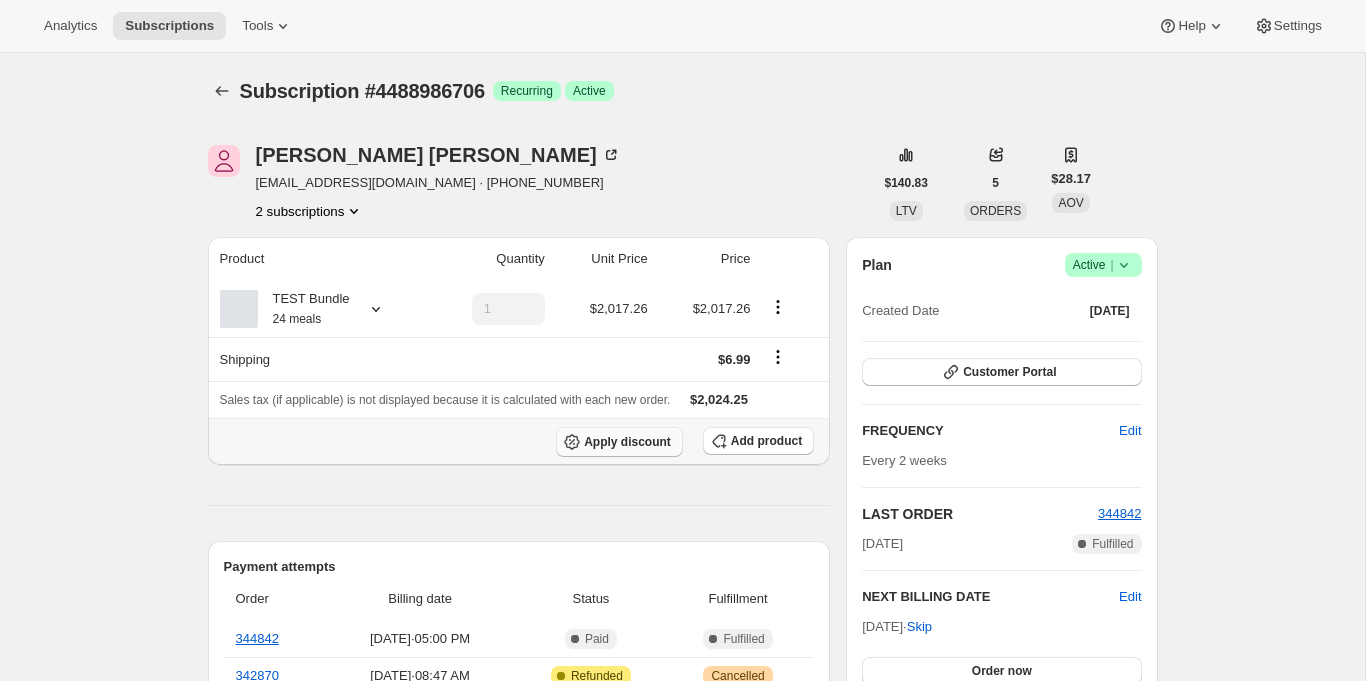 click 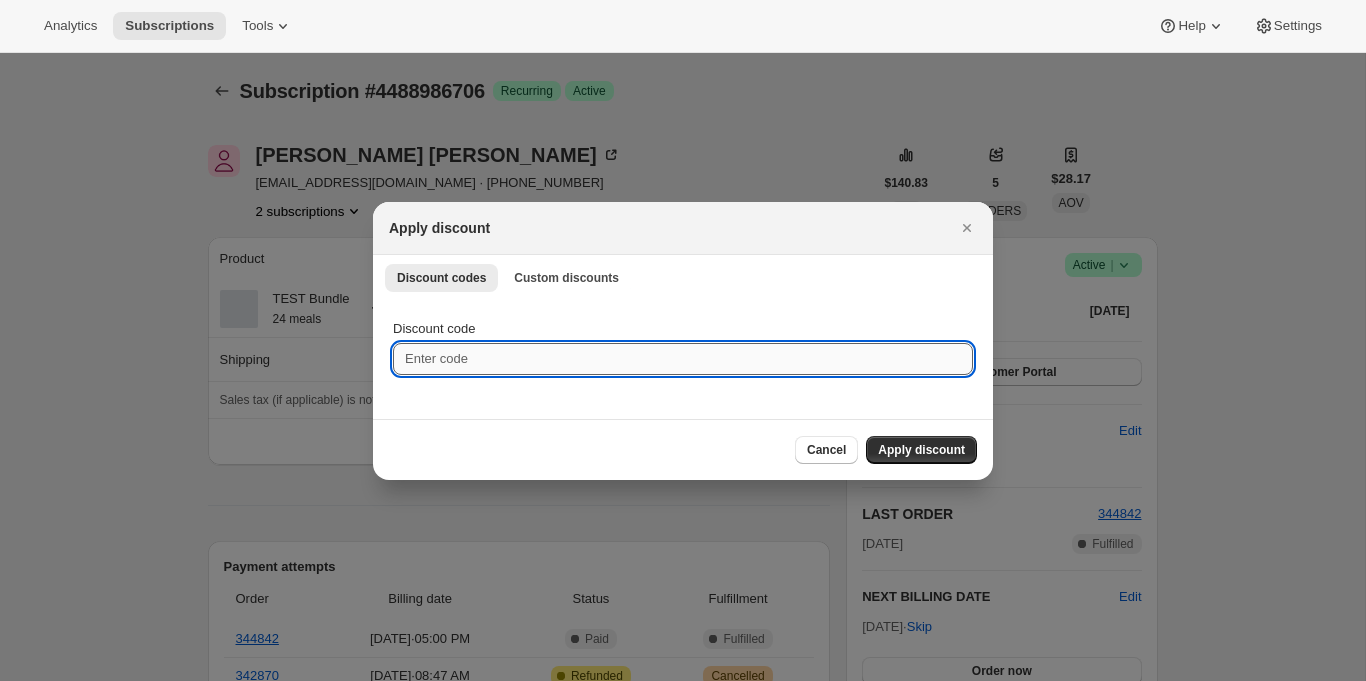 click on "Discount code" at bounding box center (683, 359) 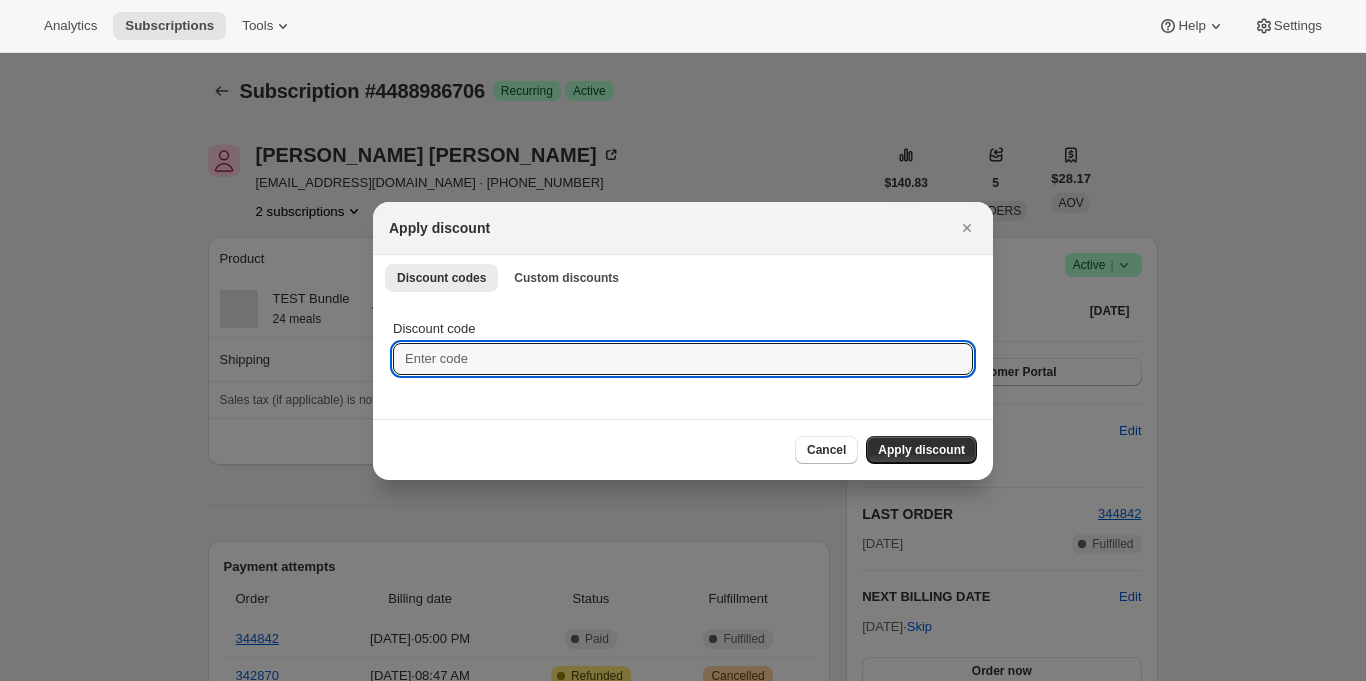 paste on "box-discount-OFFYGC" 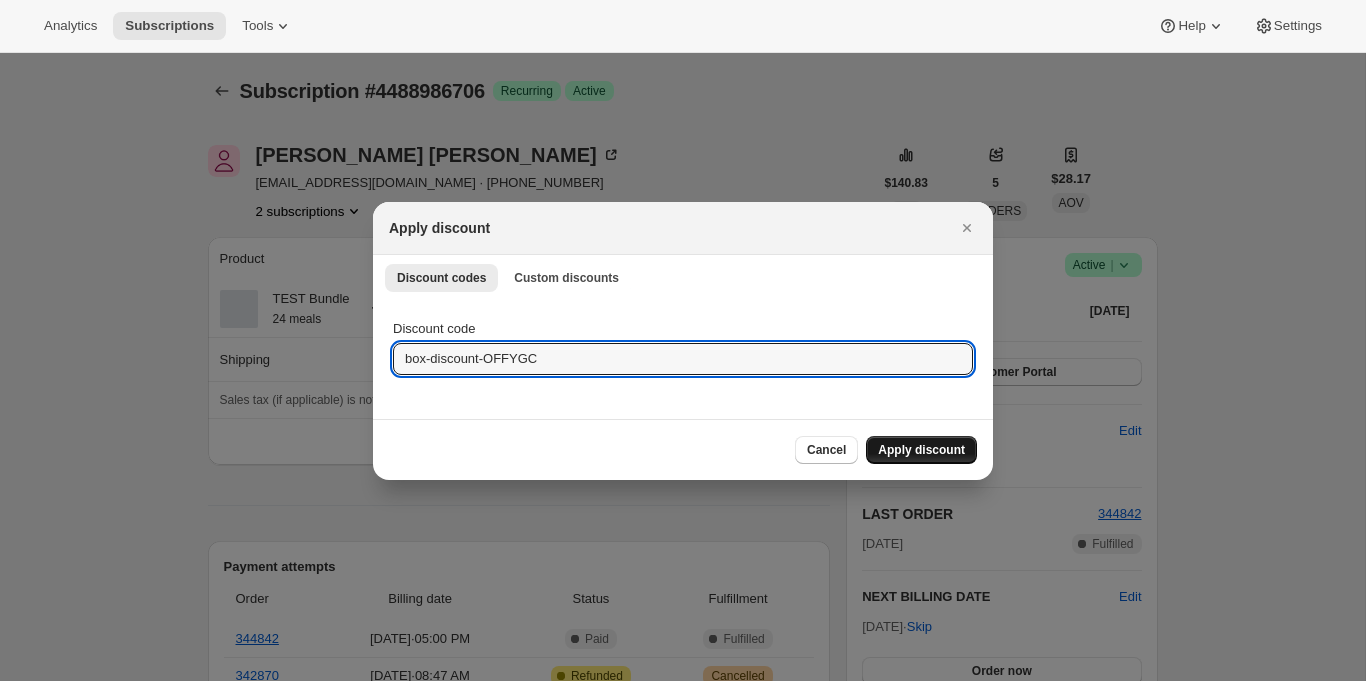 type on "box-discount-OFFYGC" 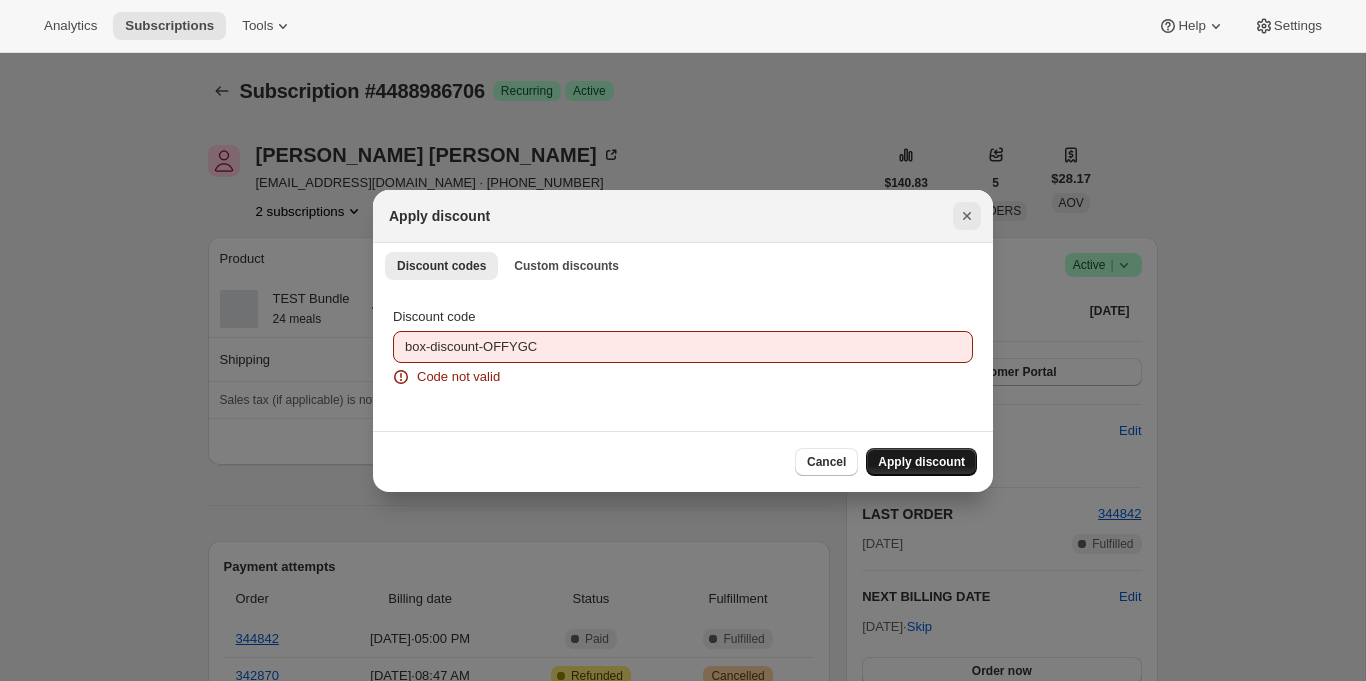 click 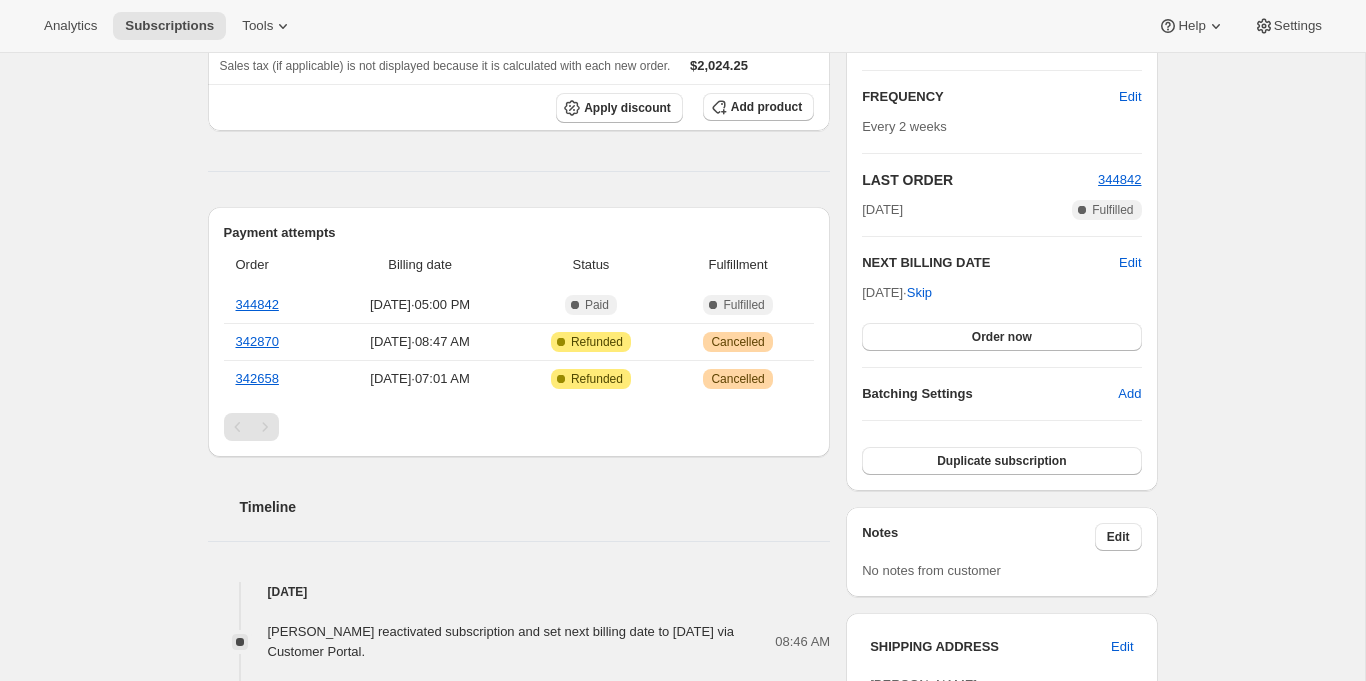 scroll, scrollTop: 0, scrollLeft: 0, axis: both 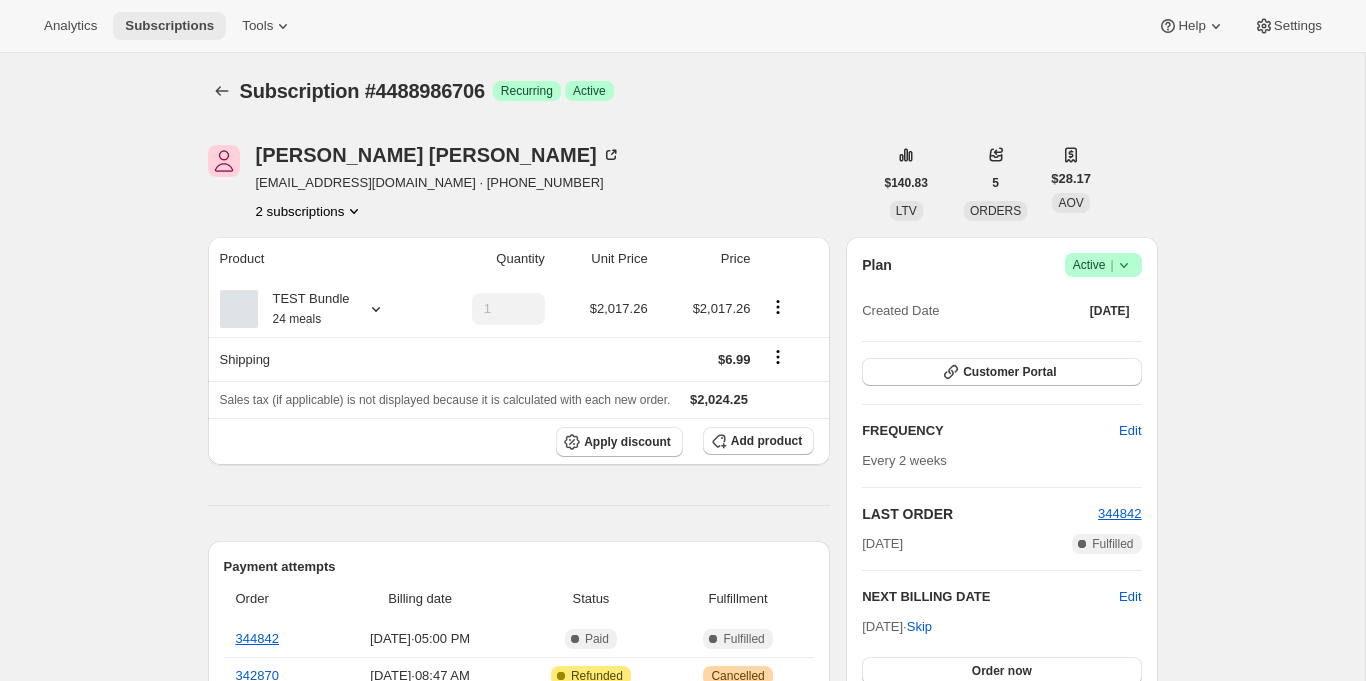 click on "Subscriptions" at bounding box center (169, 26) 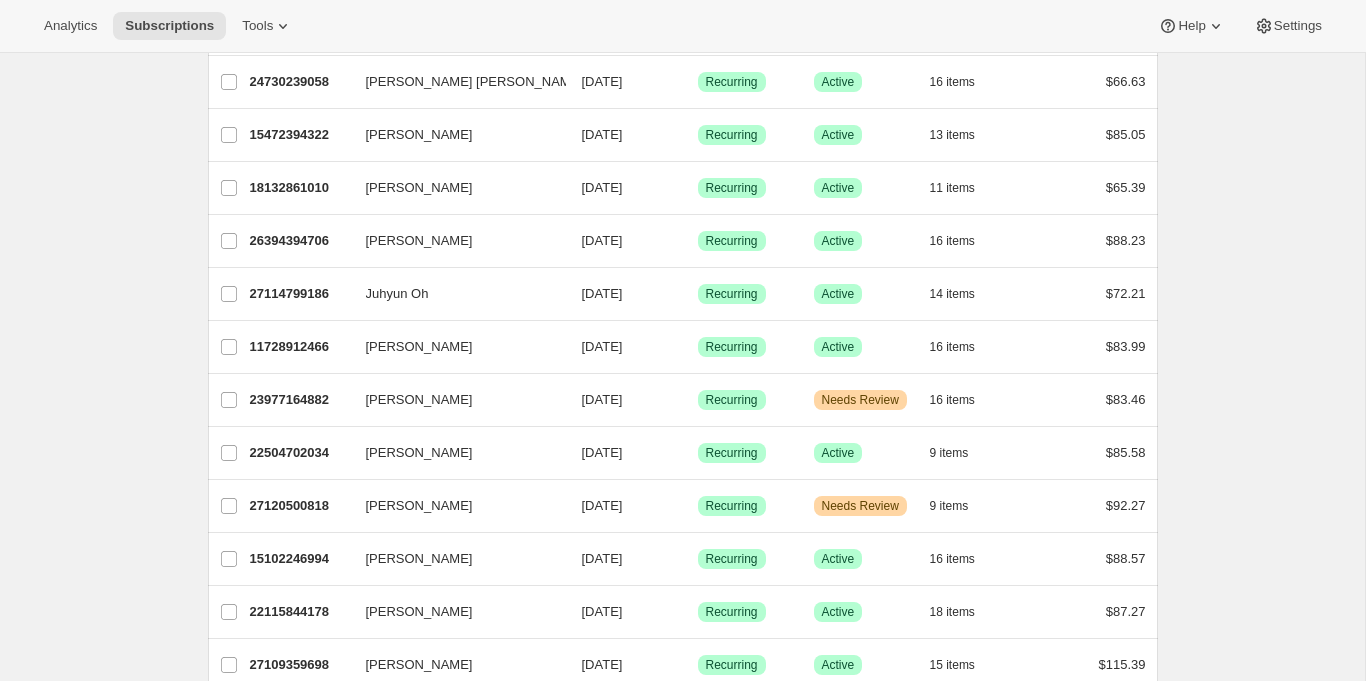 scroll, scrollTop: 855, scrollLeft: 0, axis: vertical 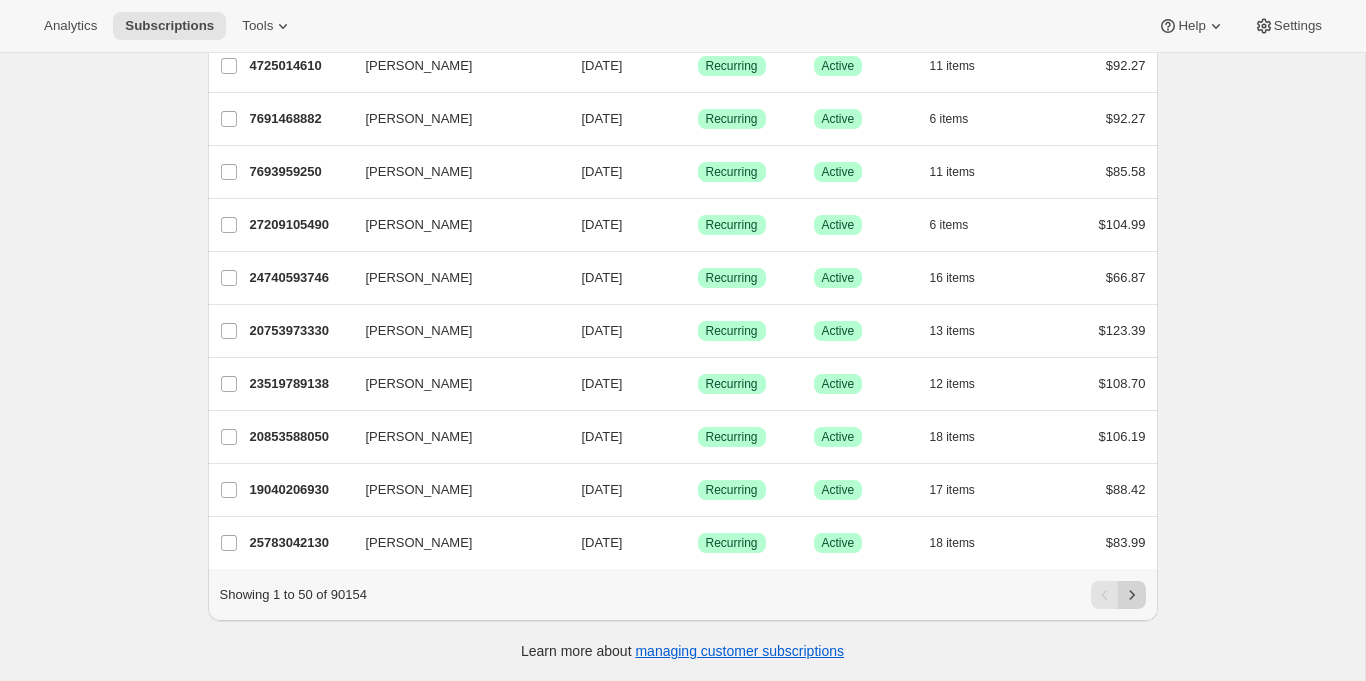 click 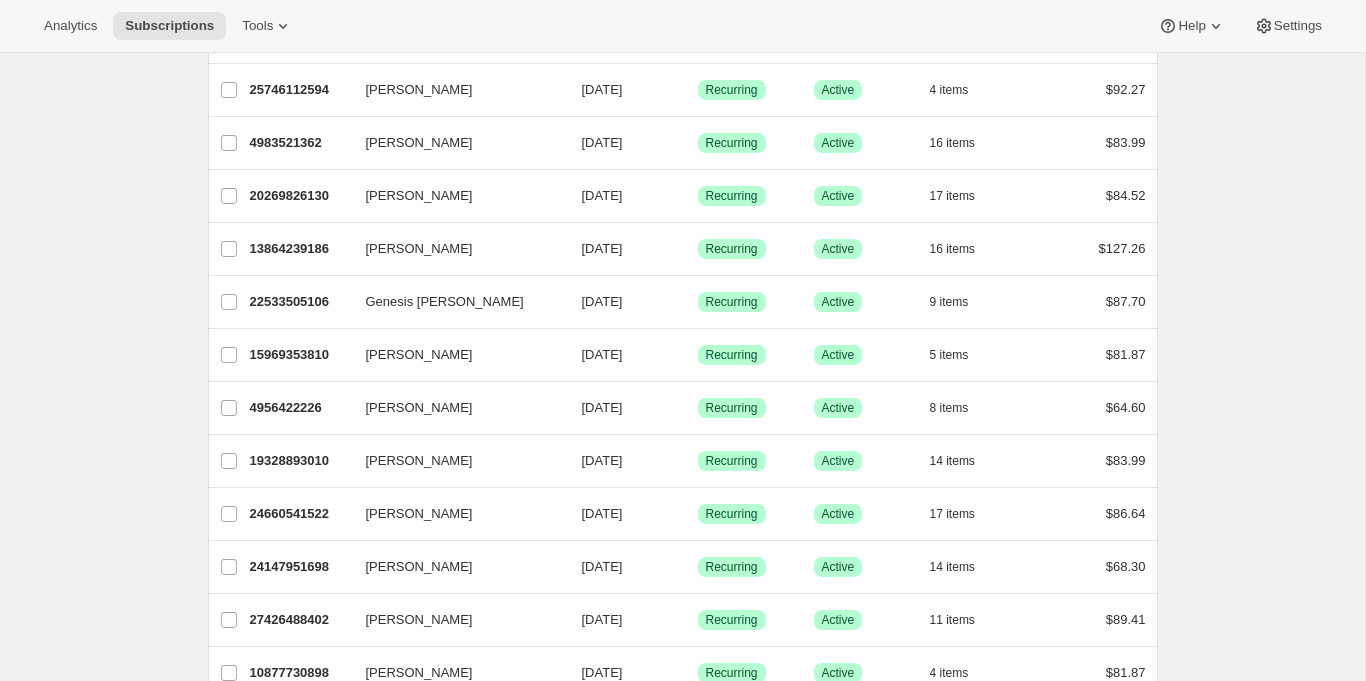 scroll, scrollTop: 2299, scrollLeft: 0, axis: vertical 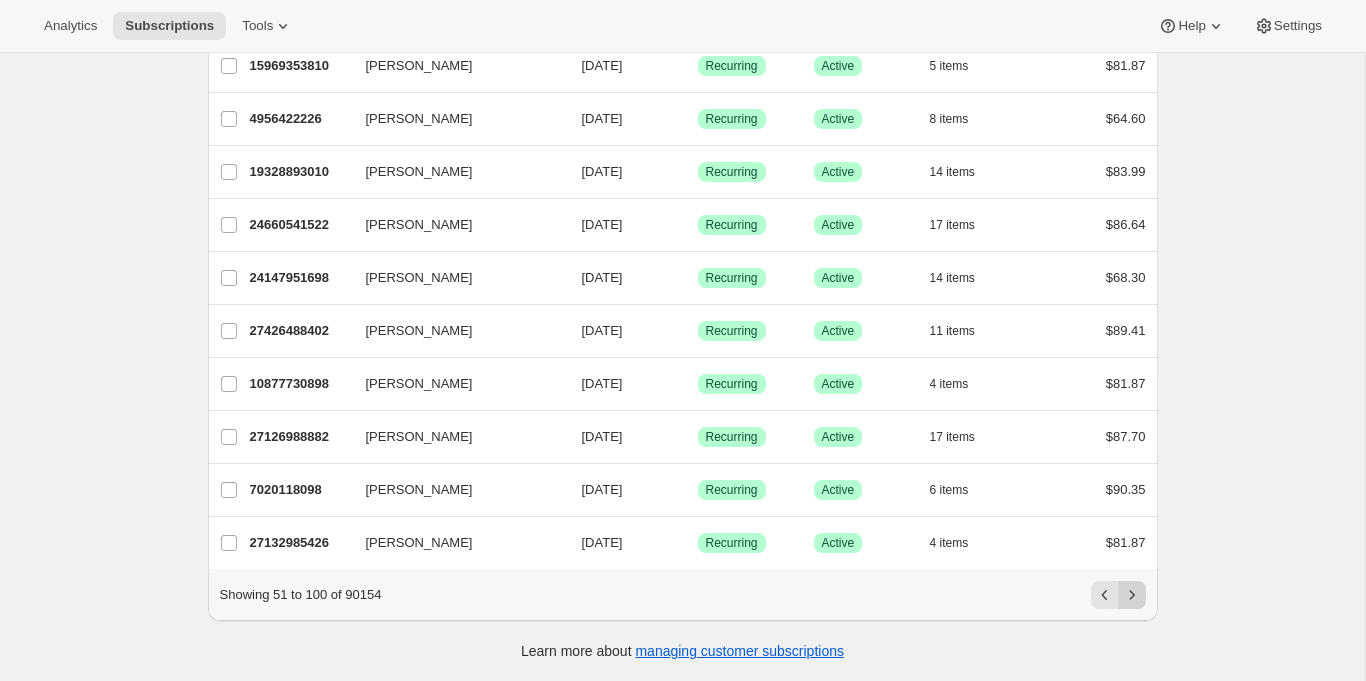 click 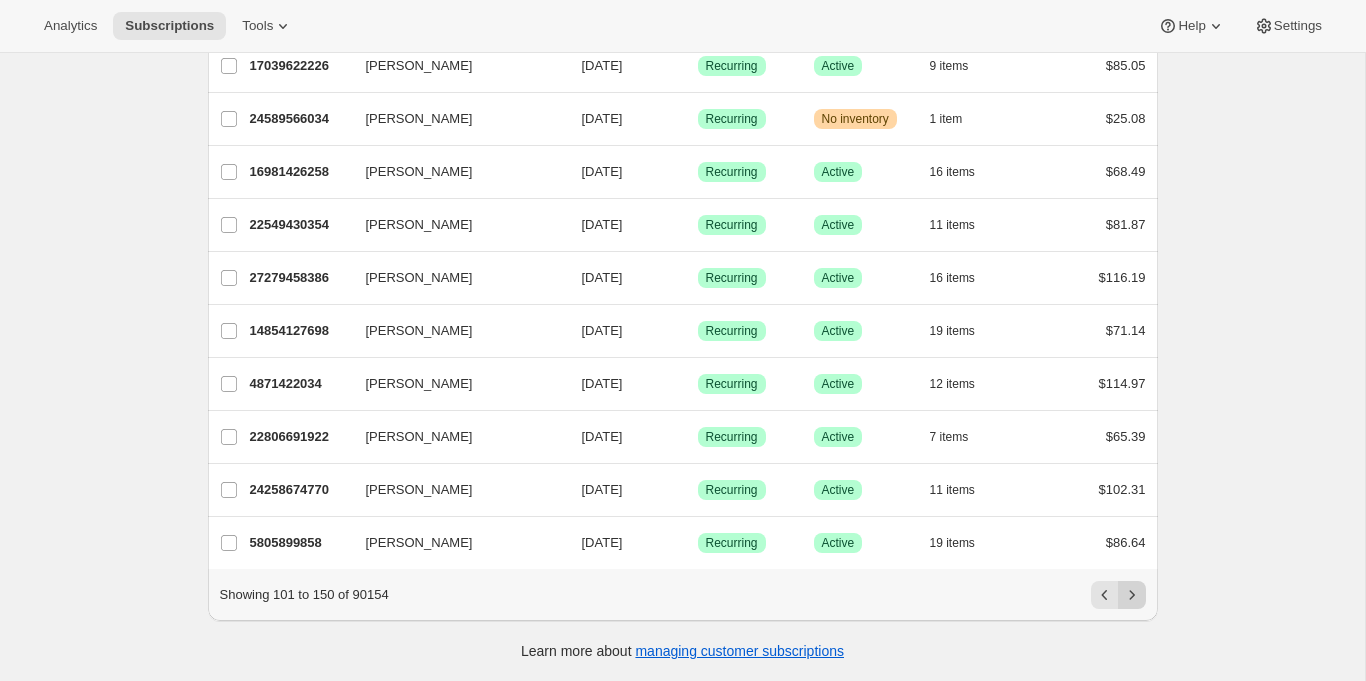 click 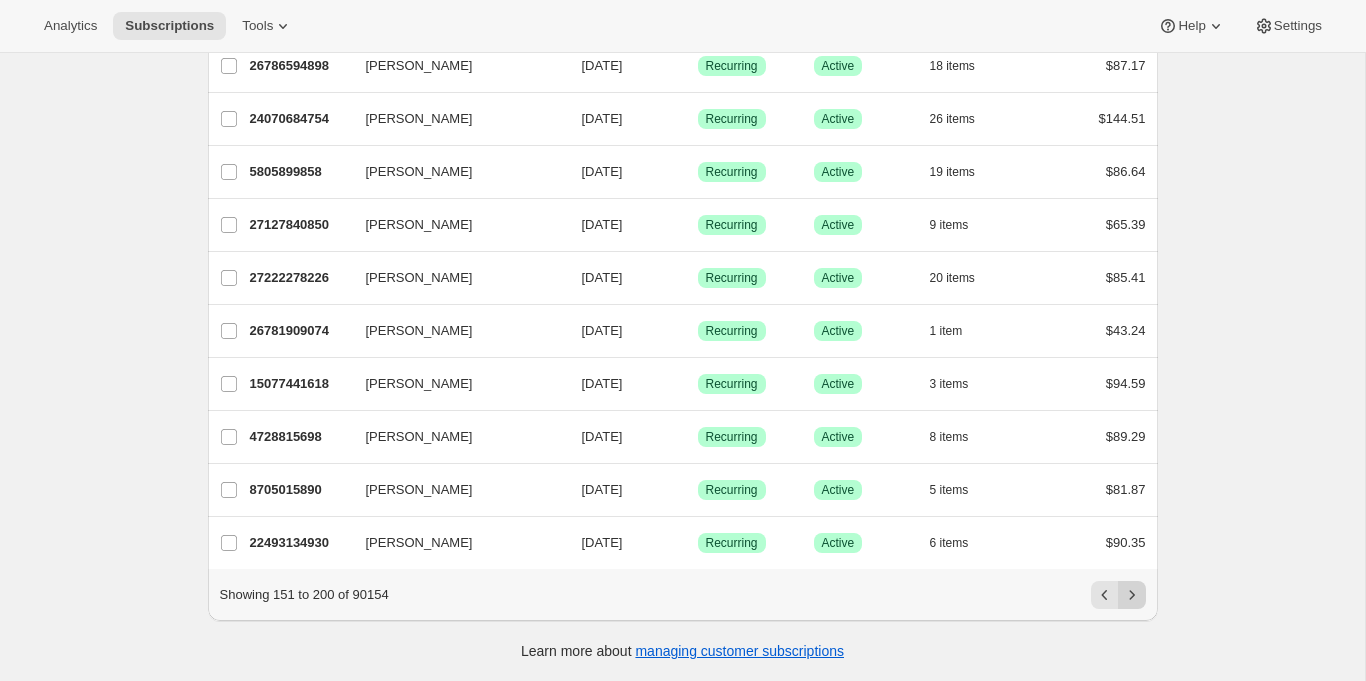 click 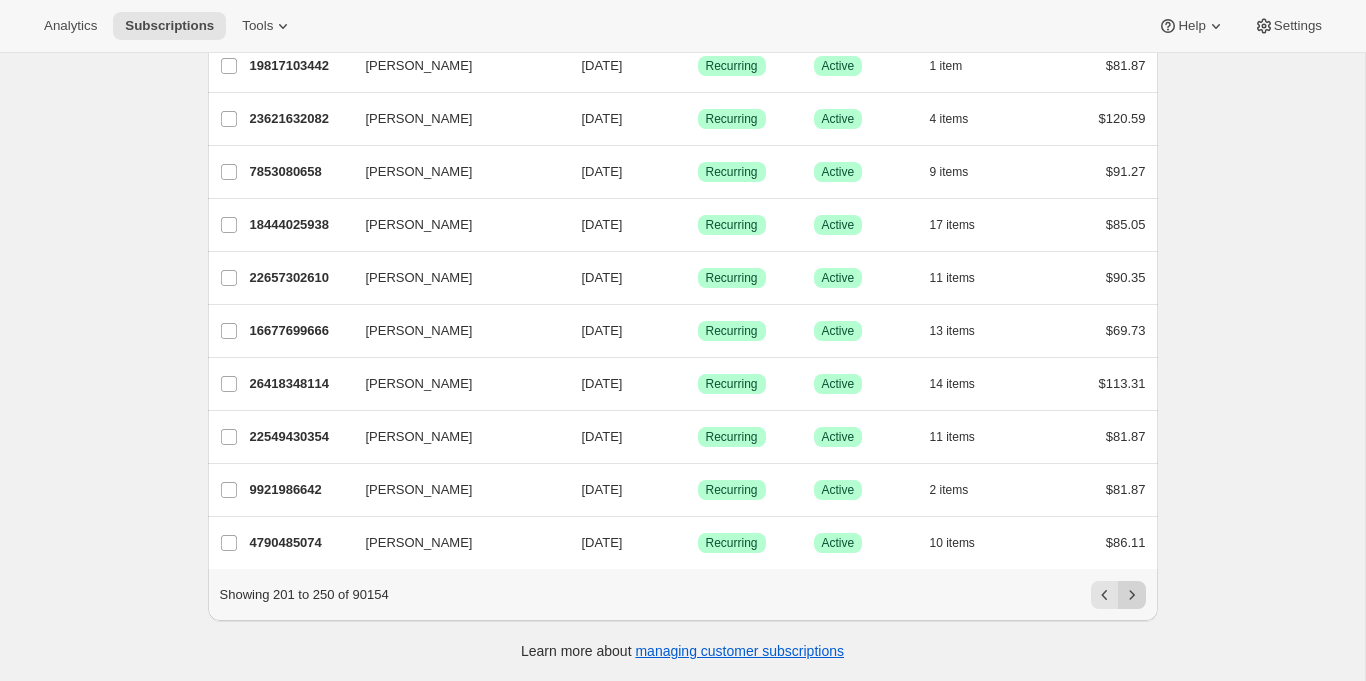 click 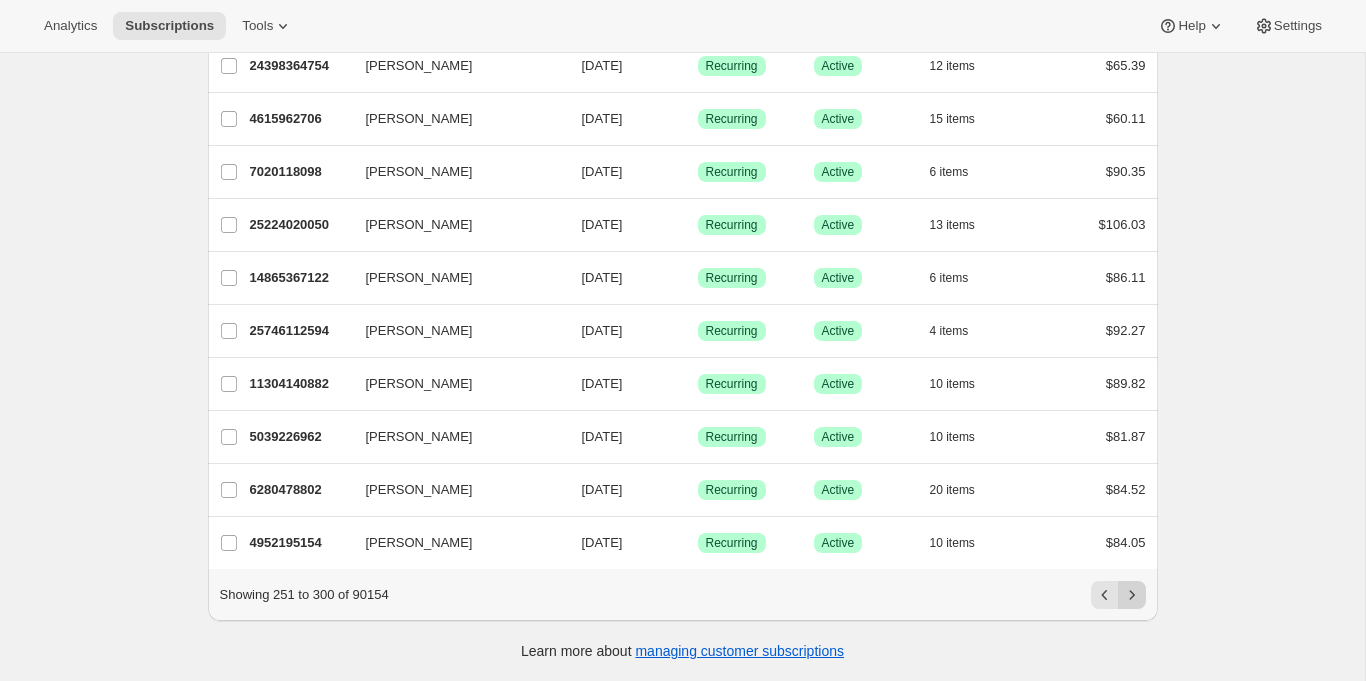 click 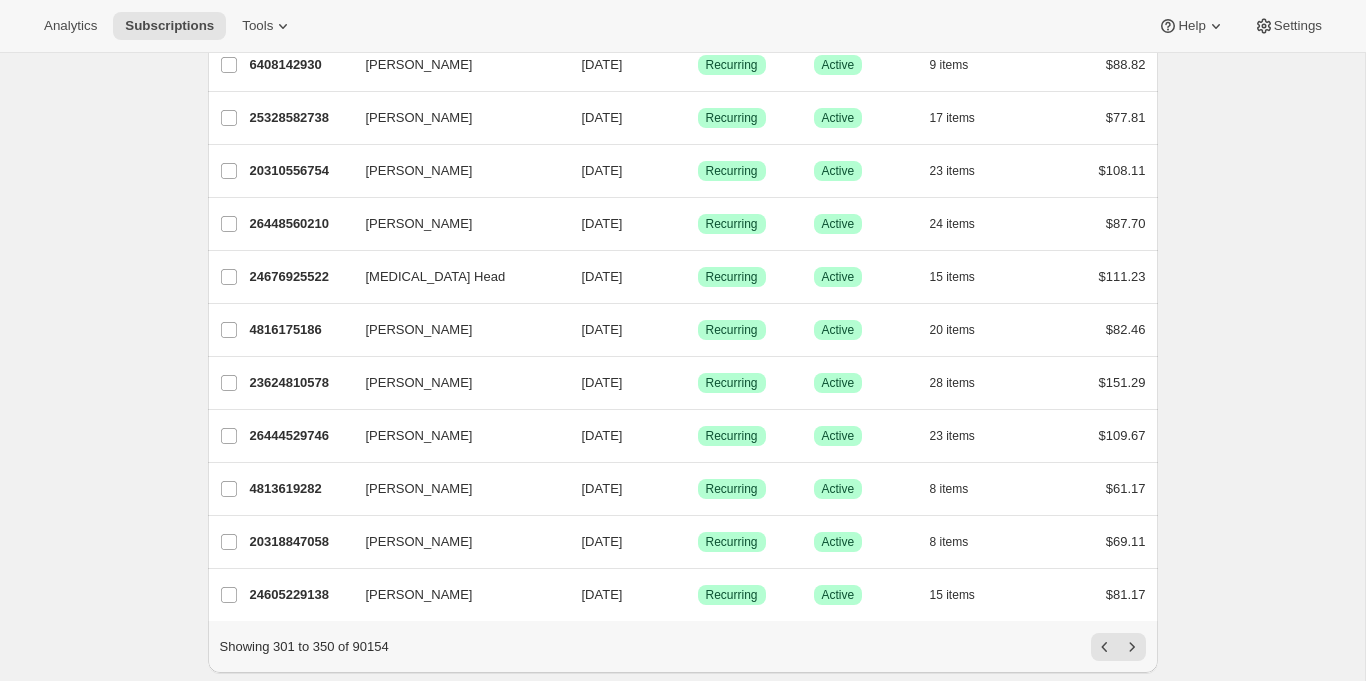 scroll, scrollTop: 2299, scrollLeft: 0, axis: vertical 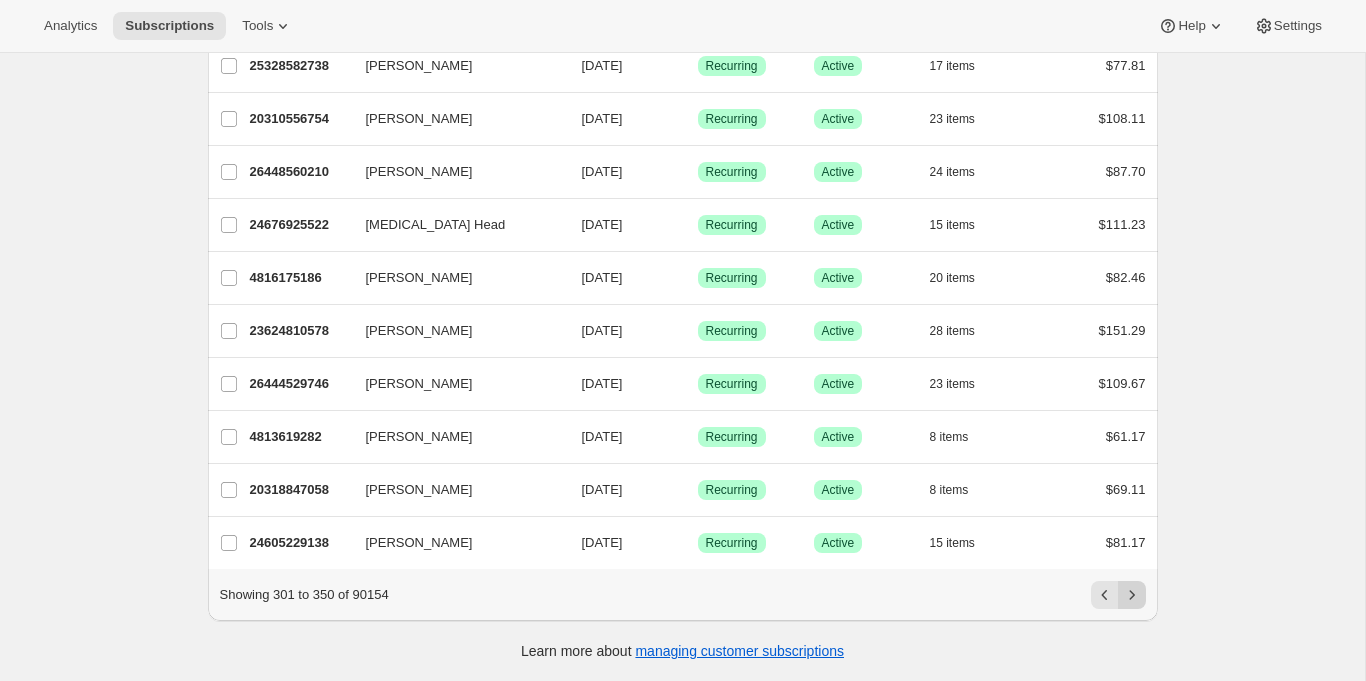 click 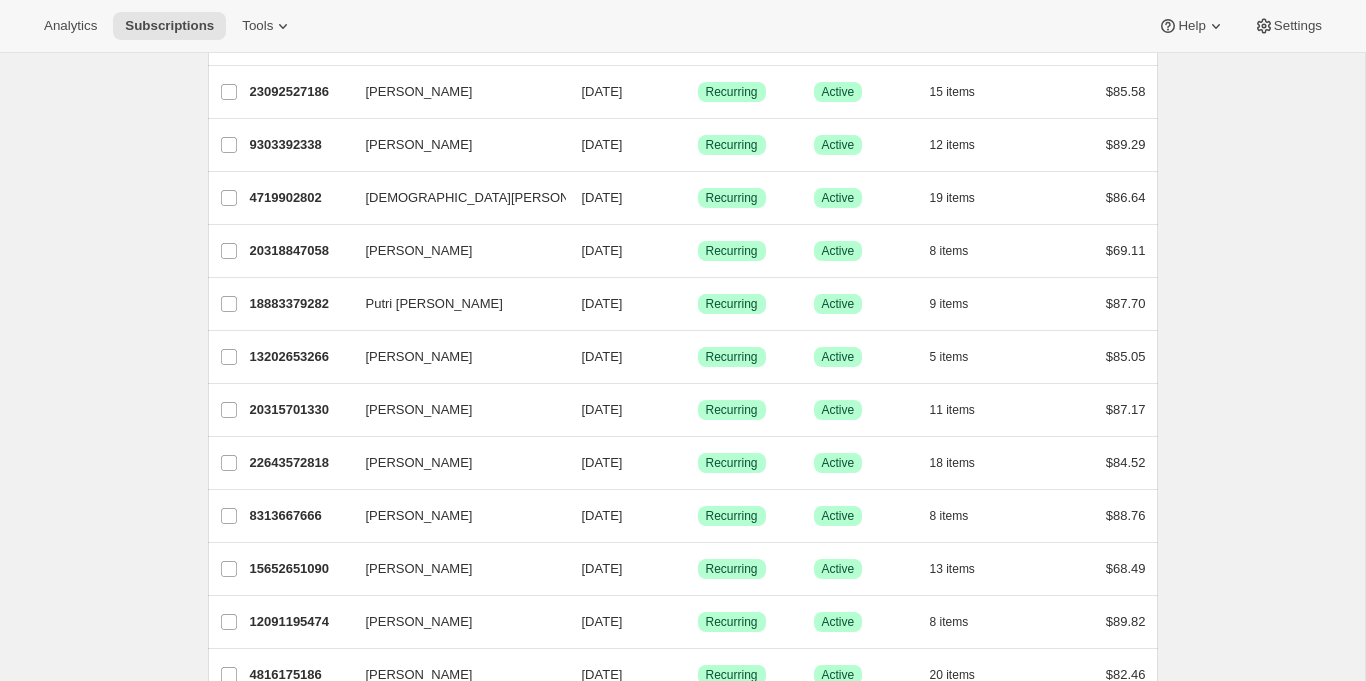 scroll, scrollTop: 395, scrollLeft: 0, axis: vertical 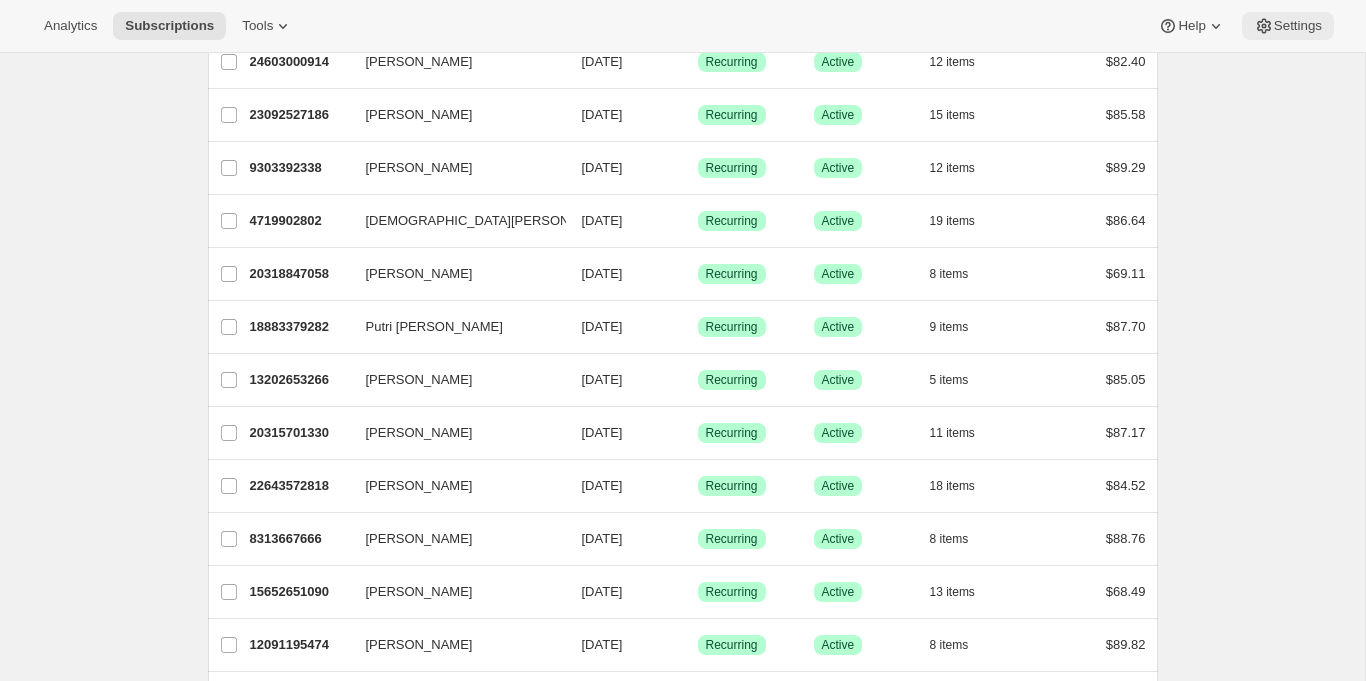click on "Settings" at bounding box center (1298, 26) 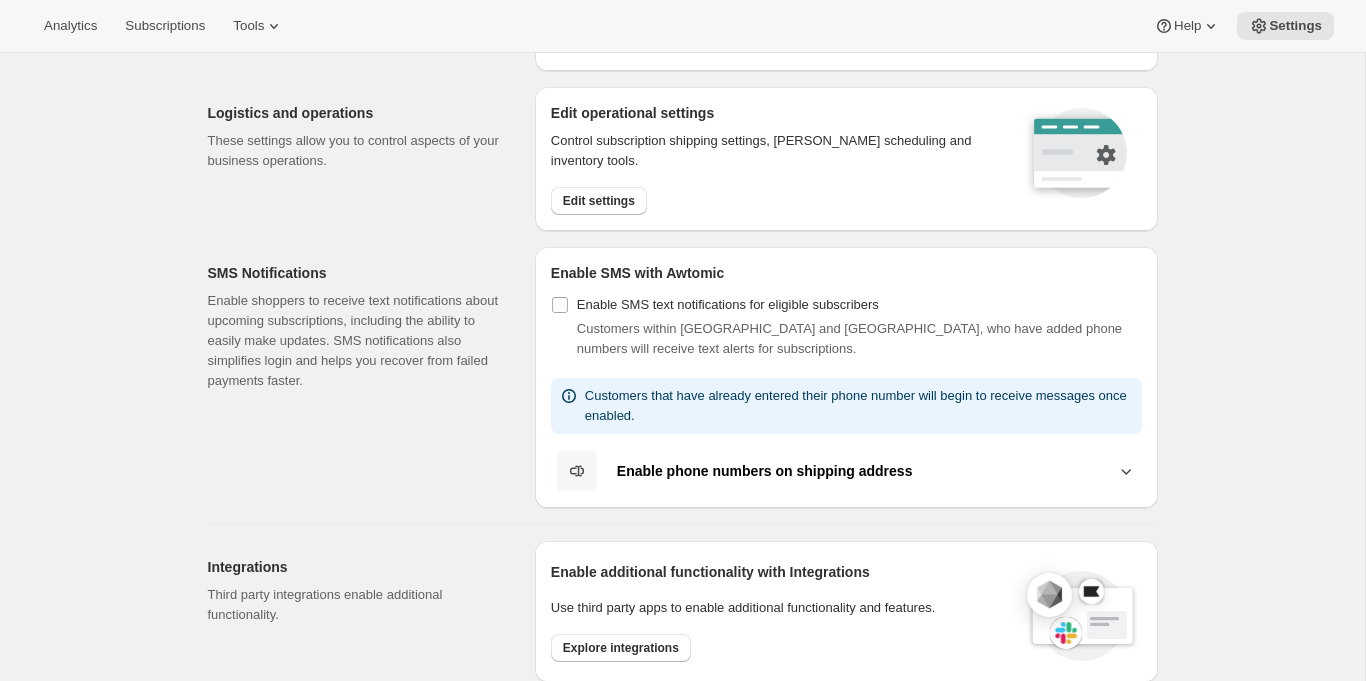 scroll, scrollTop: 0, scrollLeft: 0, axis: both 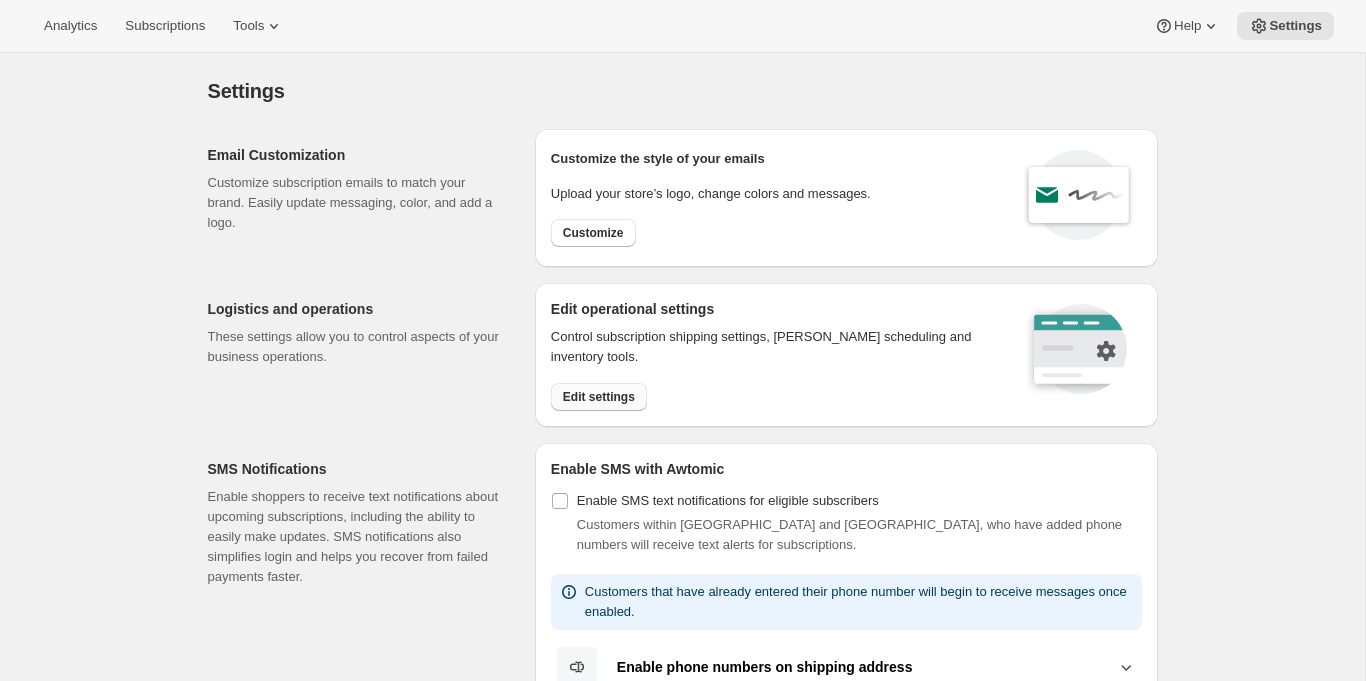 click on "Edit settings" at bounding box center (599, 397) 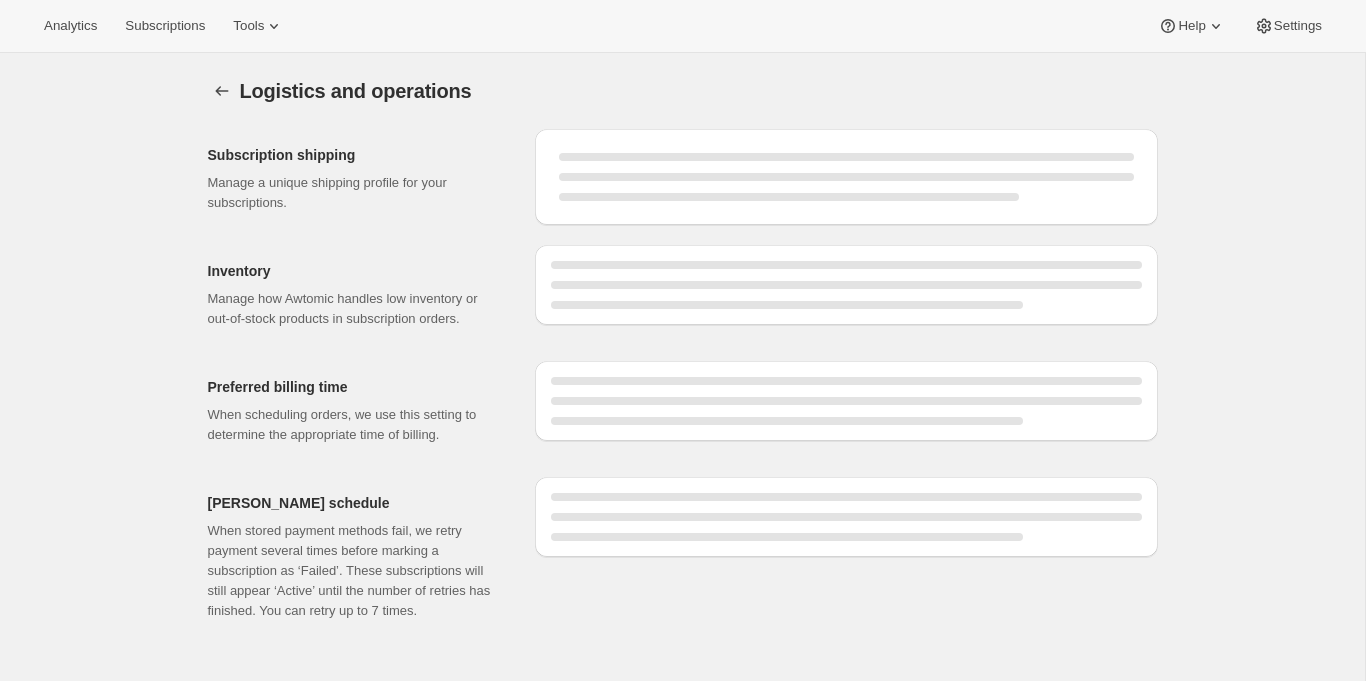 select on "DAY" 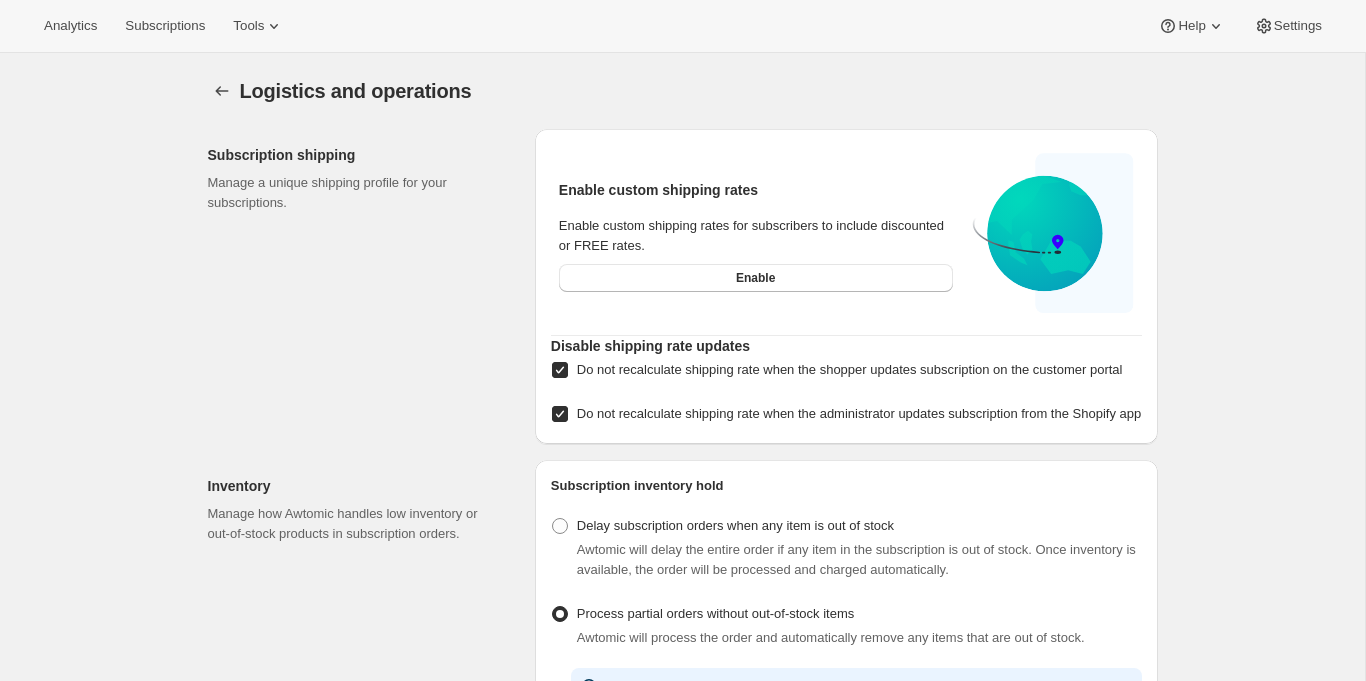 checkbox on "true" 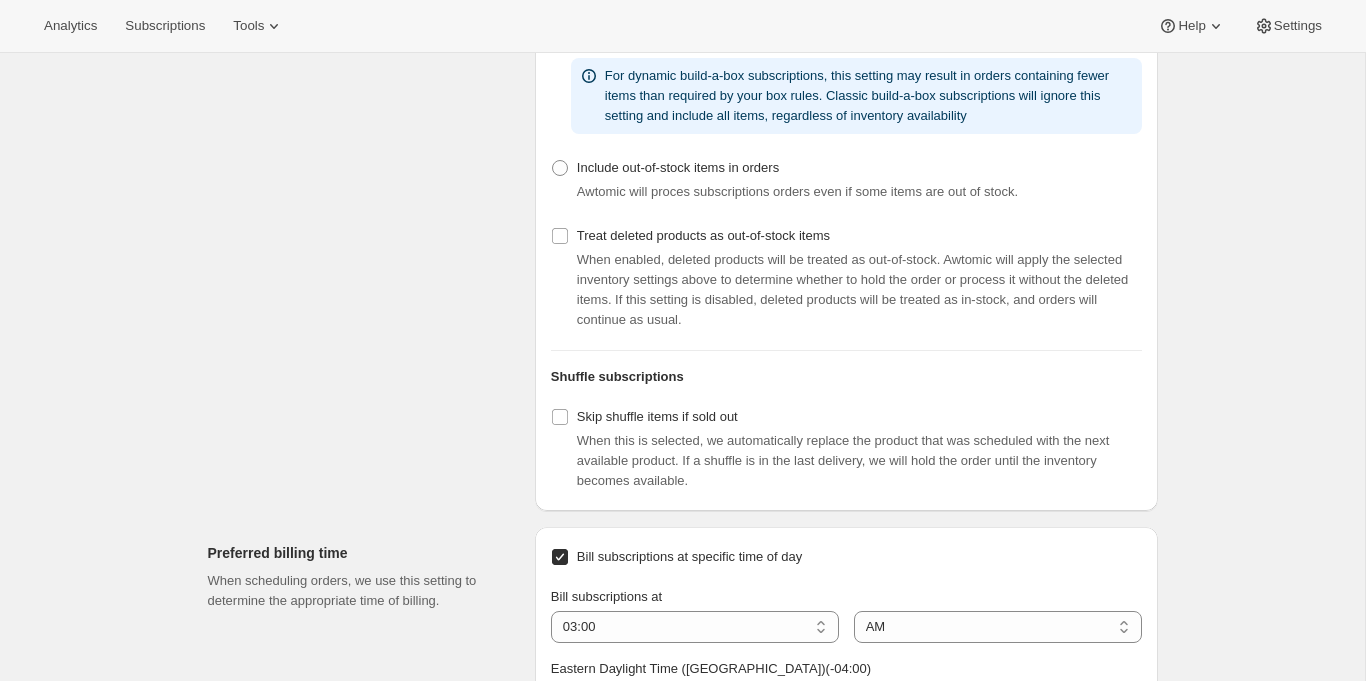 scroll, scrollTop: 411, scrollLeft: 0, axis: vertical 